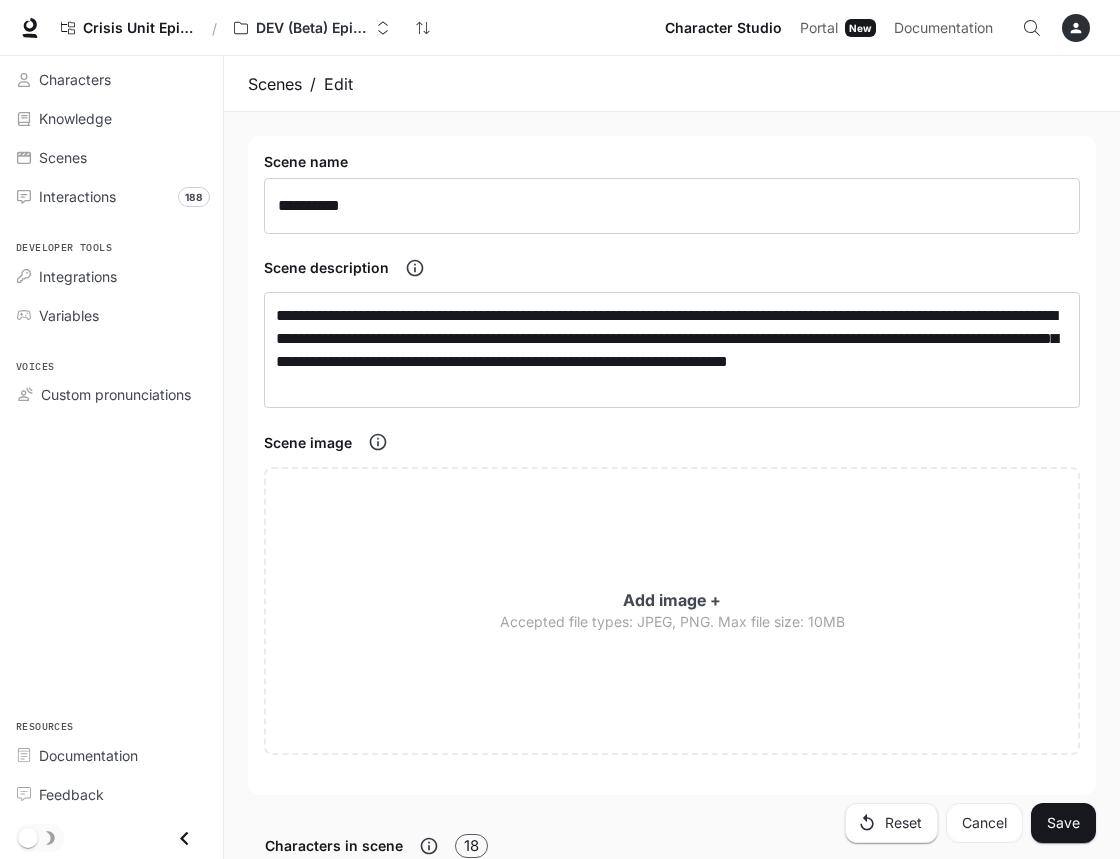 scroll, scrollTop: 2030, scrollLeft: 0, axis: vertical 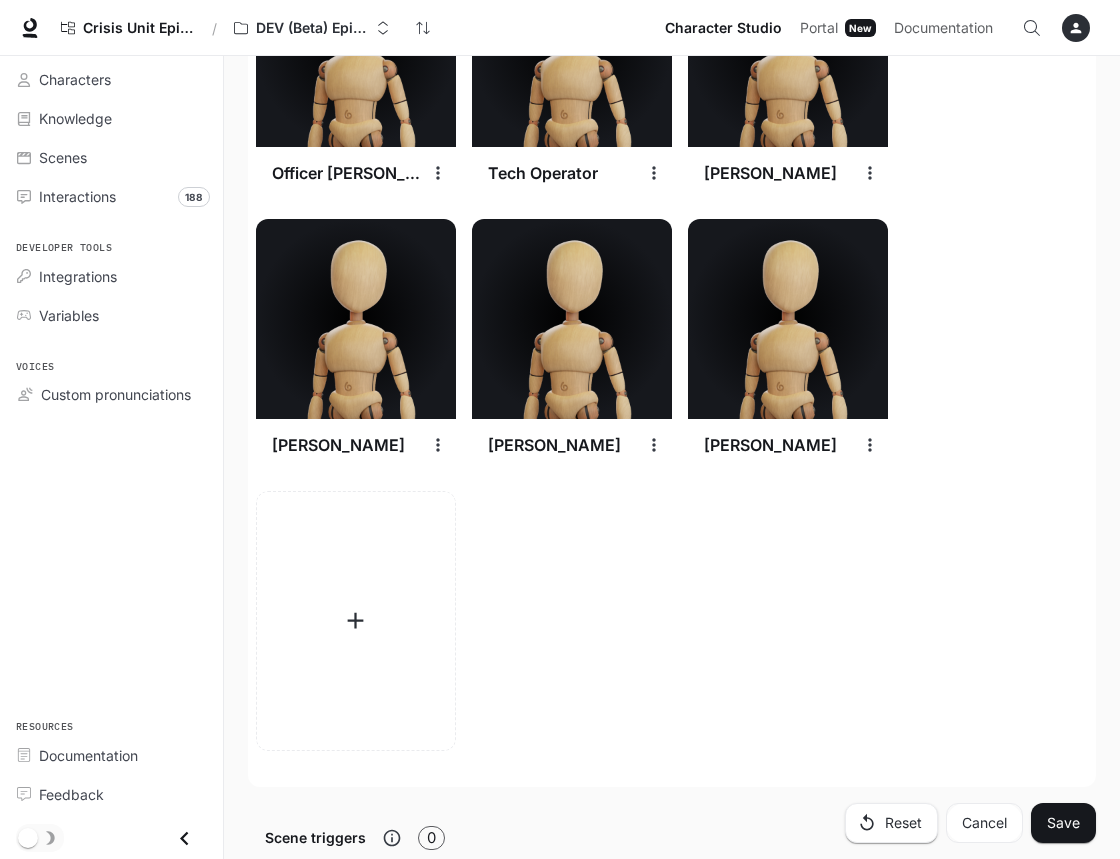 click at bounding box center (870, 445) 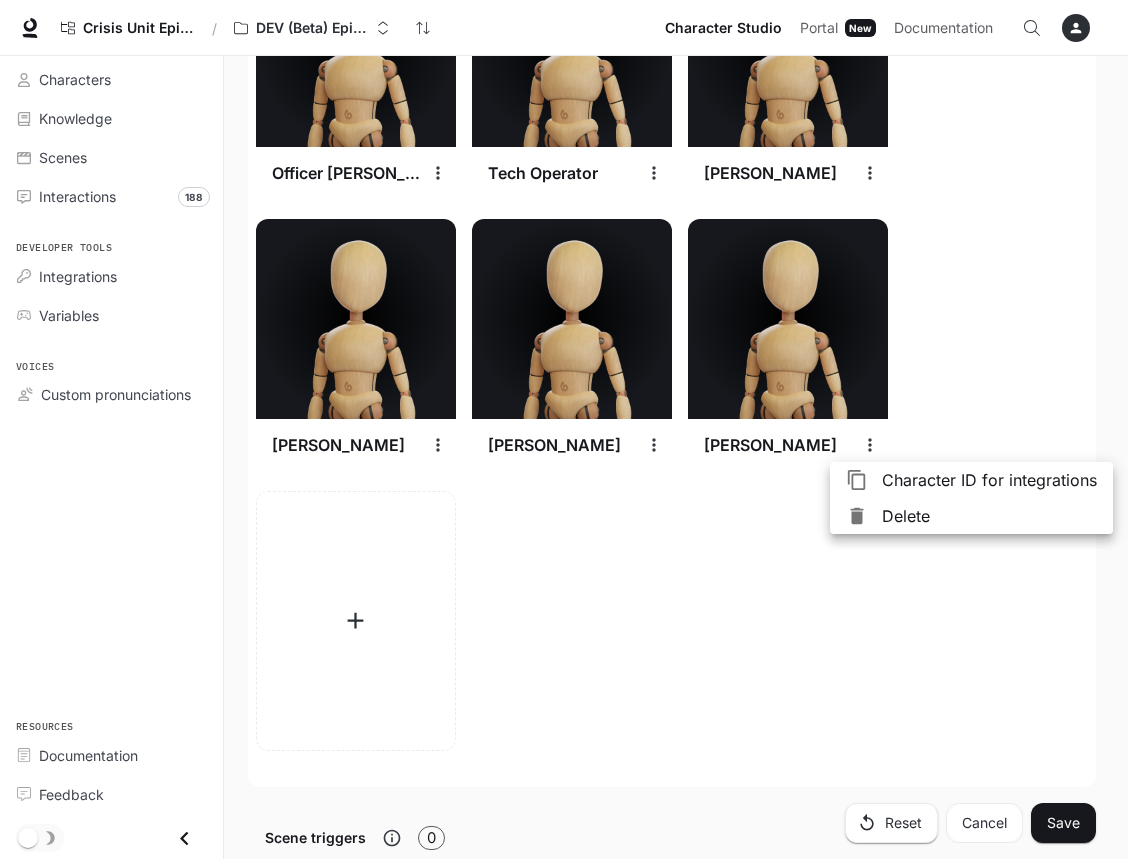 click on "Character ID for integrations" at bounding box center [989, 480] 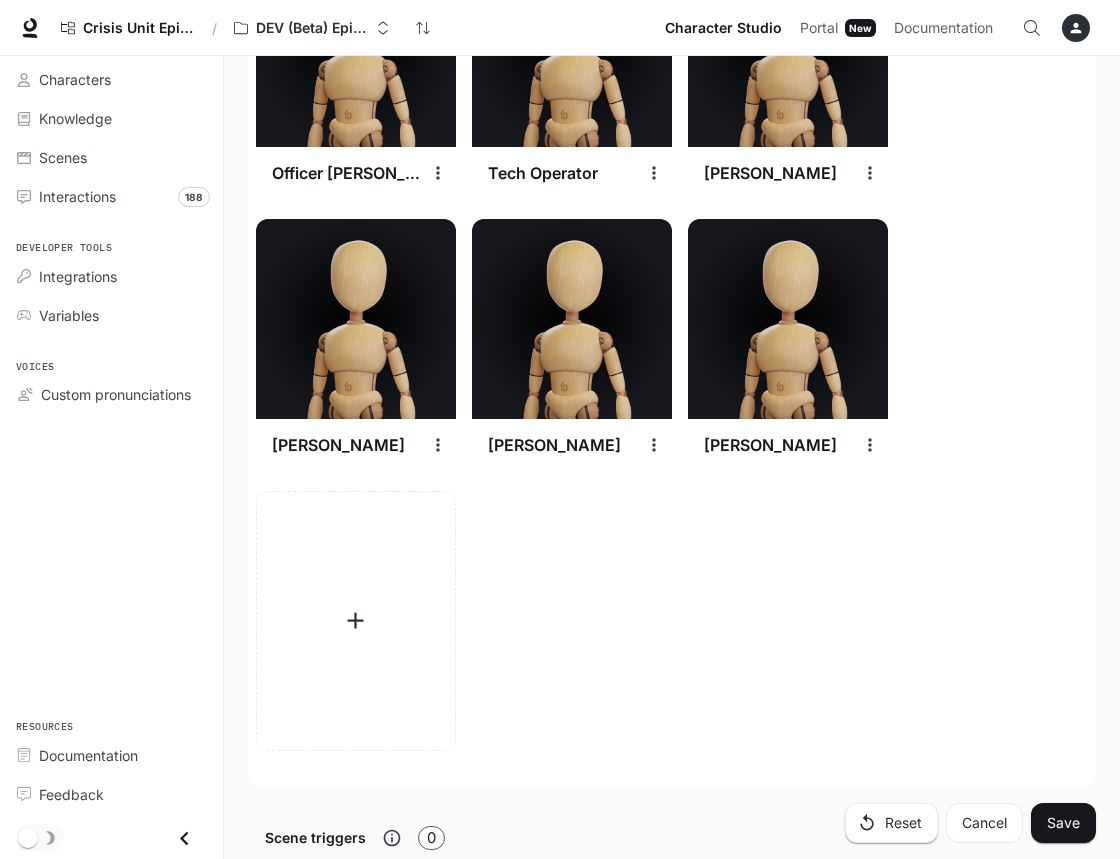 type 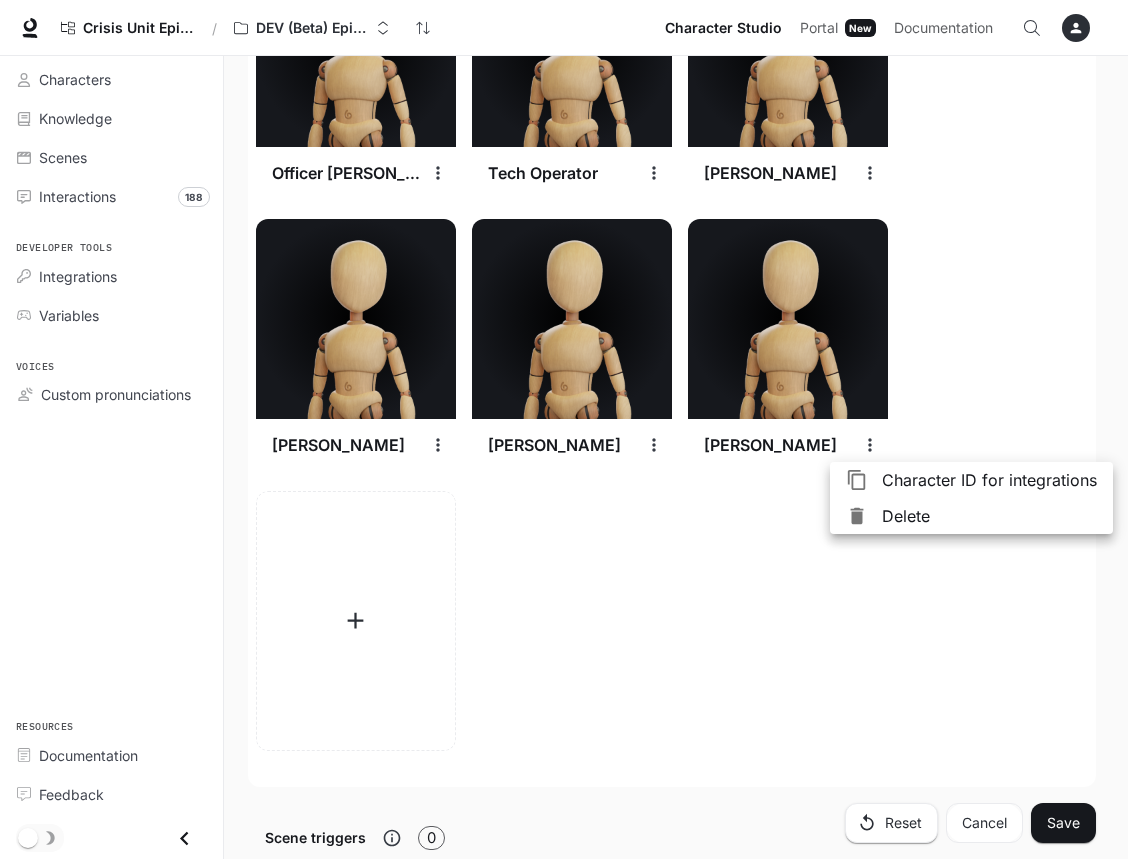drag, startPoint x: 787, startPoint y: 503, endPoint x: 780, endPoint y: 462, distance: 41.59327 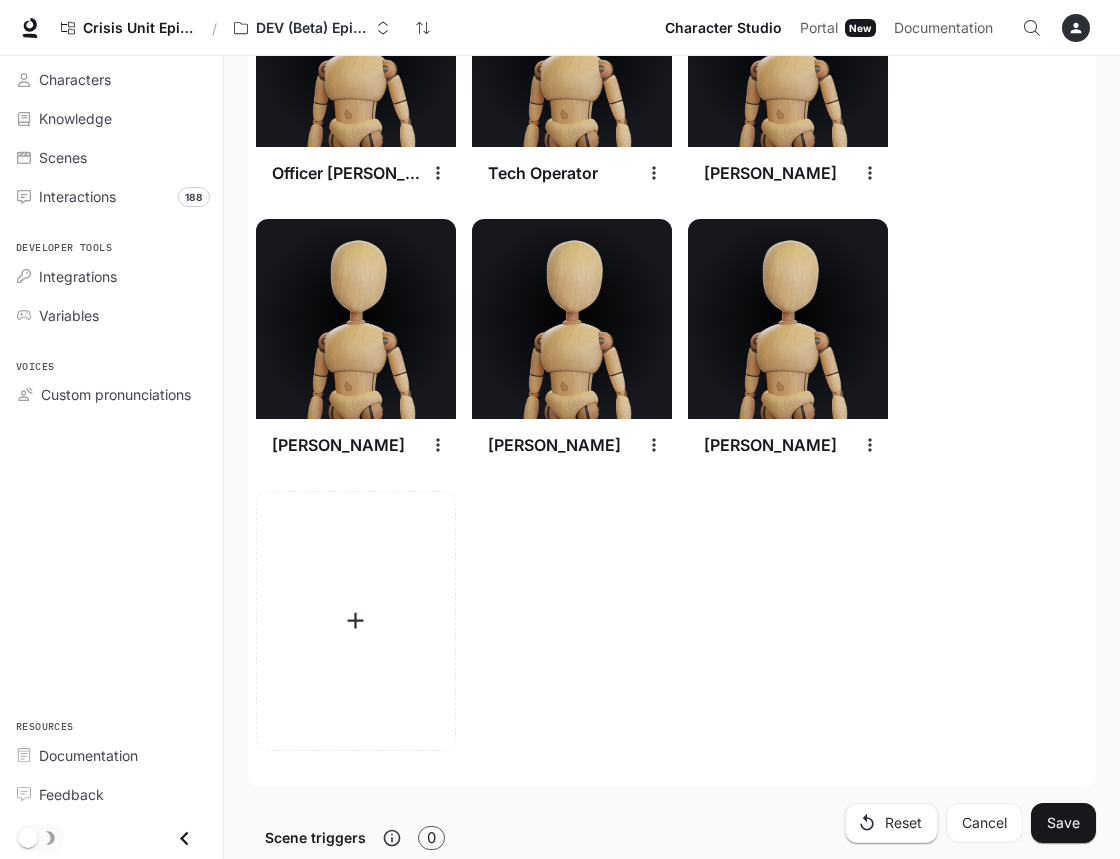 click at bounding box center [788, 319] 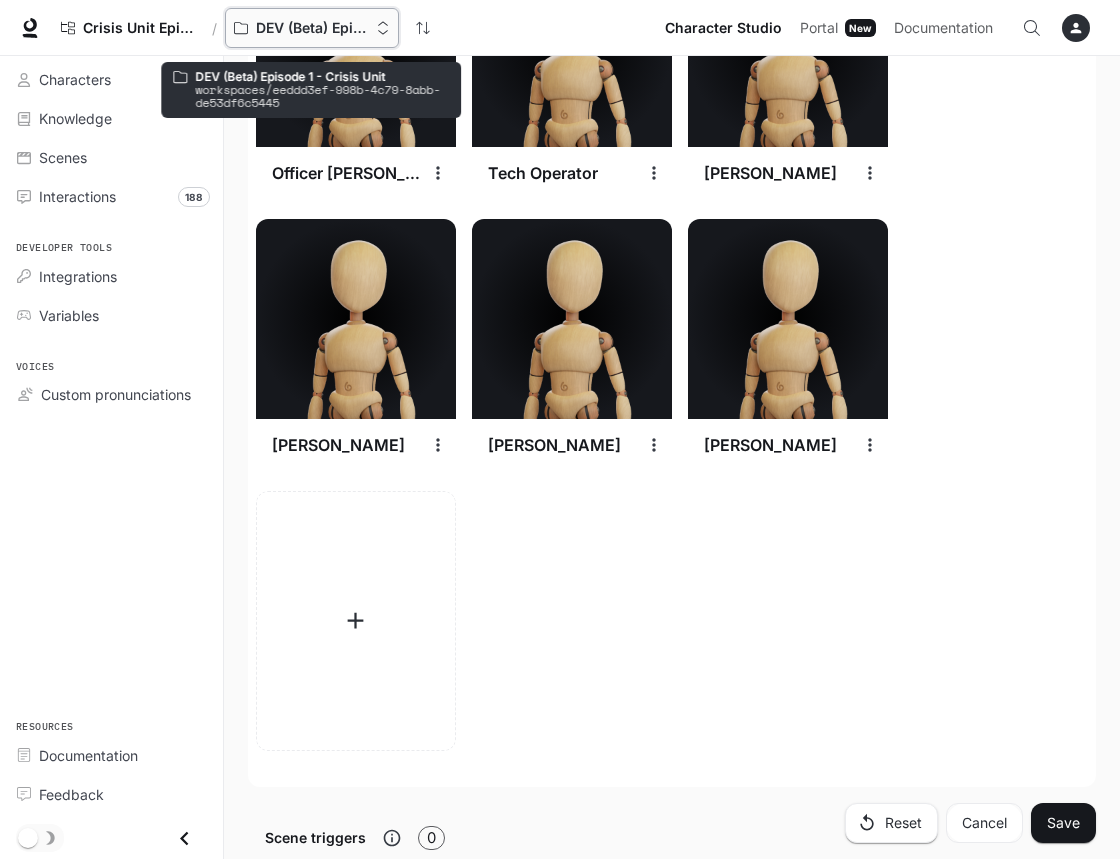 click on "DEV (Beta) Episode 1 - Crisis Unit" at bounding box center [312, 28] 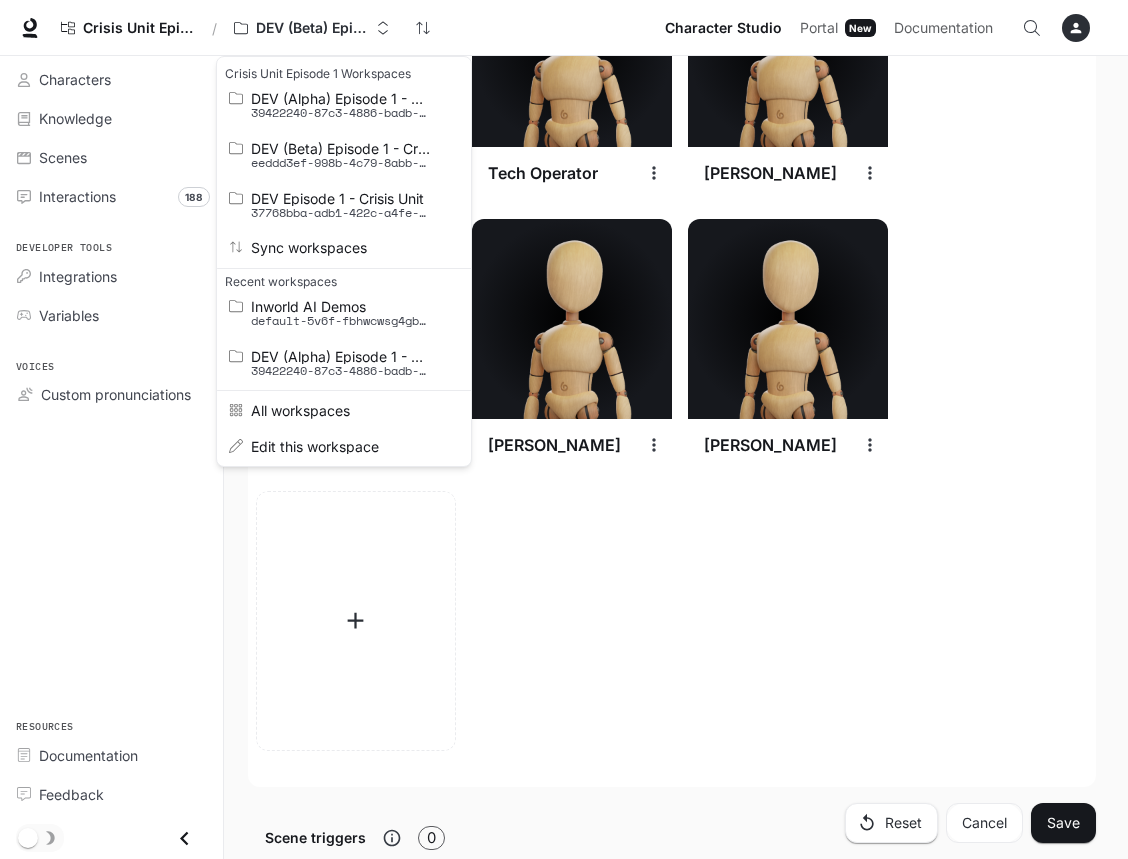 click at bounding box center [564, 429] 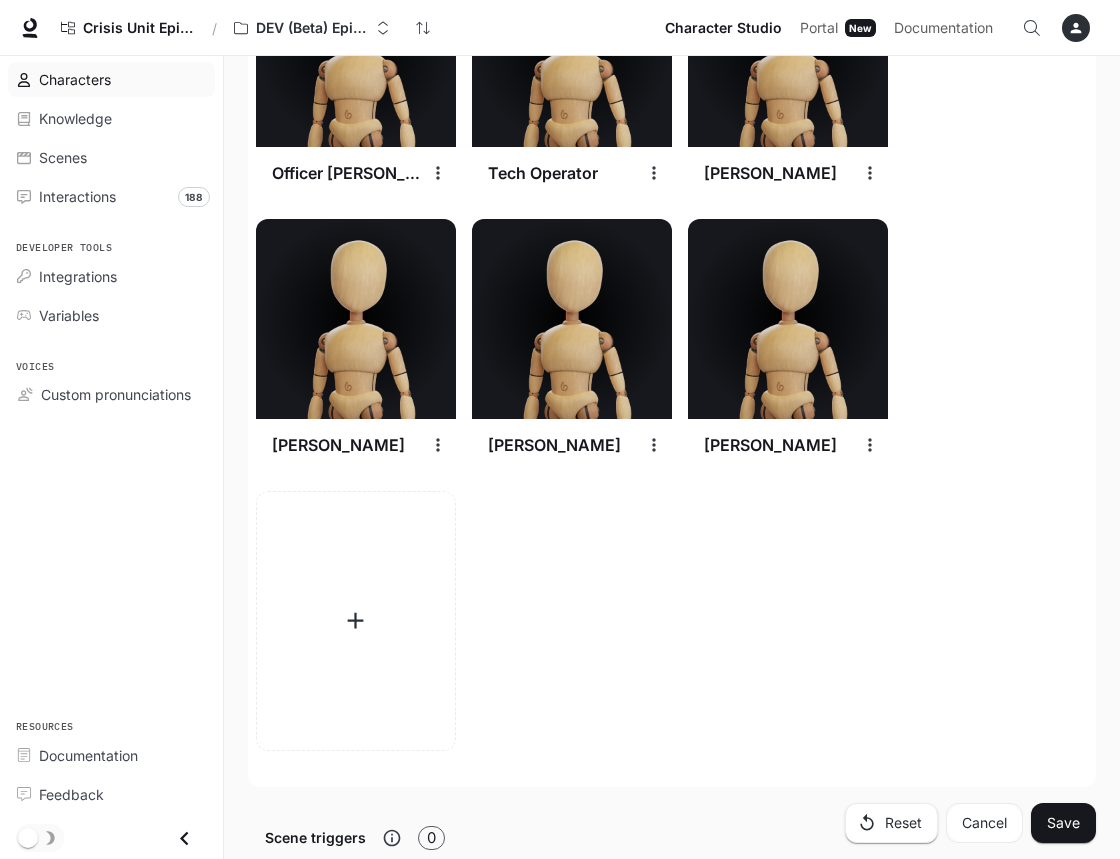 click on "Characters" at bounding box center (75, 79) 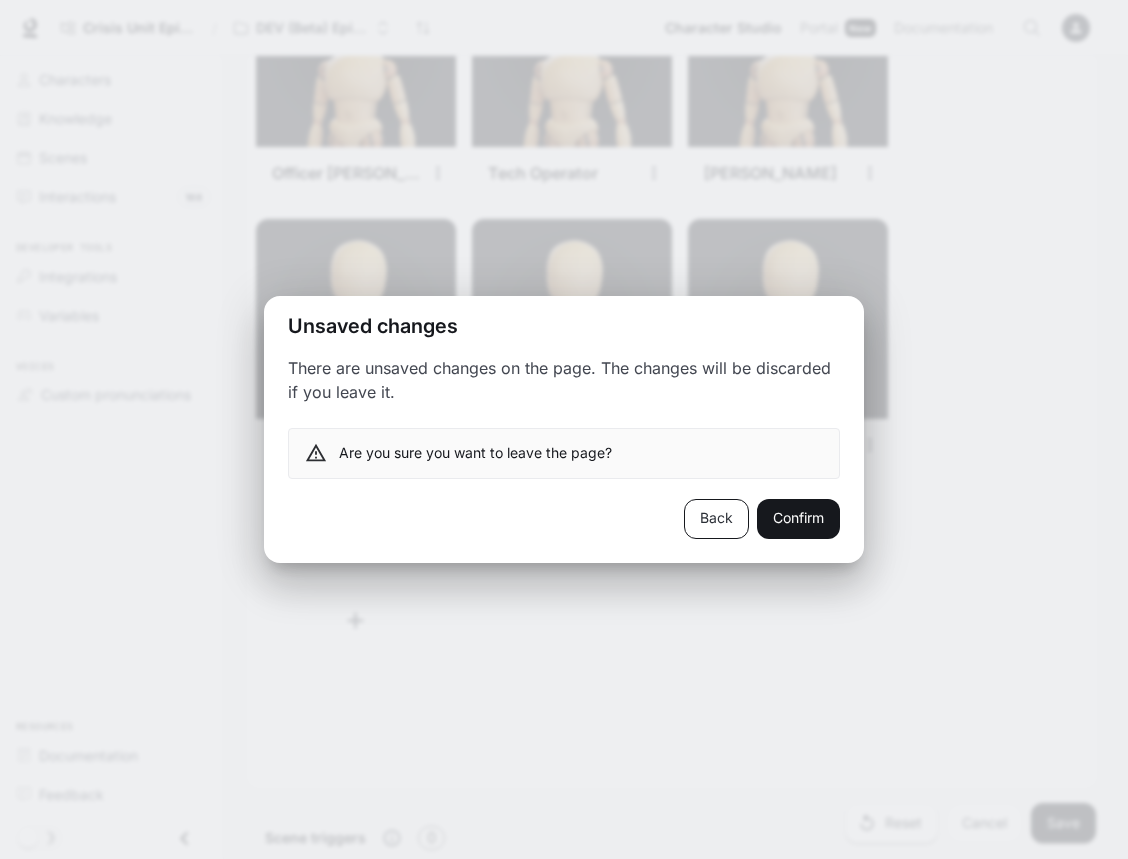 click on "Back" at bounding box center [716, 519] 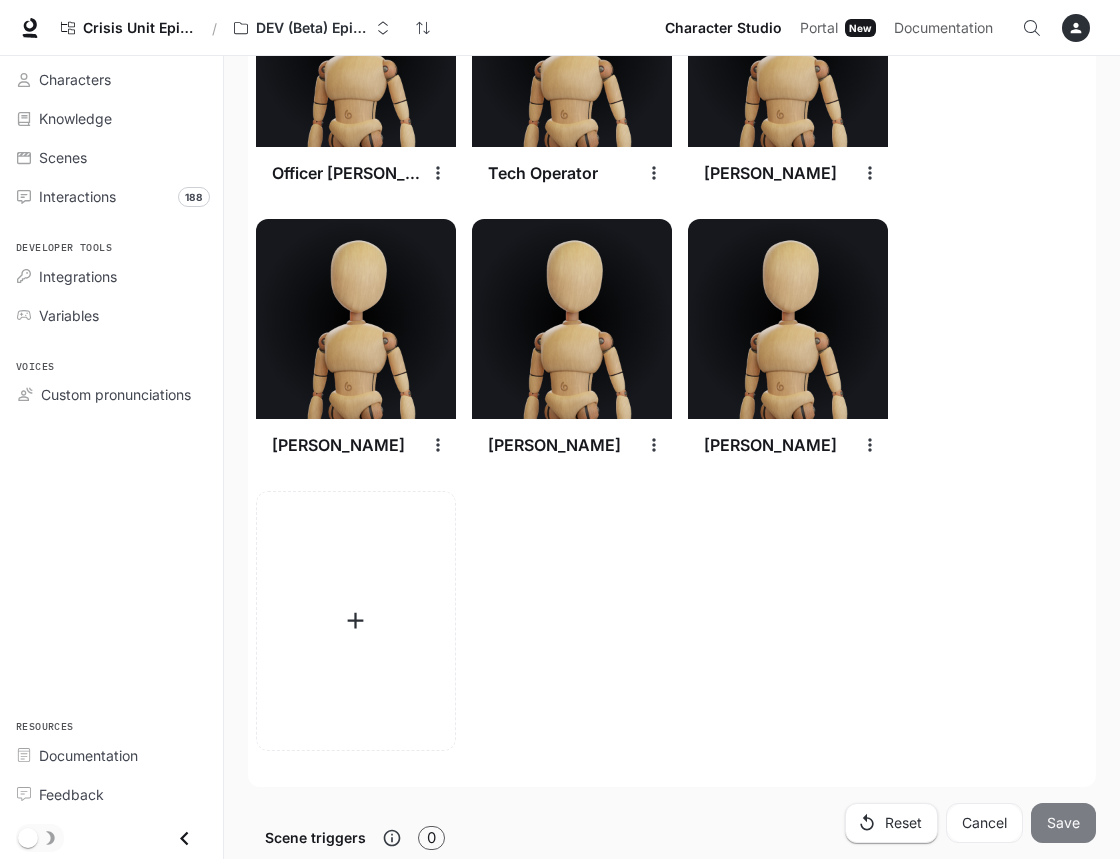 click on "Save" at bounding box center [1063, 823] 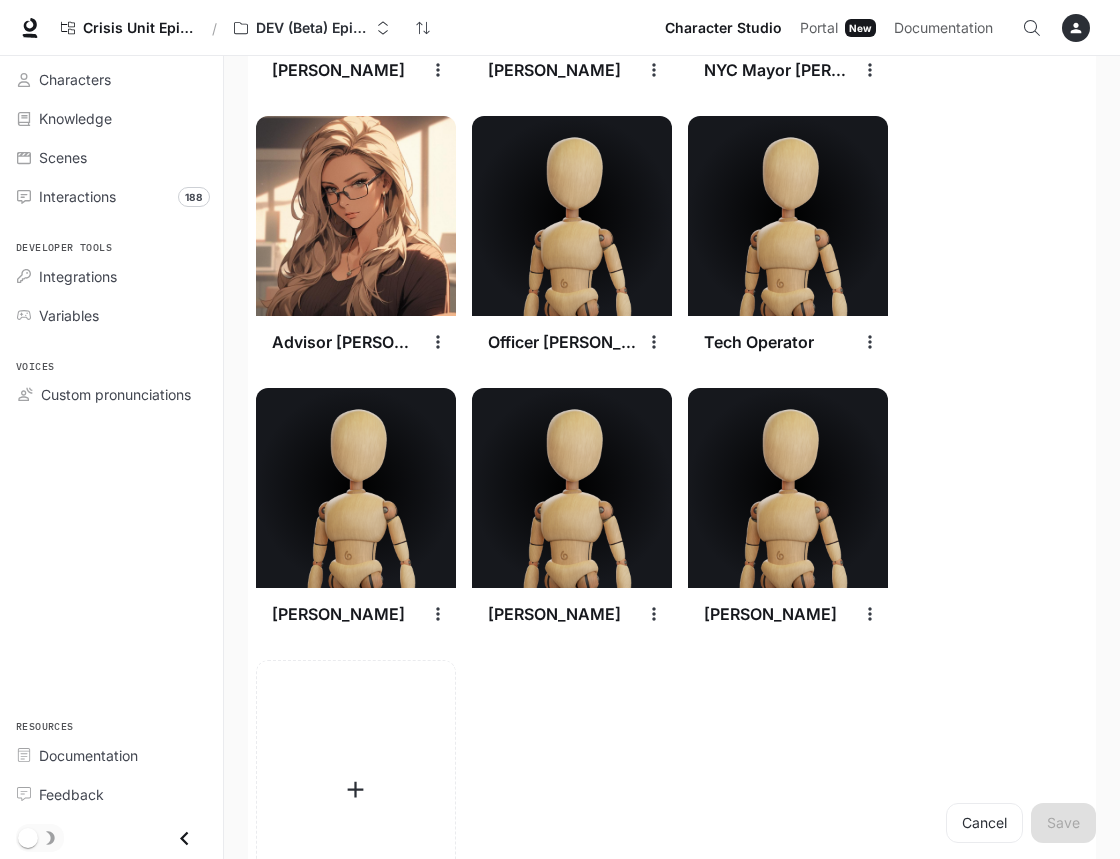 scroll, scrollTop: 1730, scrollLeft: 0, axis: vertical 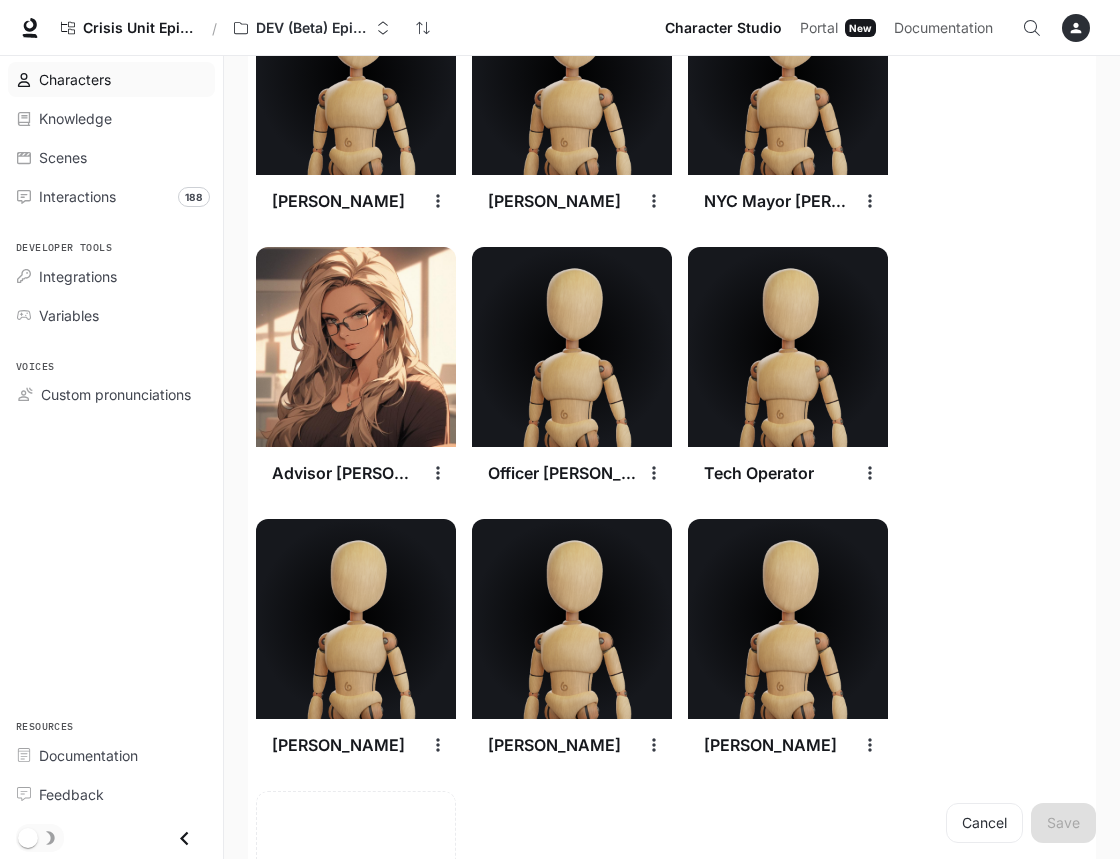 click on "Characters" at bounding box center [75, 79] 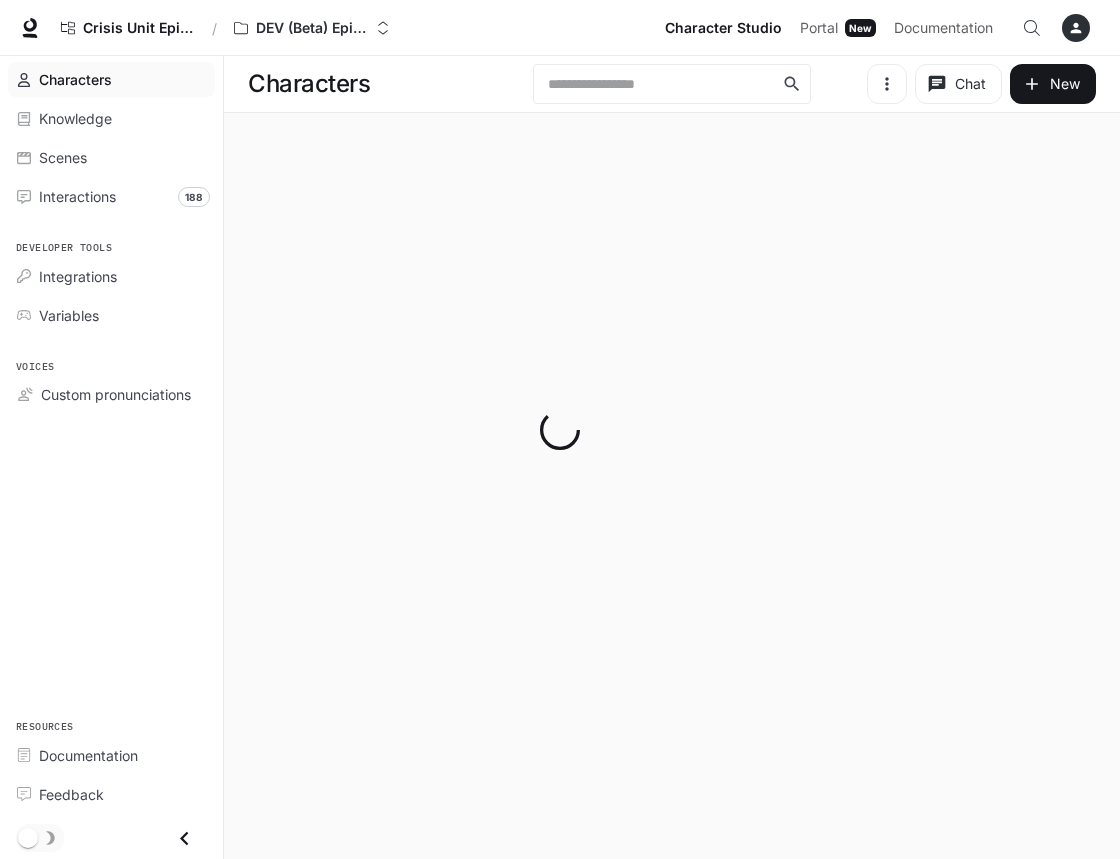 scroll, scrollTop: 0, scrollLeft: 0, axis: both 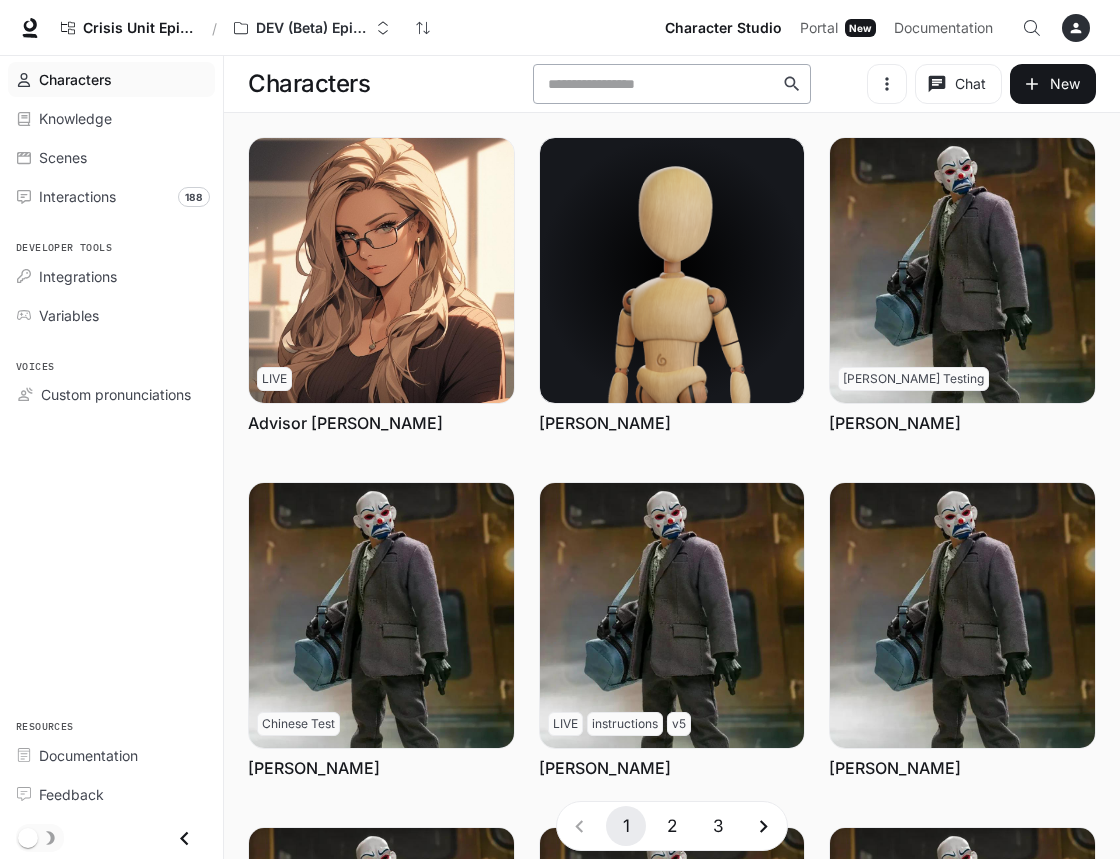 click on "​" at bounding box center [671, 84] 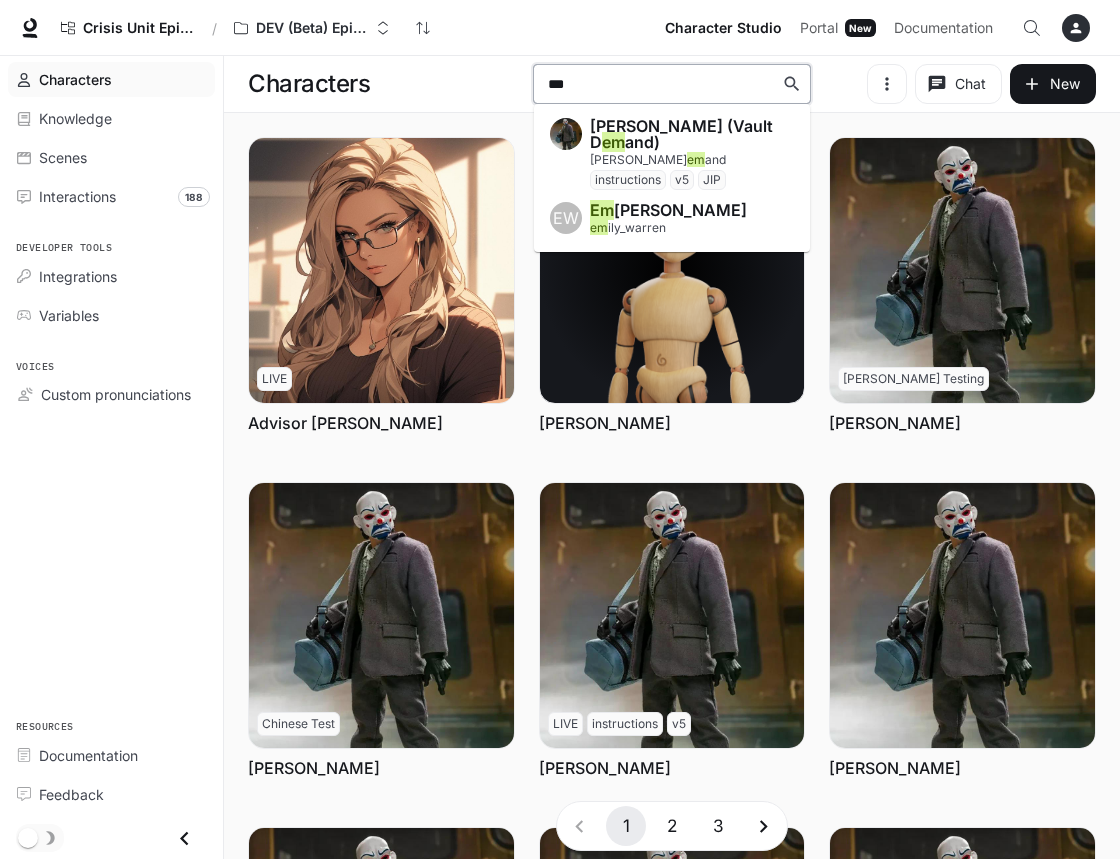 type on "****" 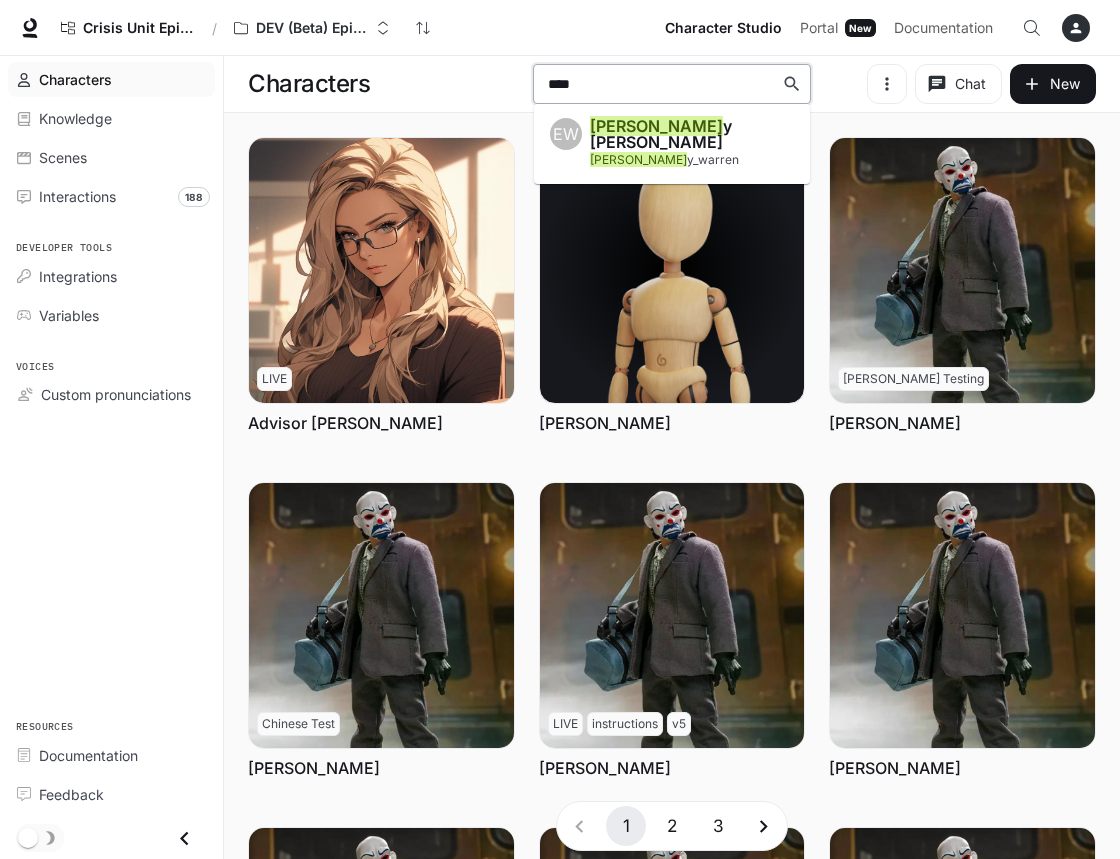 click on "EW Emil y Warren emil y_warren" at bounding box center [672, 144] 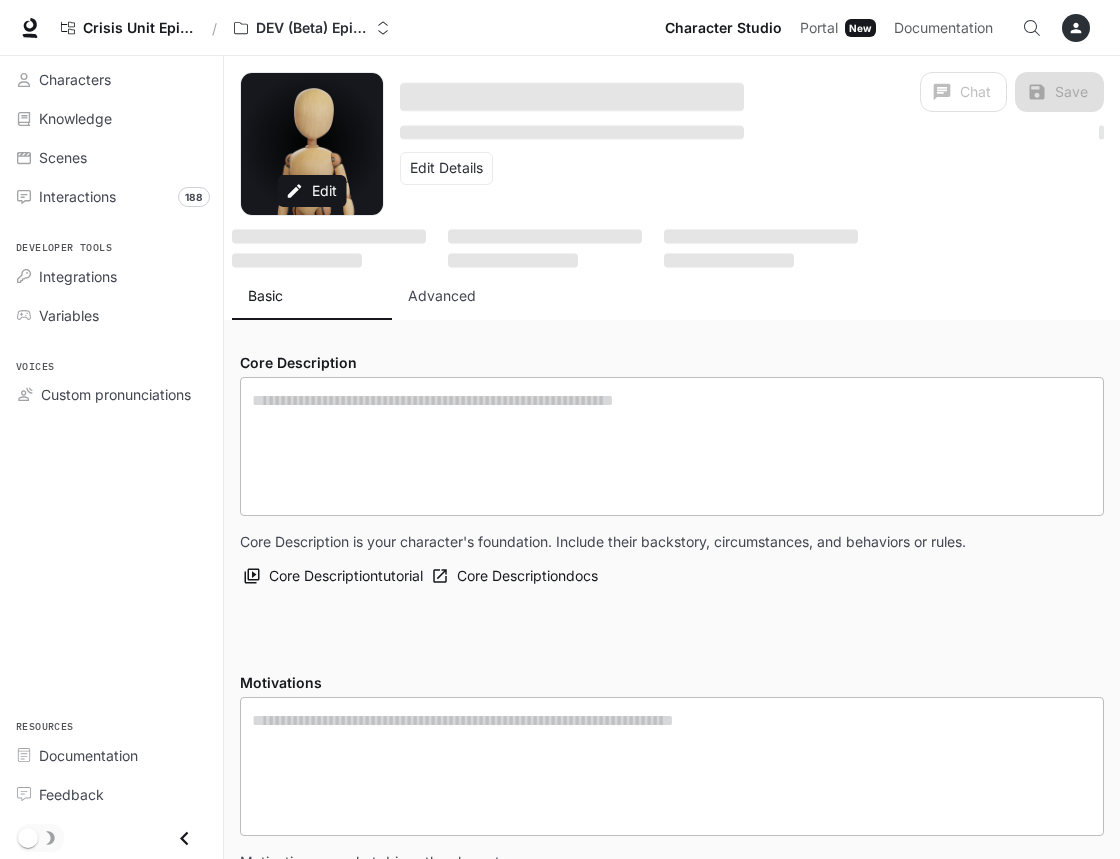 type on "**********" 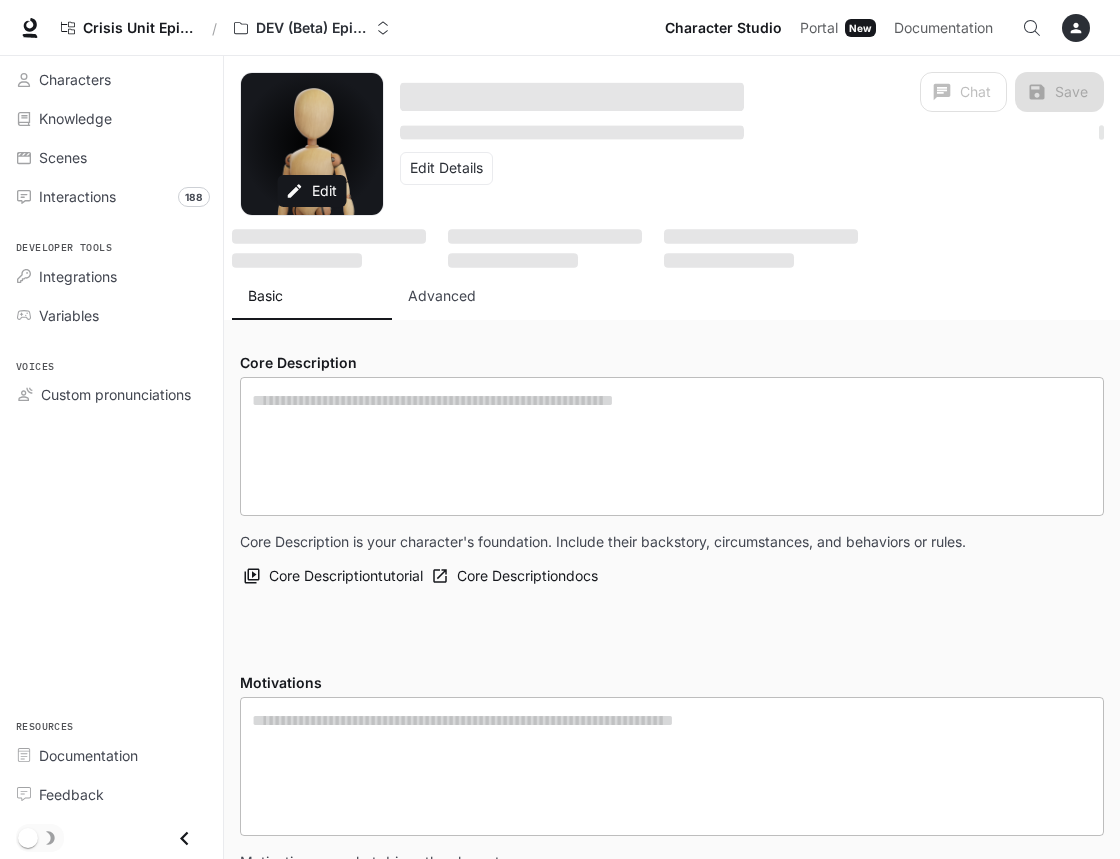 type on "*" 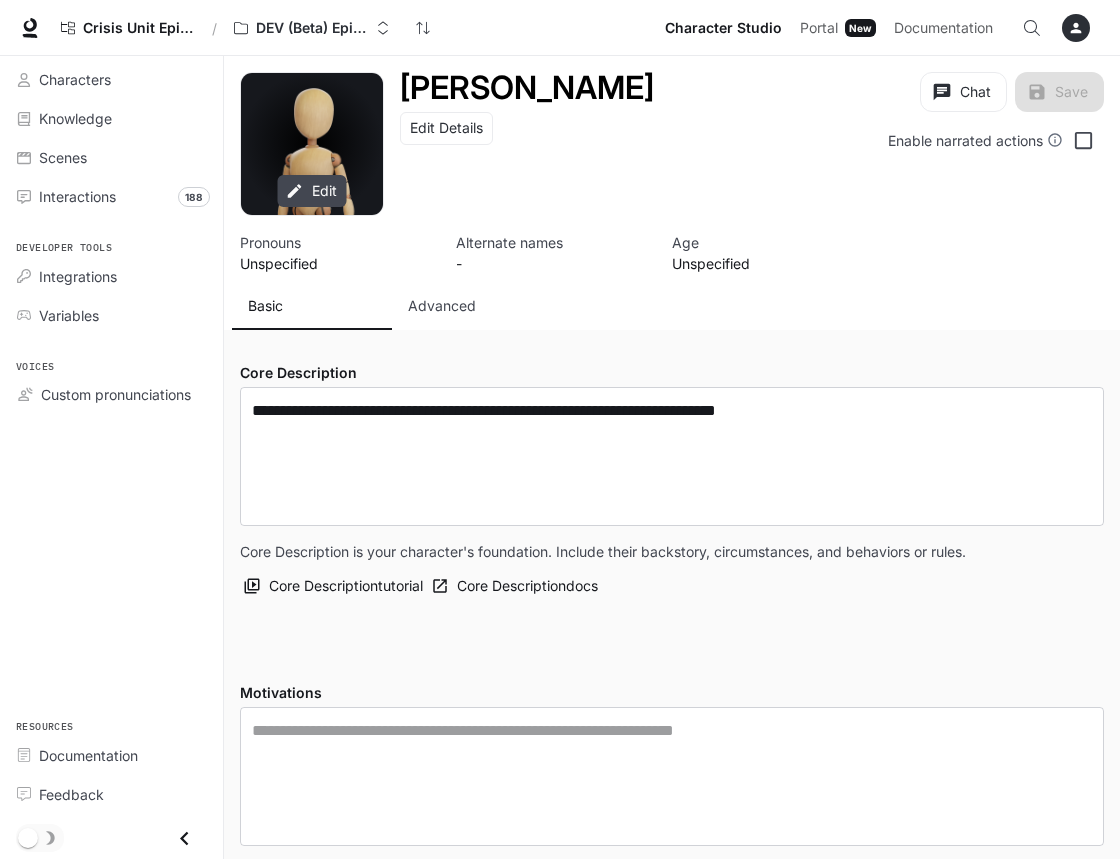 type on "**********" 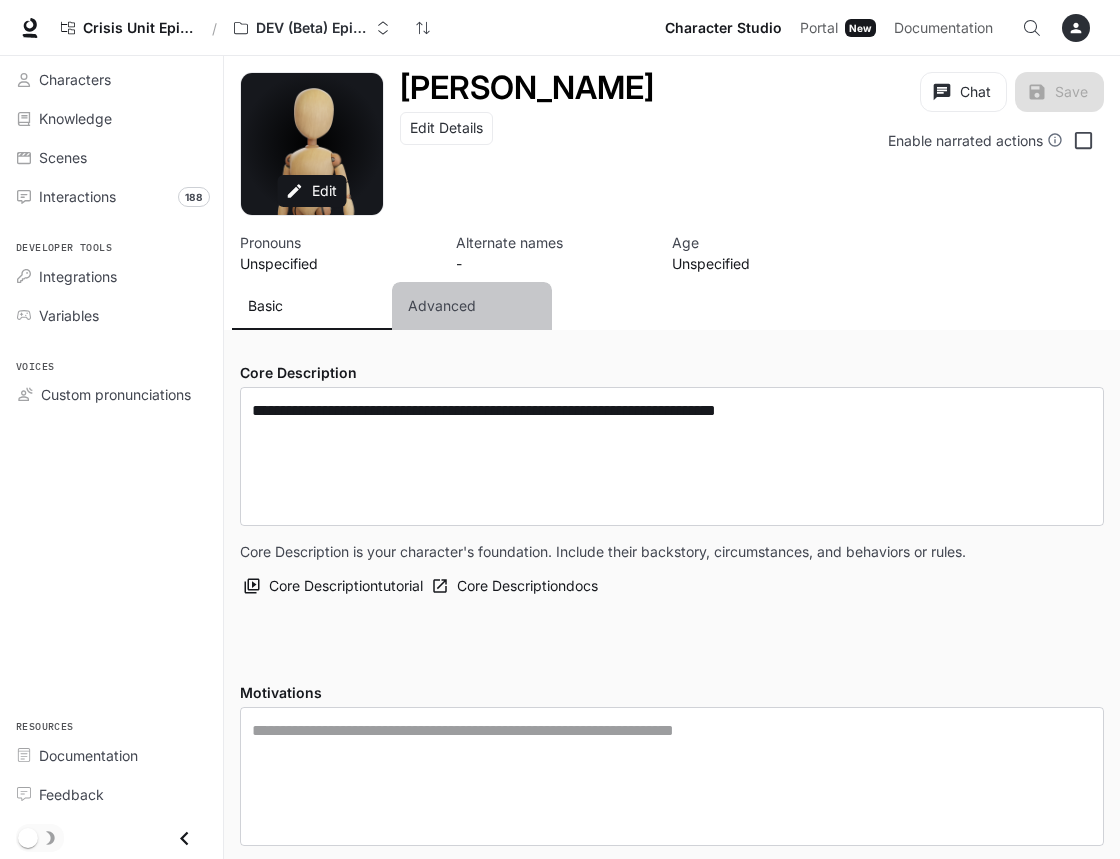 click on "Advanced" at bounding box center [472, 306] 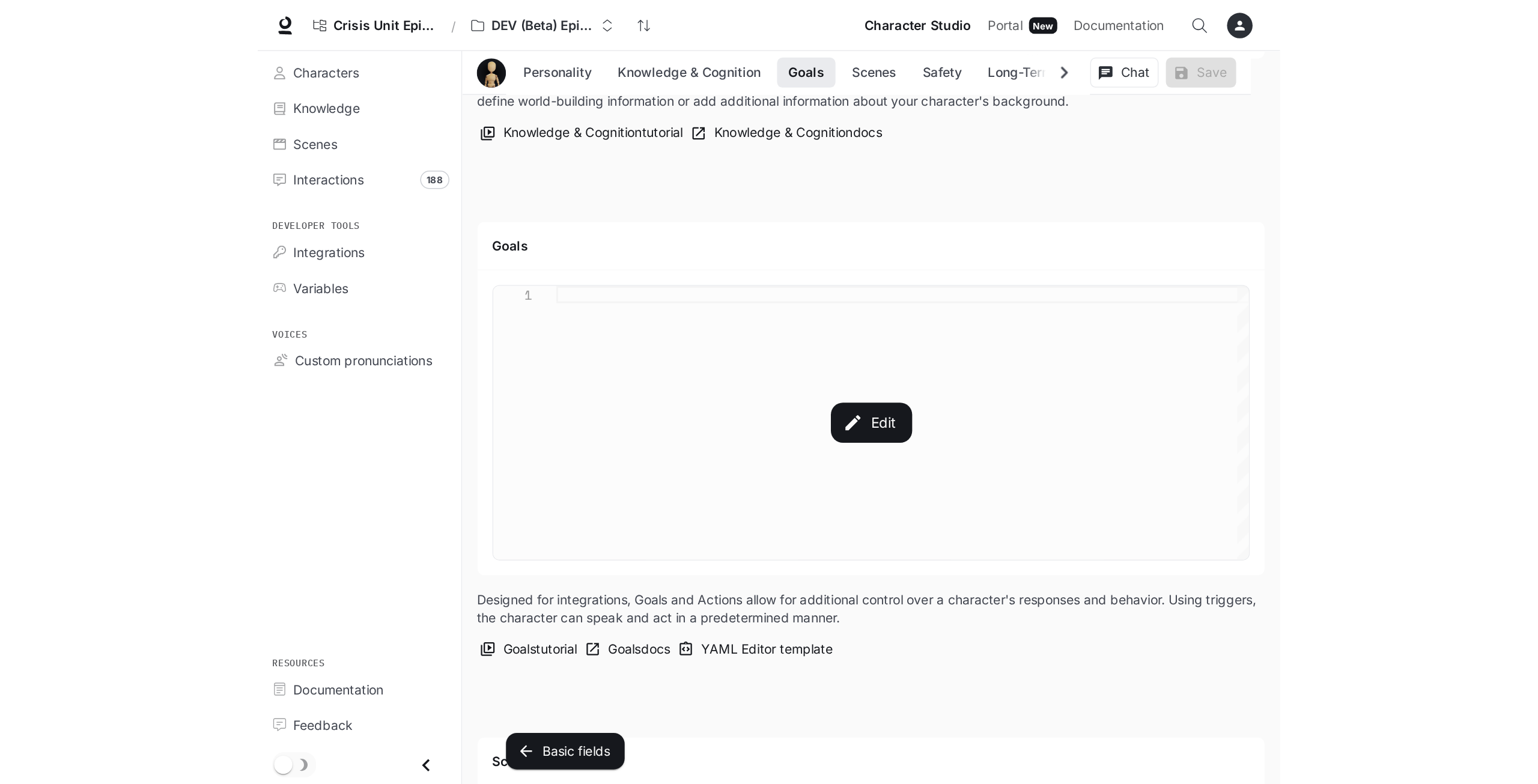 scroll, scrollTop: 1262, scrollLeft: 0, axis: vertical 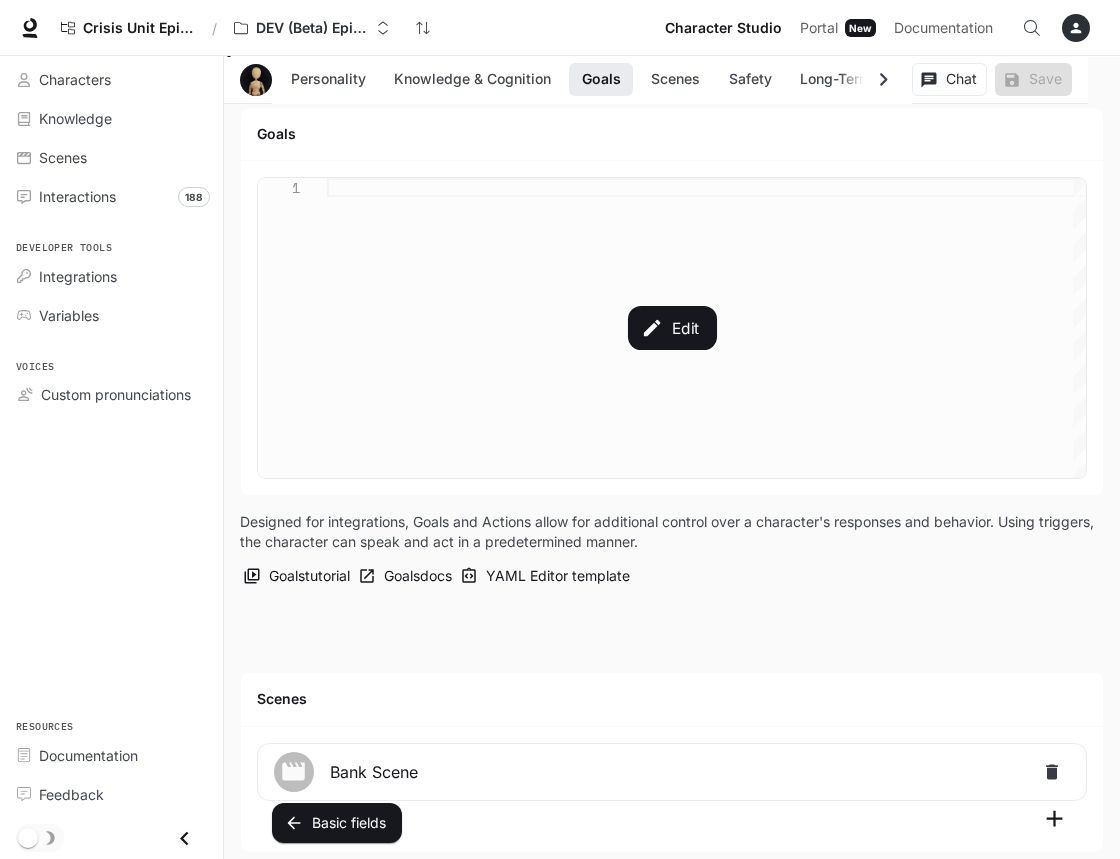click on "Edit" at bounding box center (672, 328) 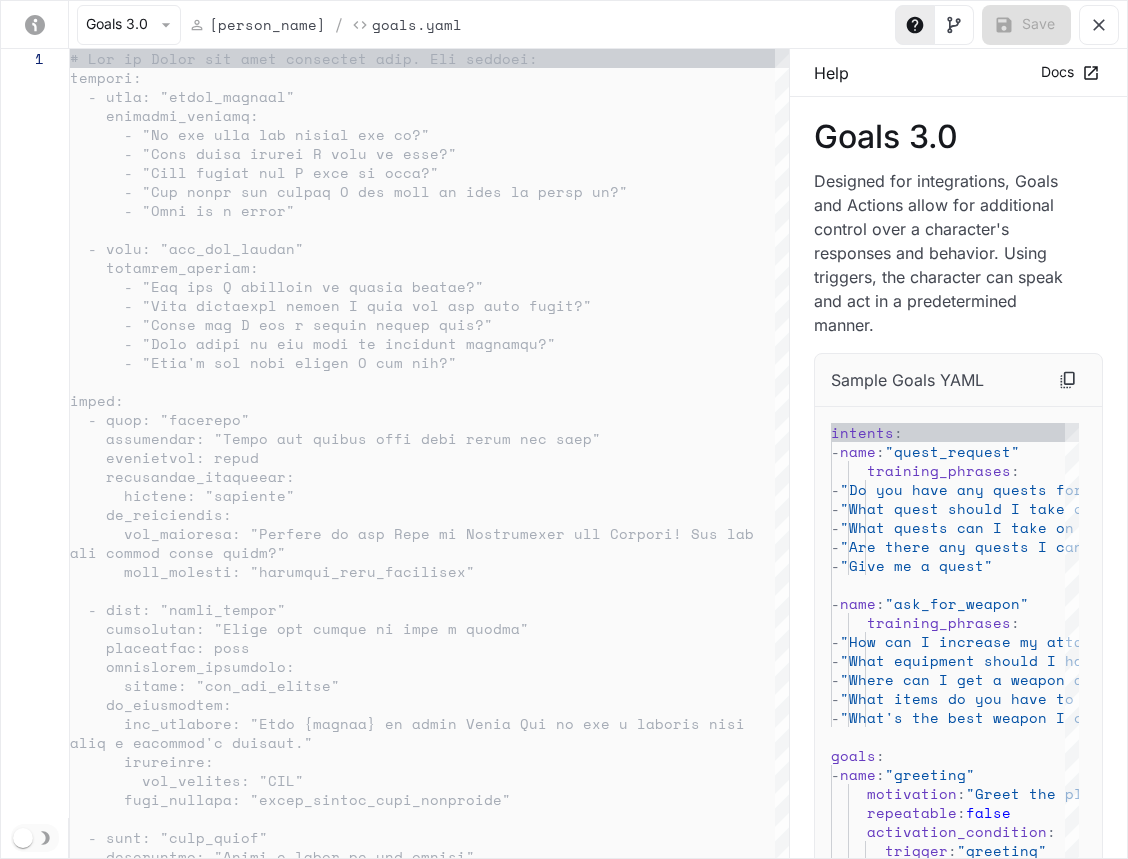 click at bounding box center [429, 454] 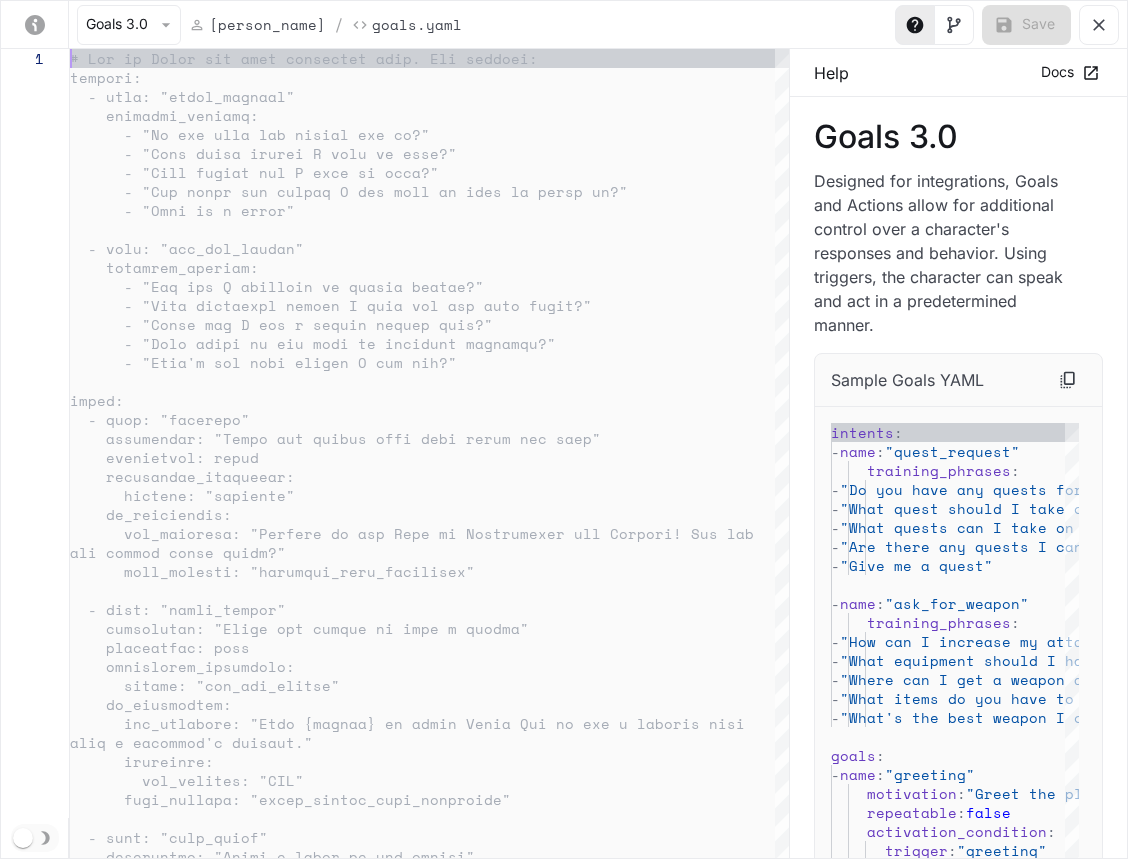 type on "**********" 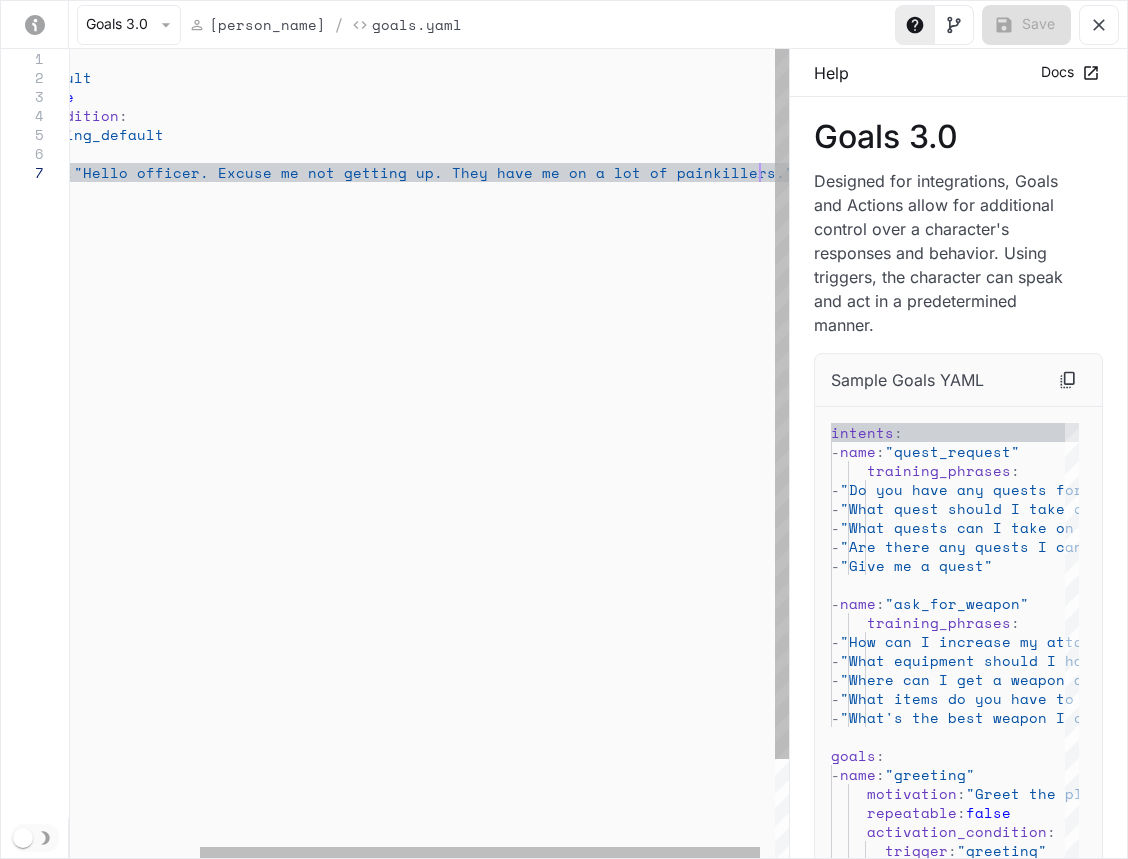type on "**********" 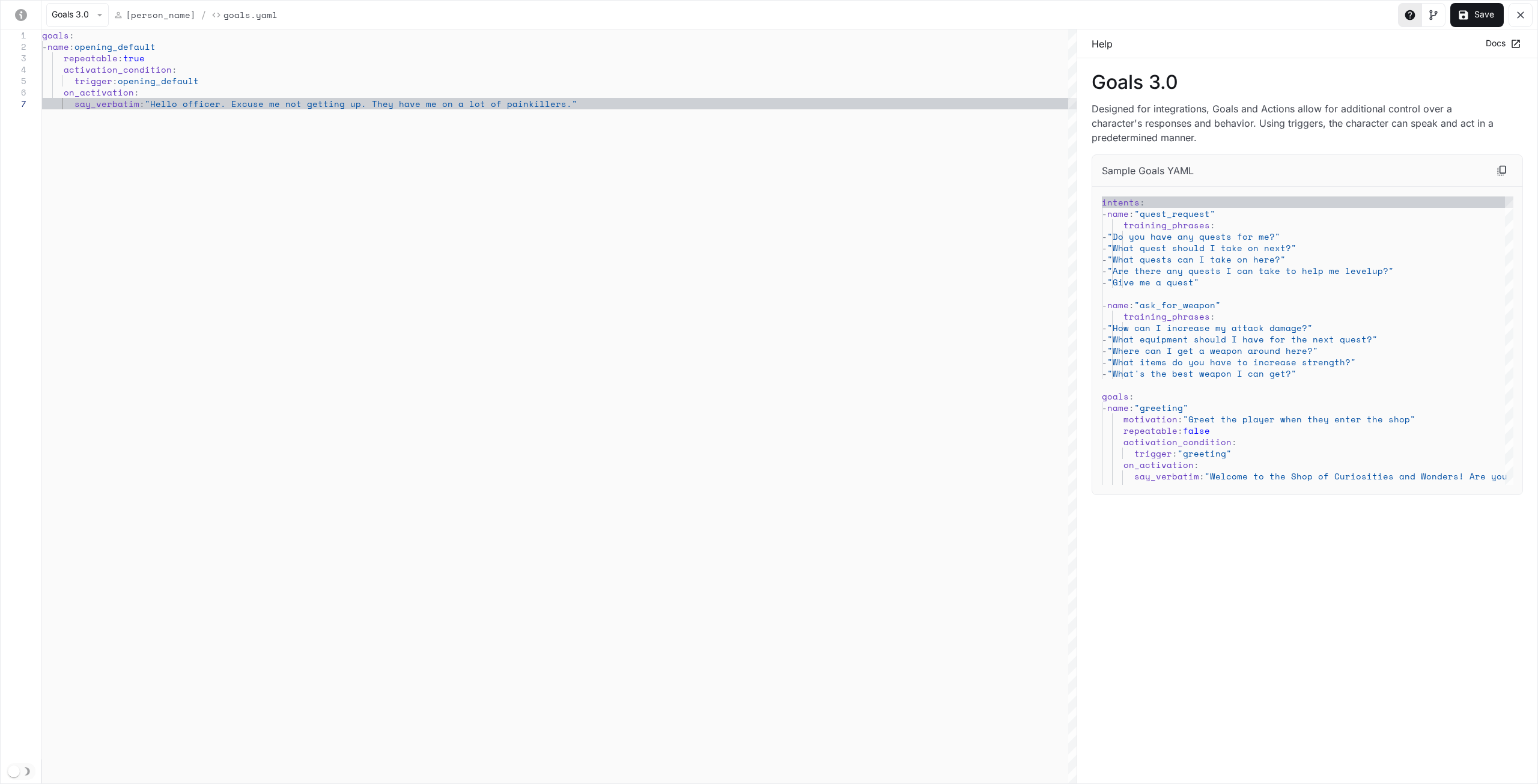 drag, startPoint x: 1196, startPoint y: 651, endPoint x: 1194, endPoint y: 624, distance: 27.073973 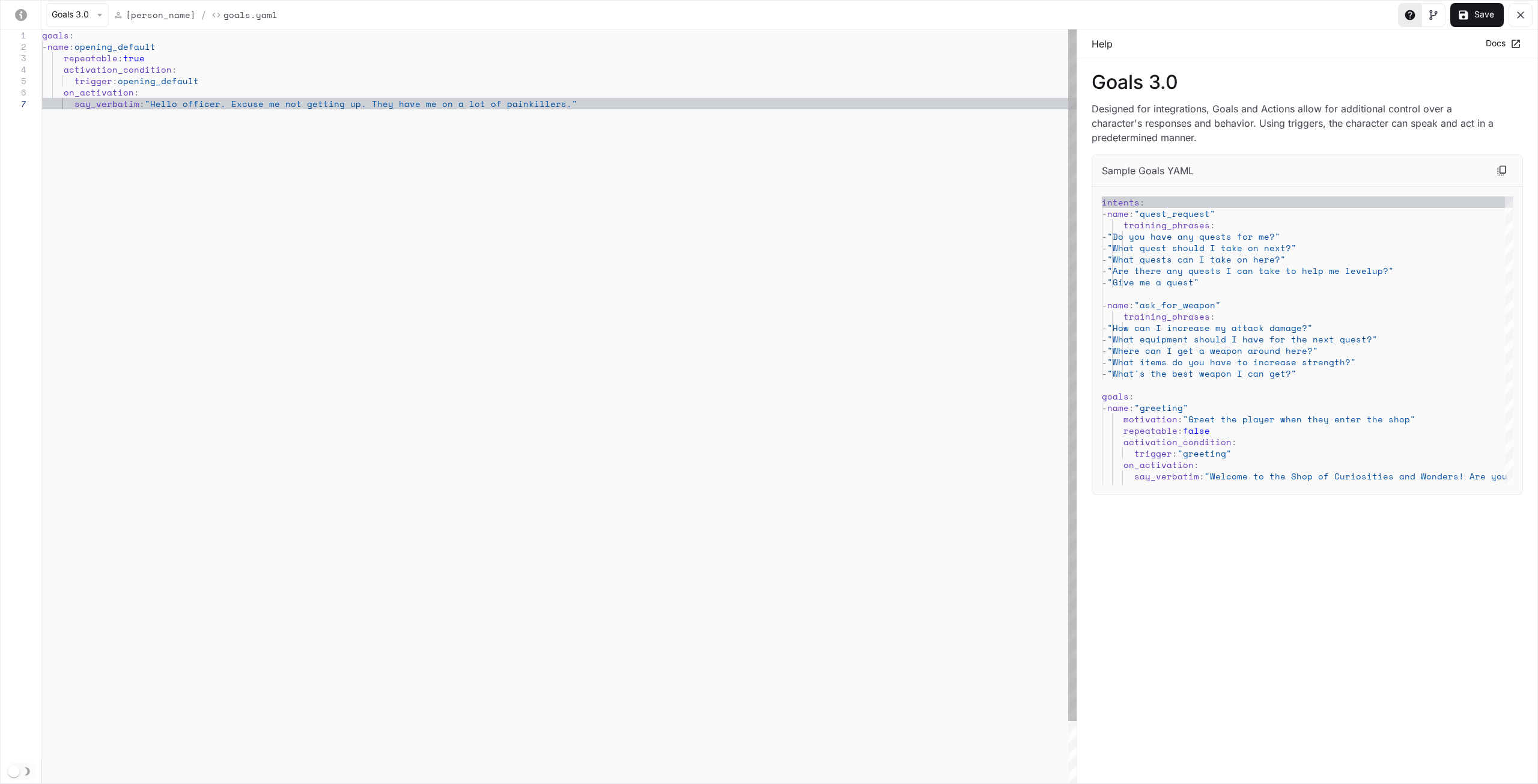 scroll, scrollTop: 0, scrollLeft: 514, axis: horizontal 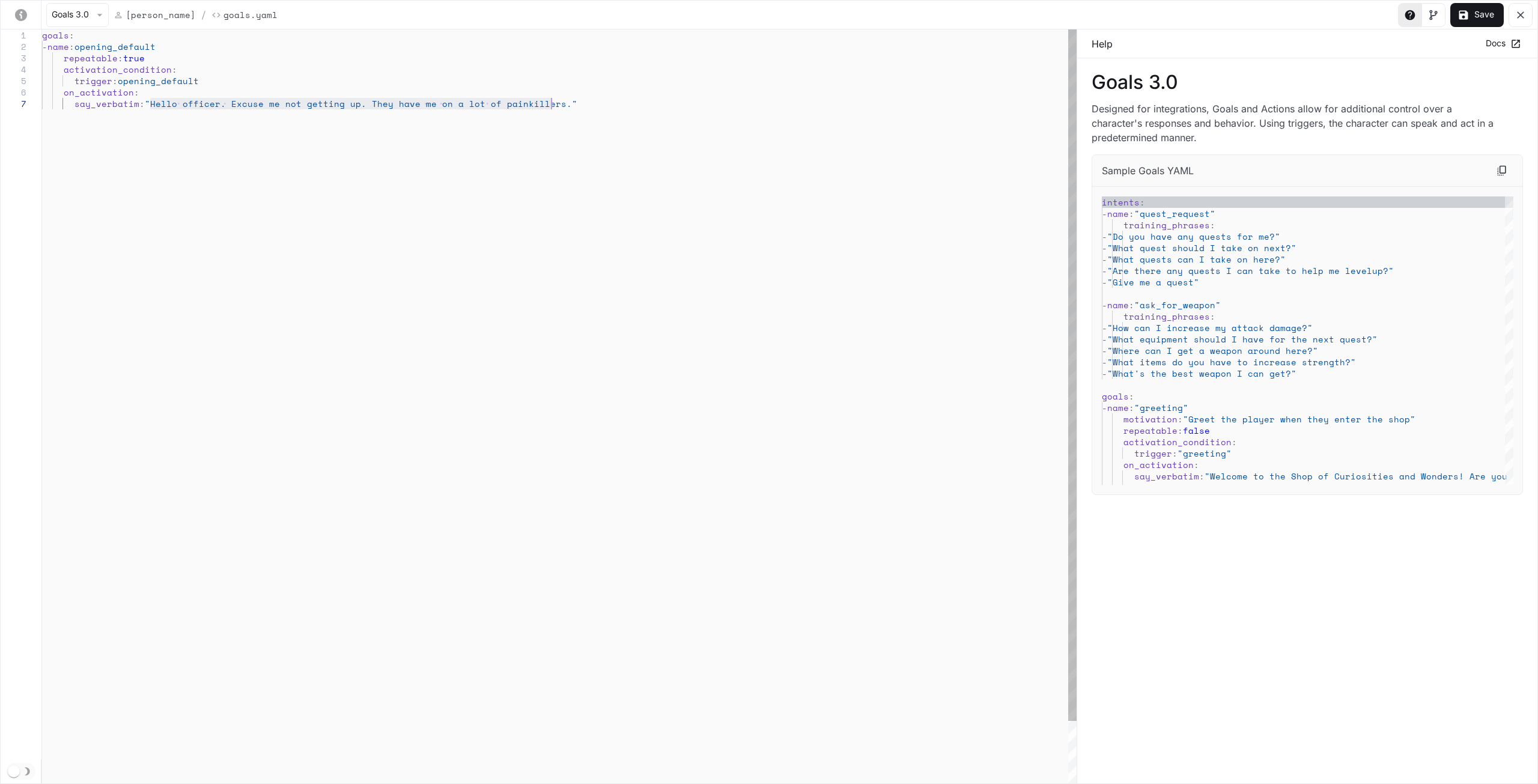 drag, startPoint x: 152, startPoint y: 102, endPoint x: 553, endPoint y: 106, distance: 401.02 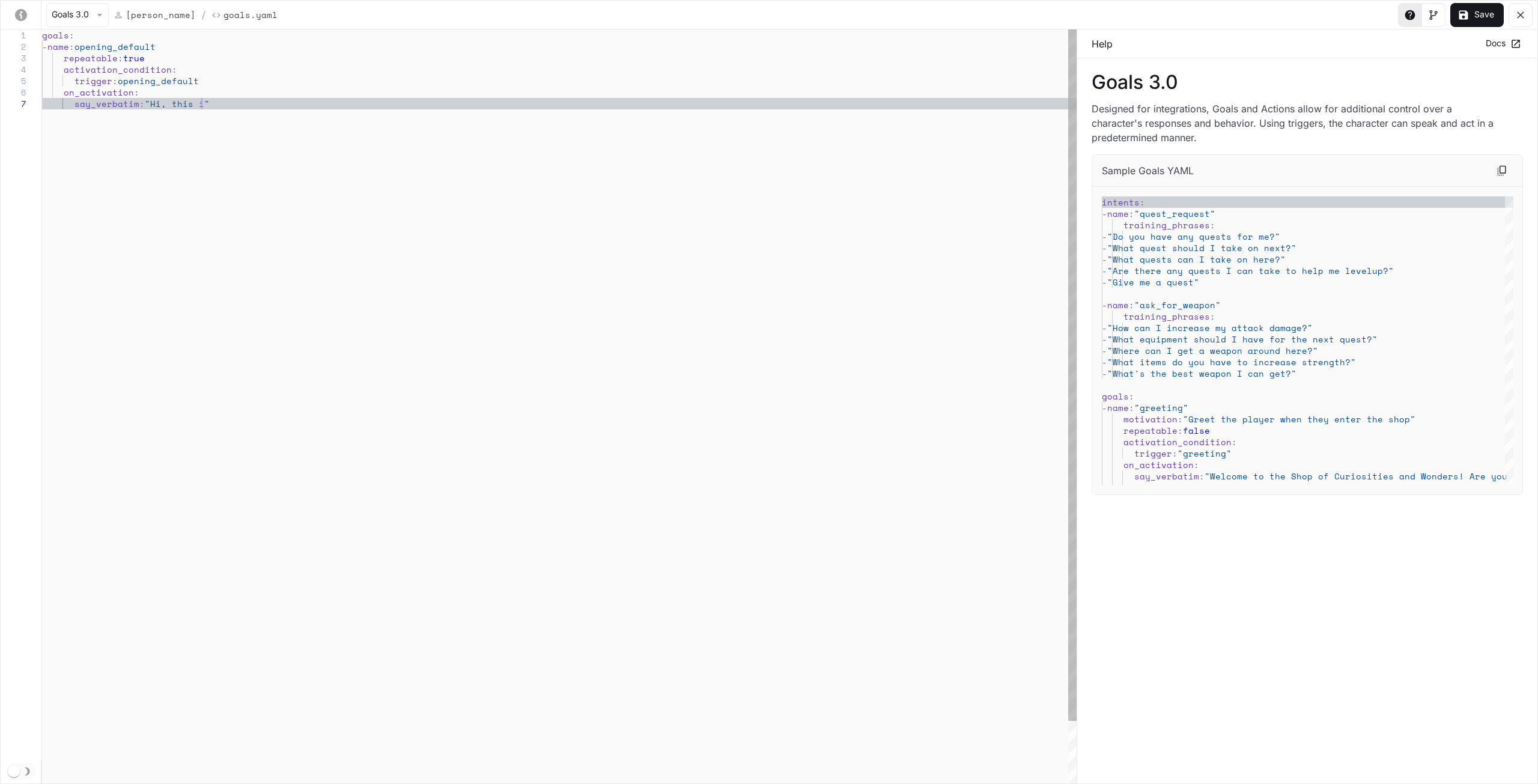 type on "**********" 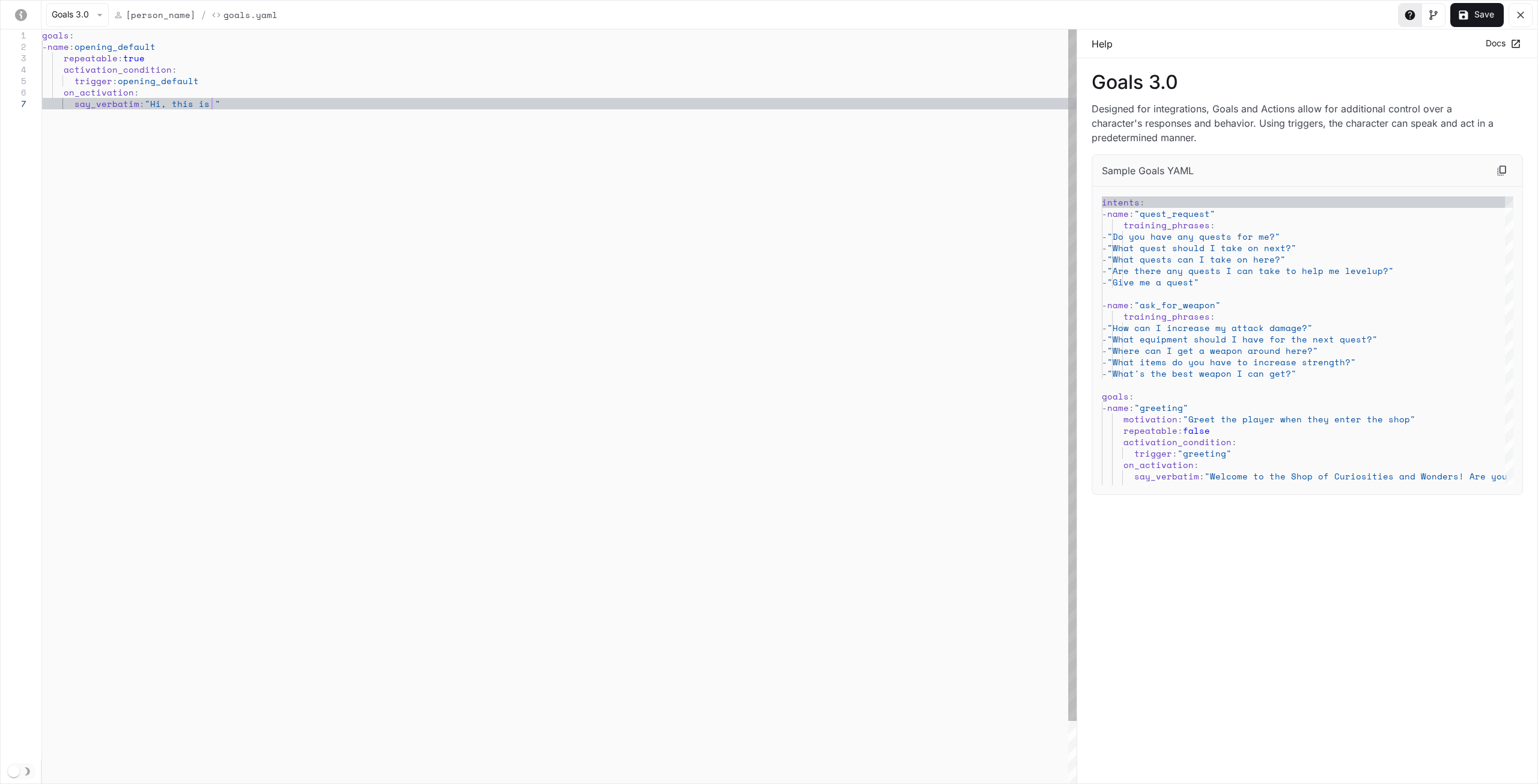 type on "**********" 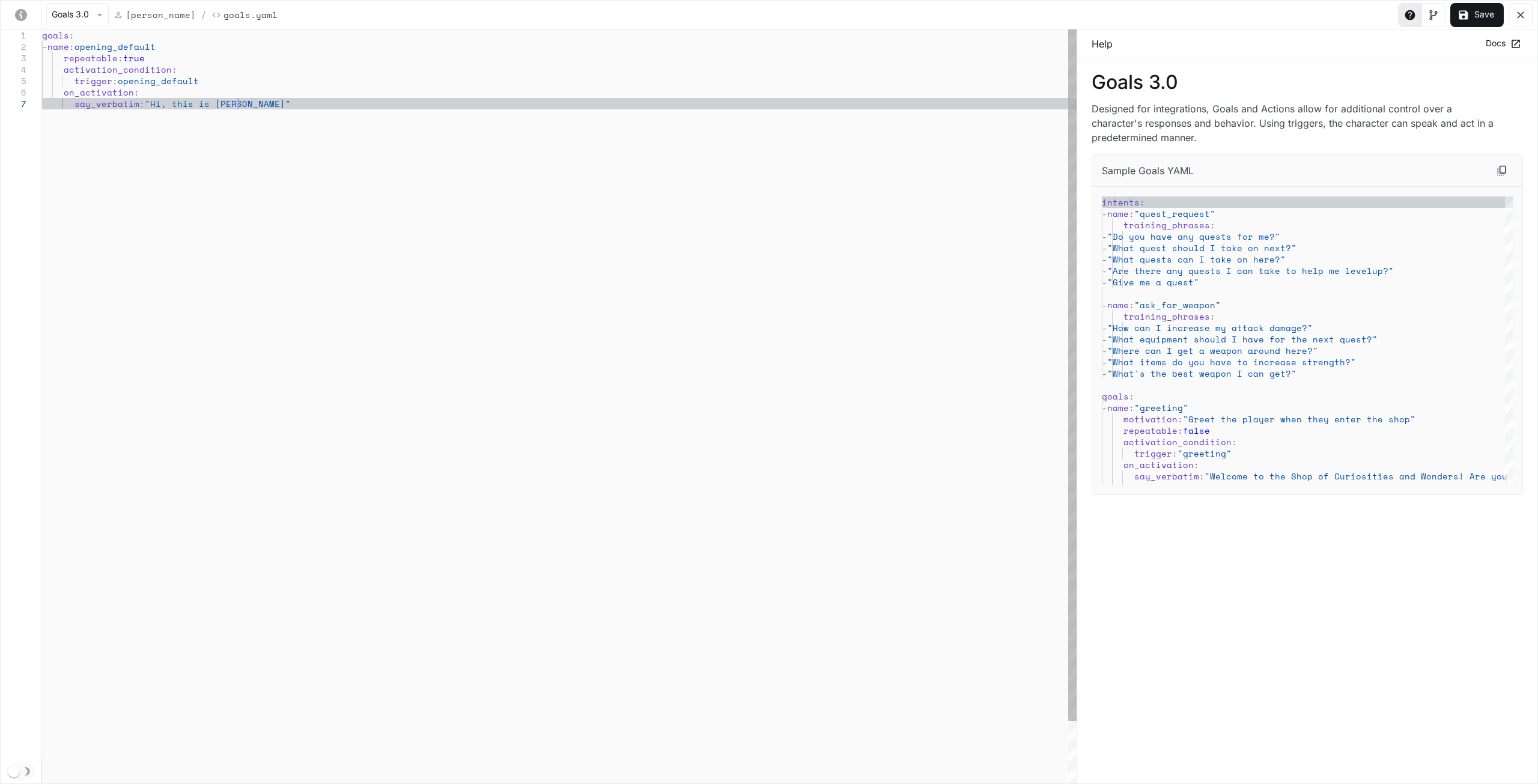 type on "**********" 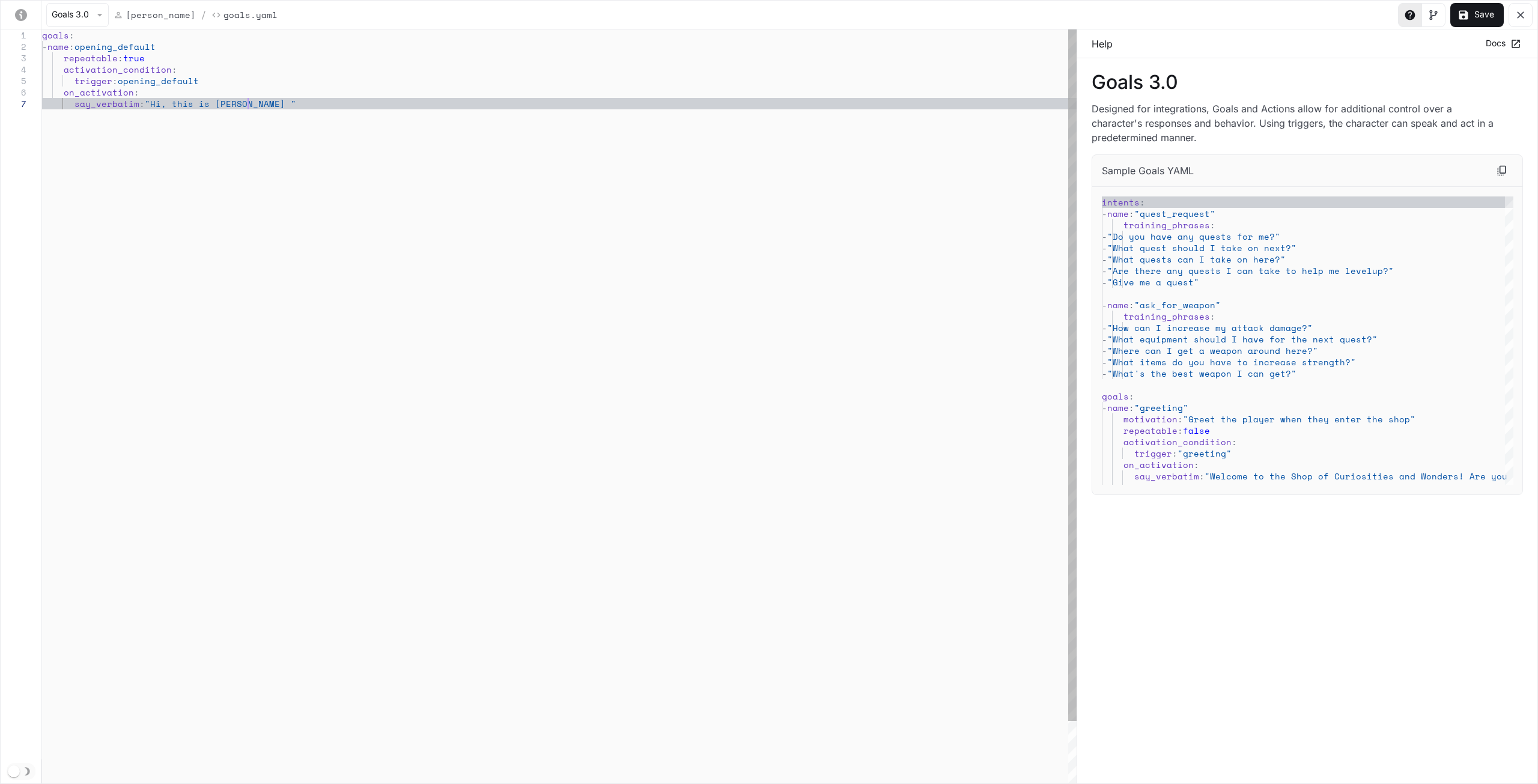 type on "**********" 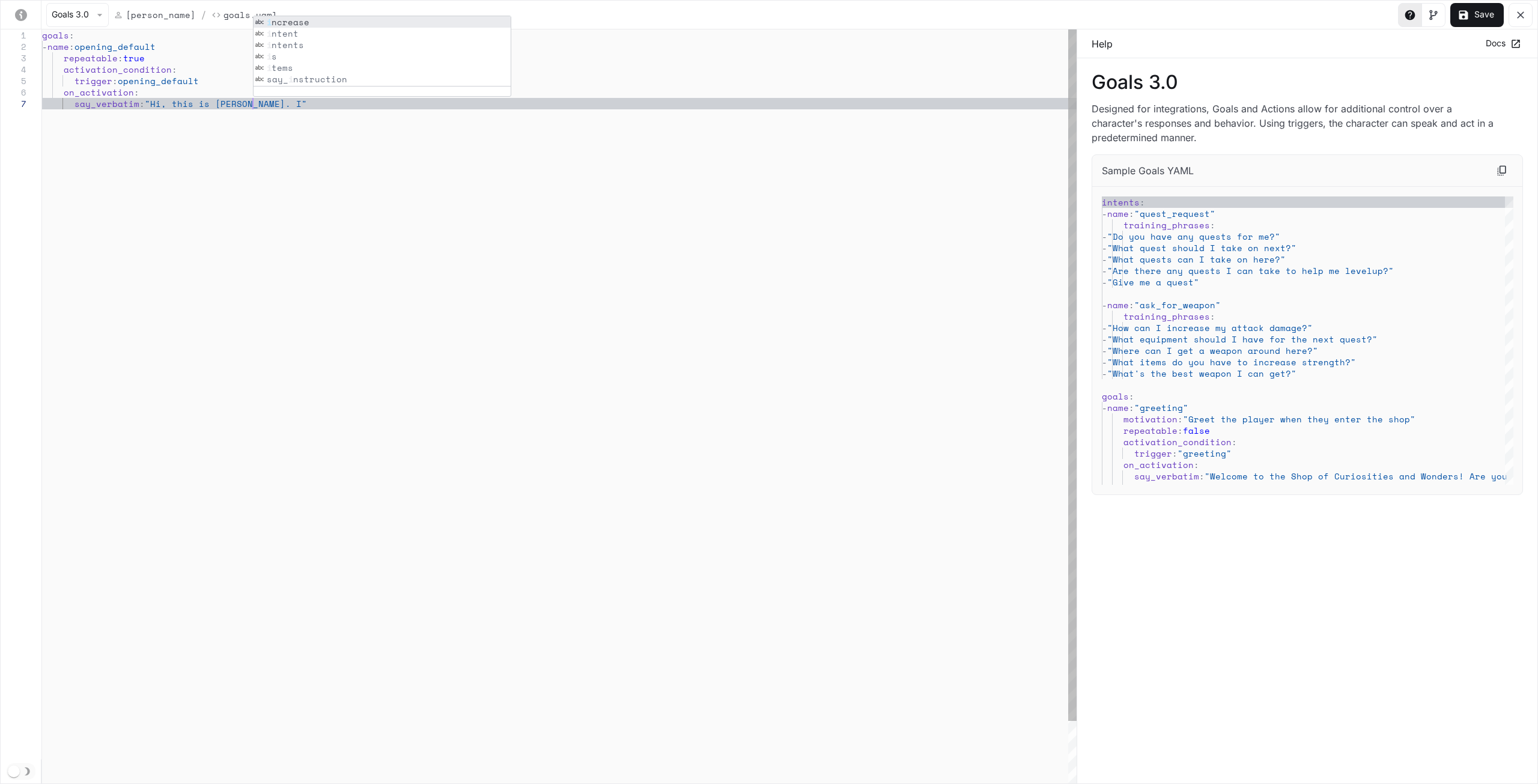 scroll, scrollTop: 67, scrollLeft: 210, axis: both 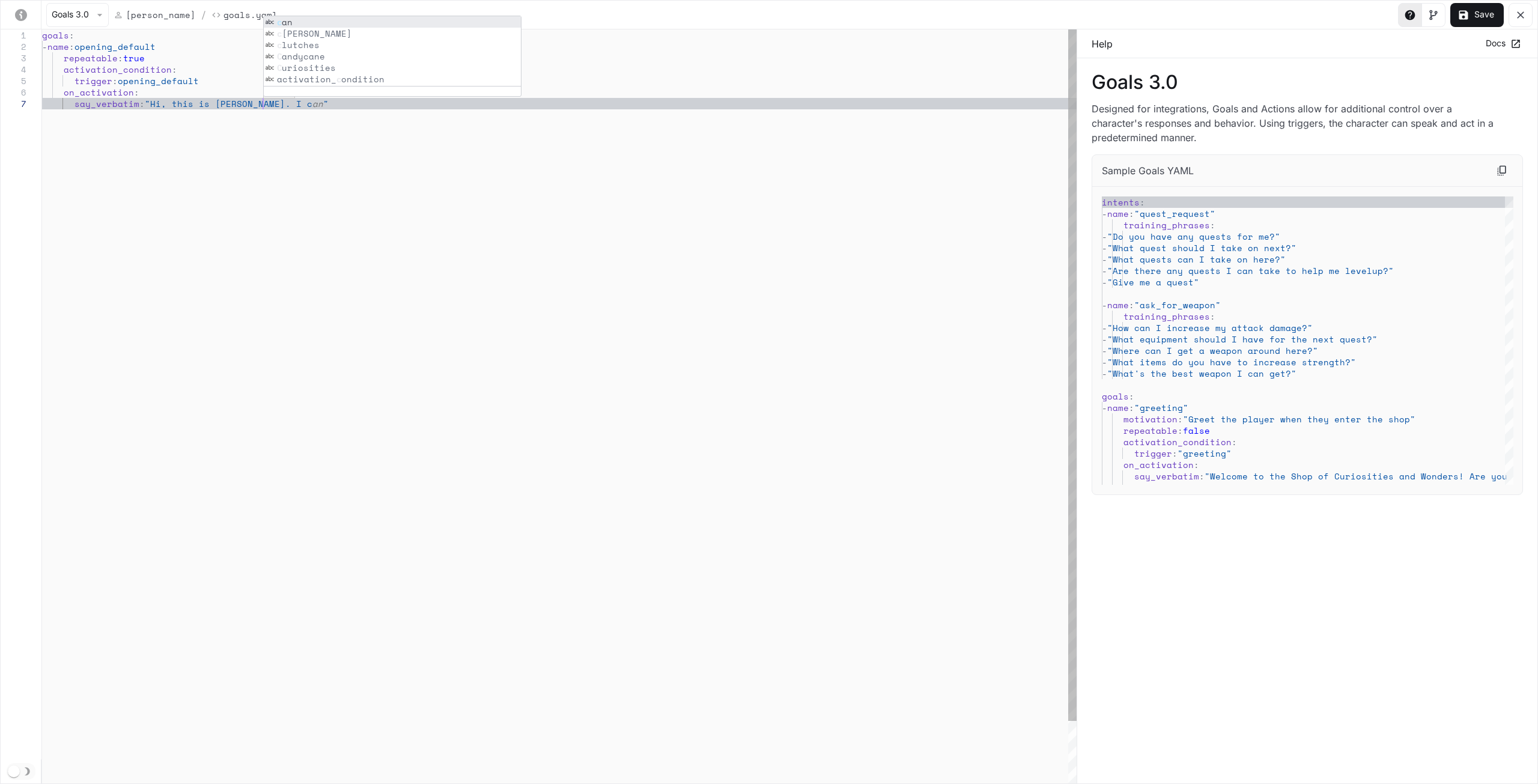type on "**********" 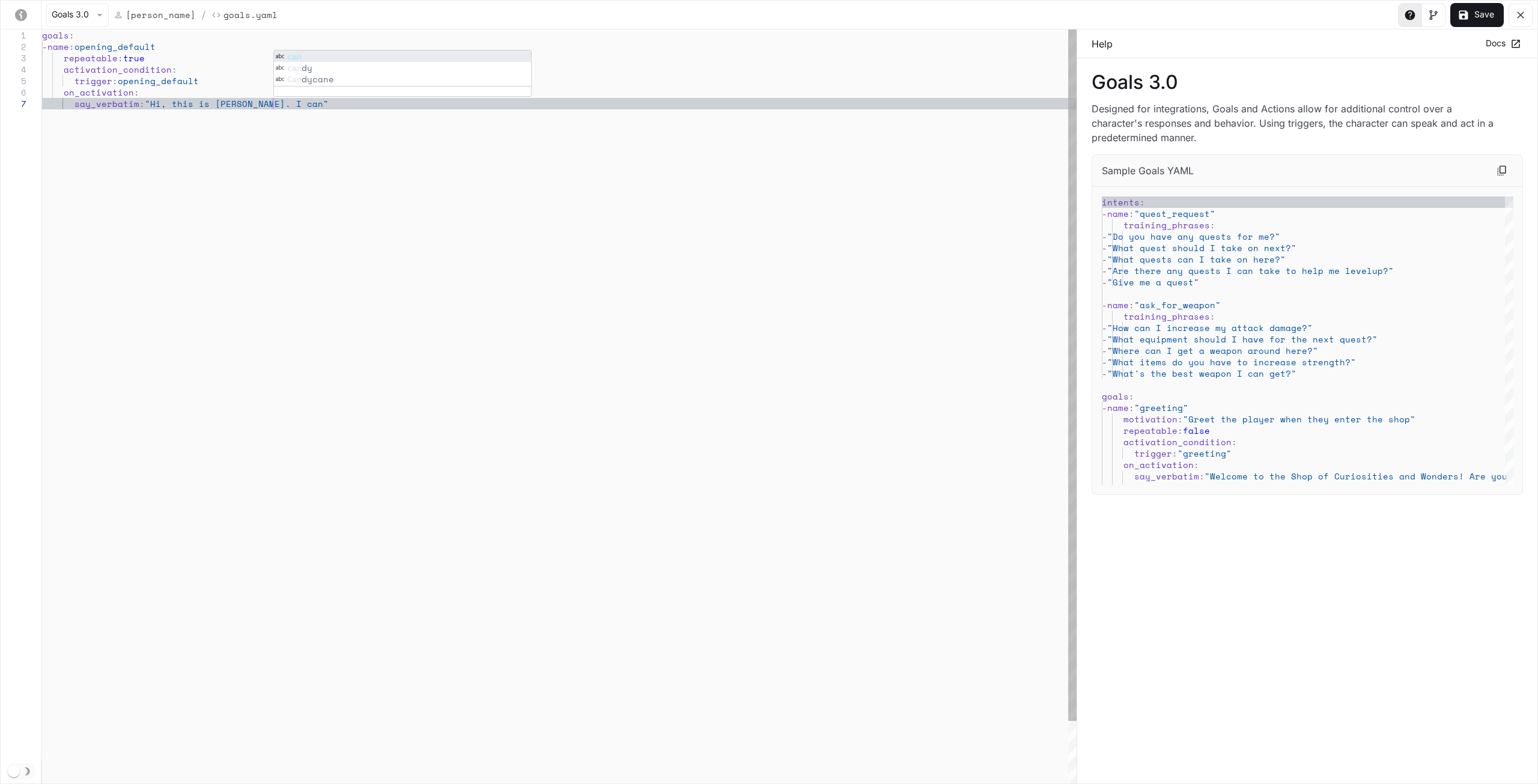 type on "**********" 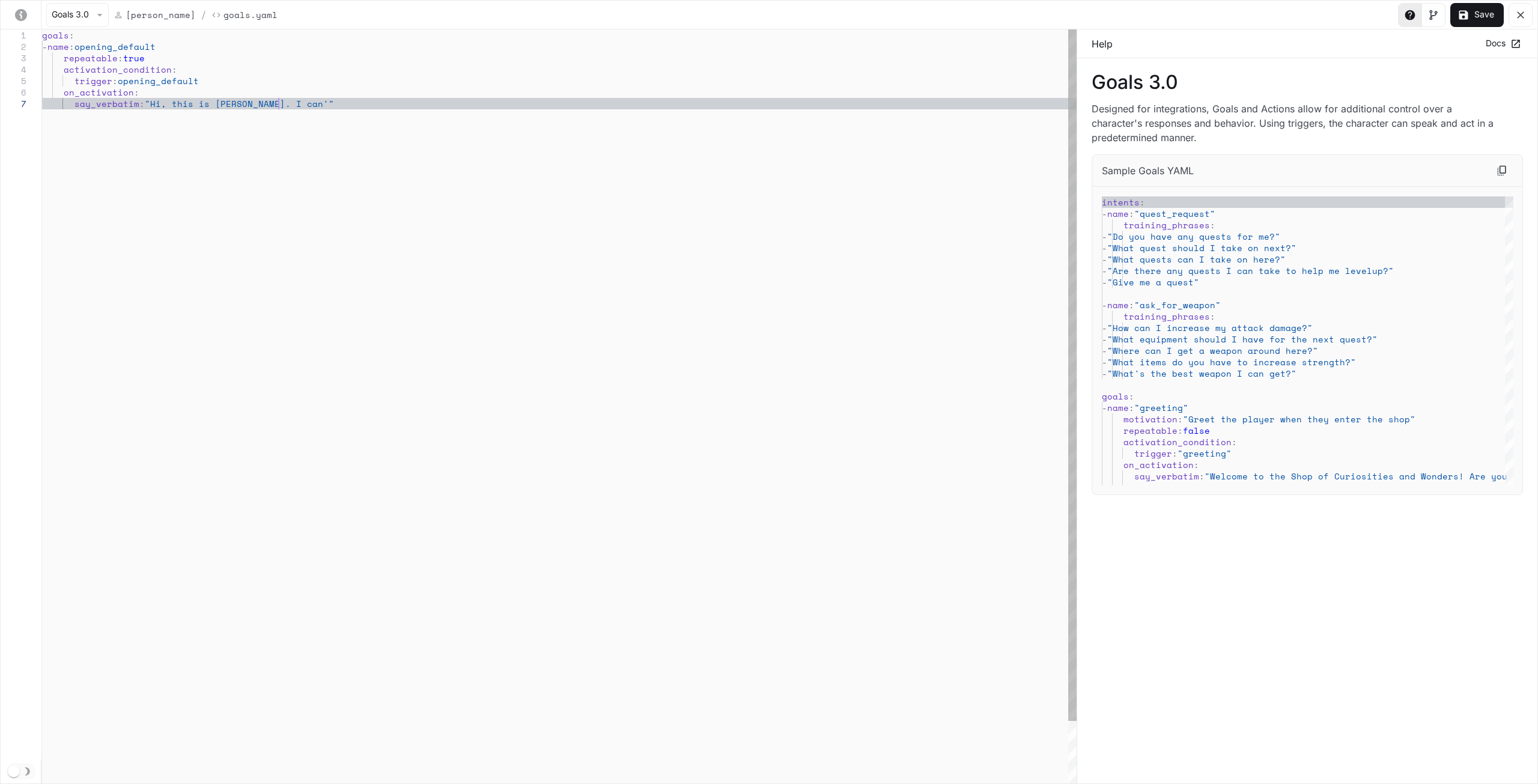 type on "**********" 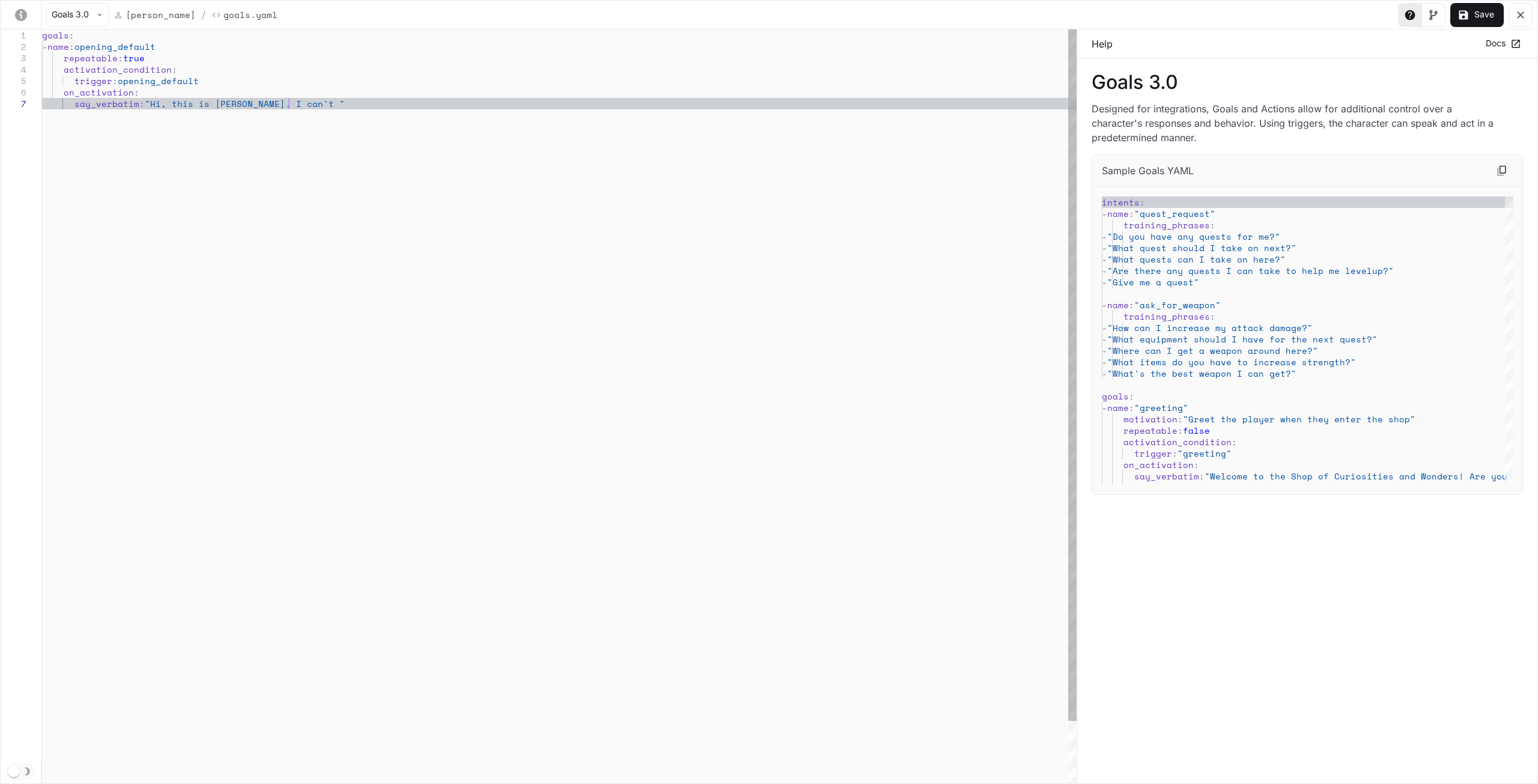 type on "**********" 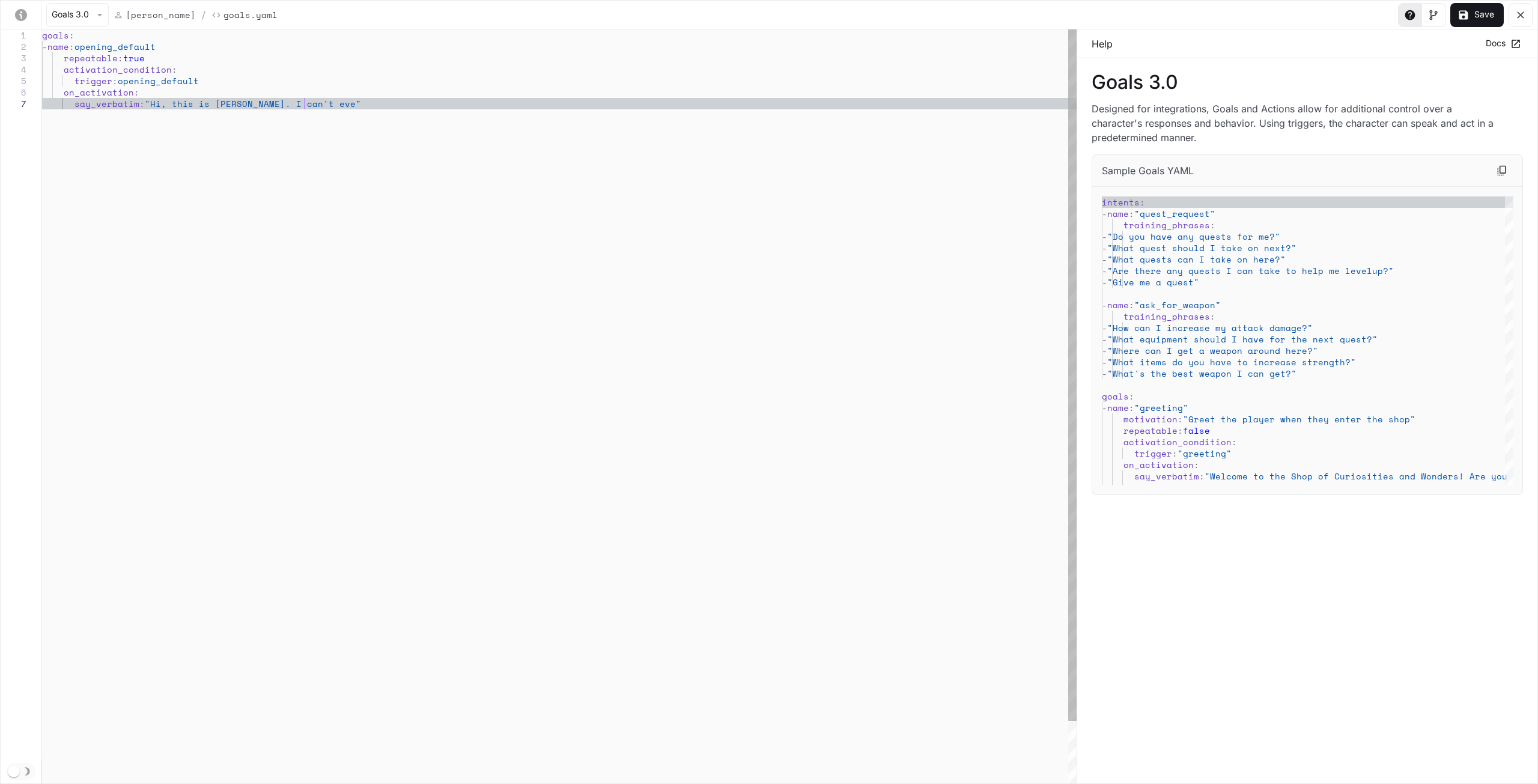 type on "**********" 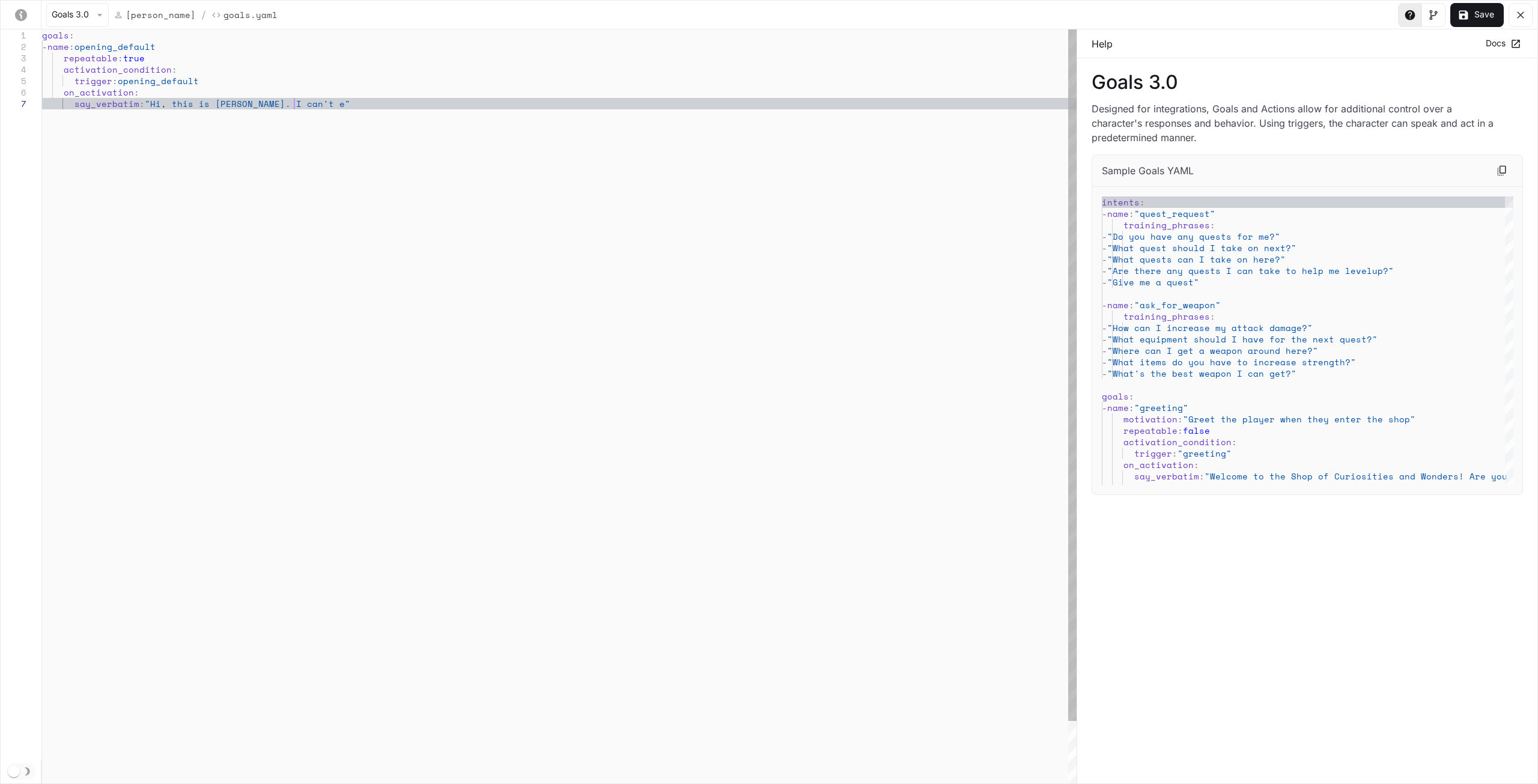 type on "**********" 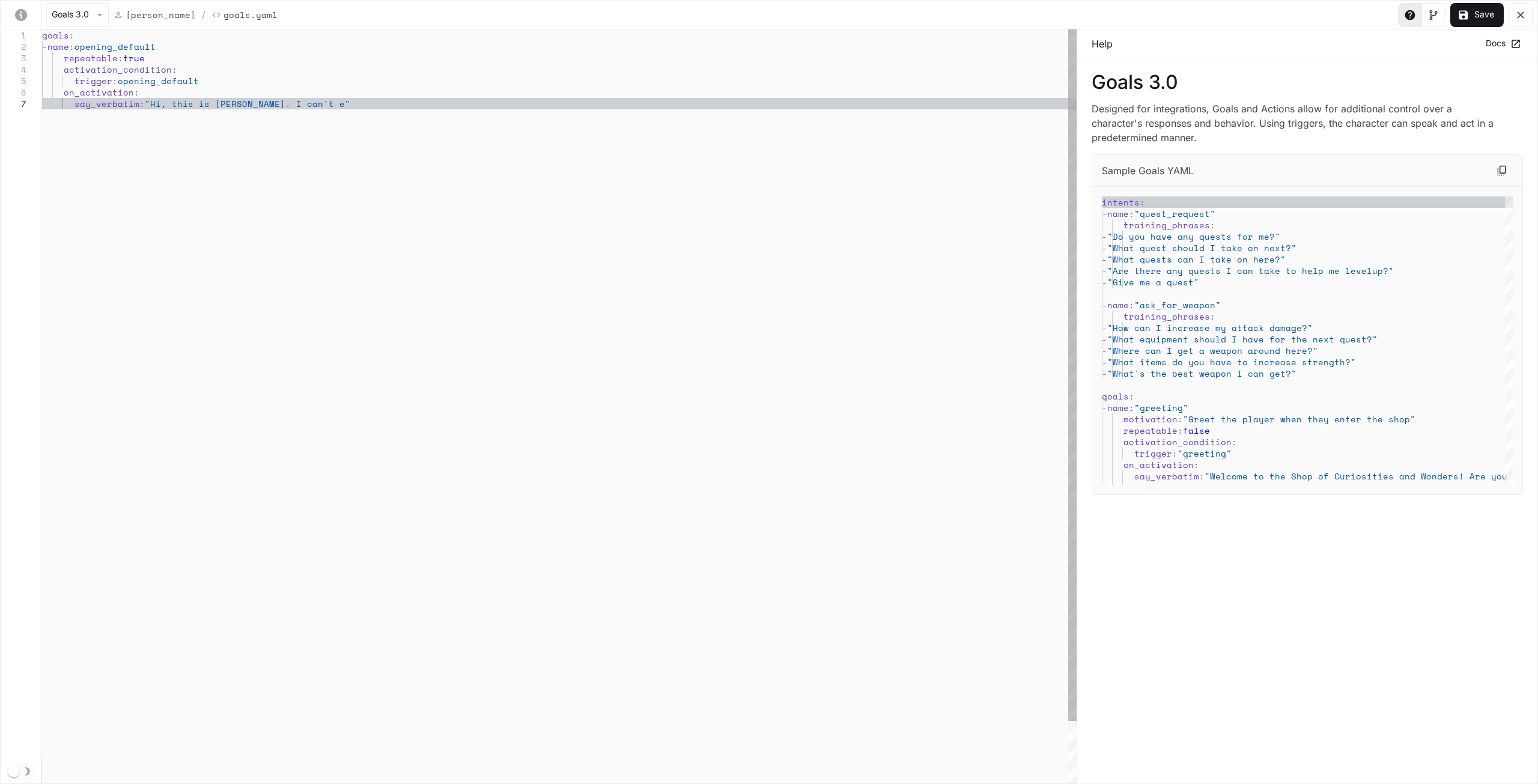type on "**********" 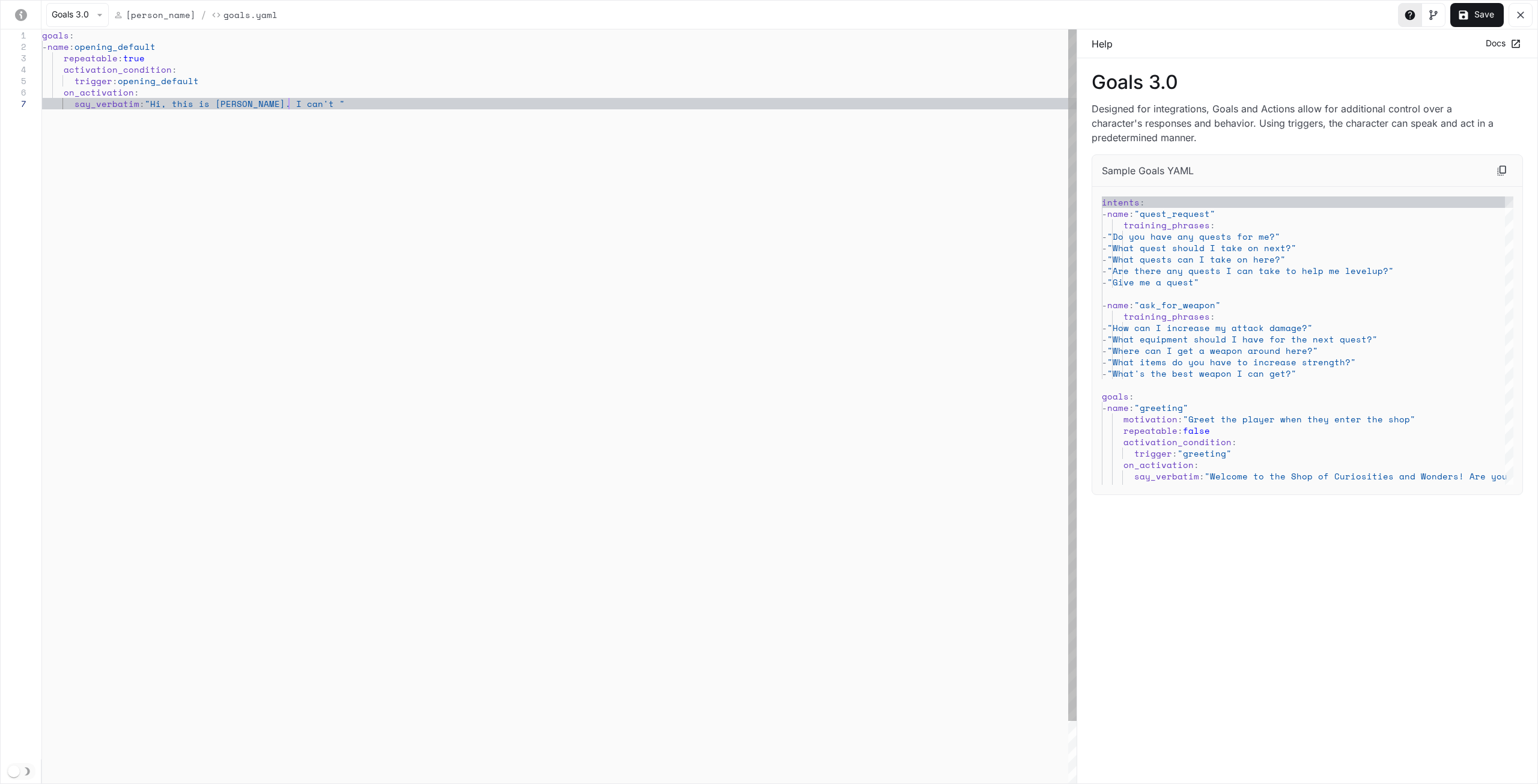 type on "**********" 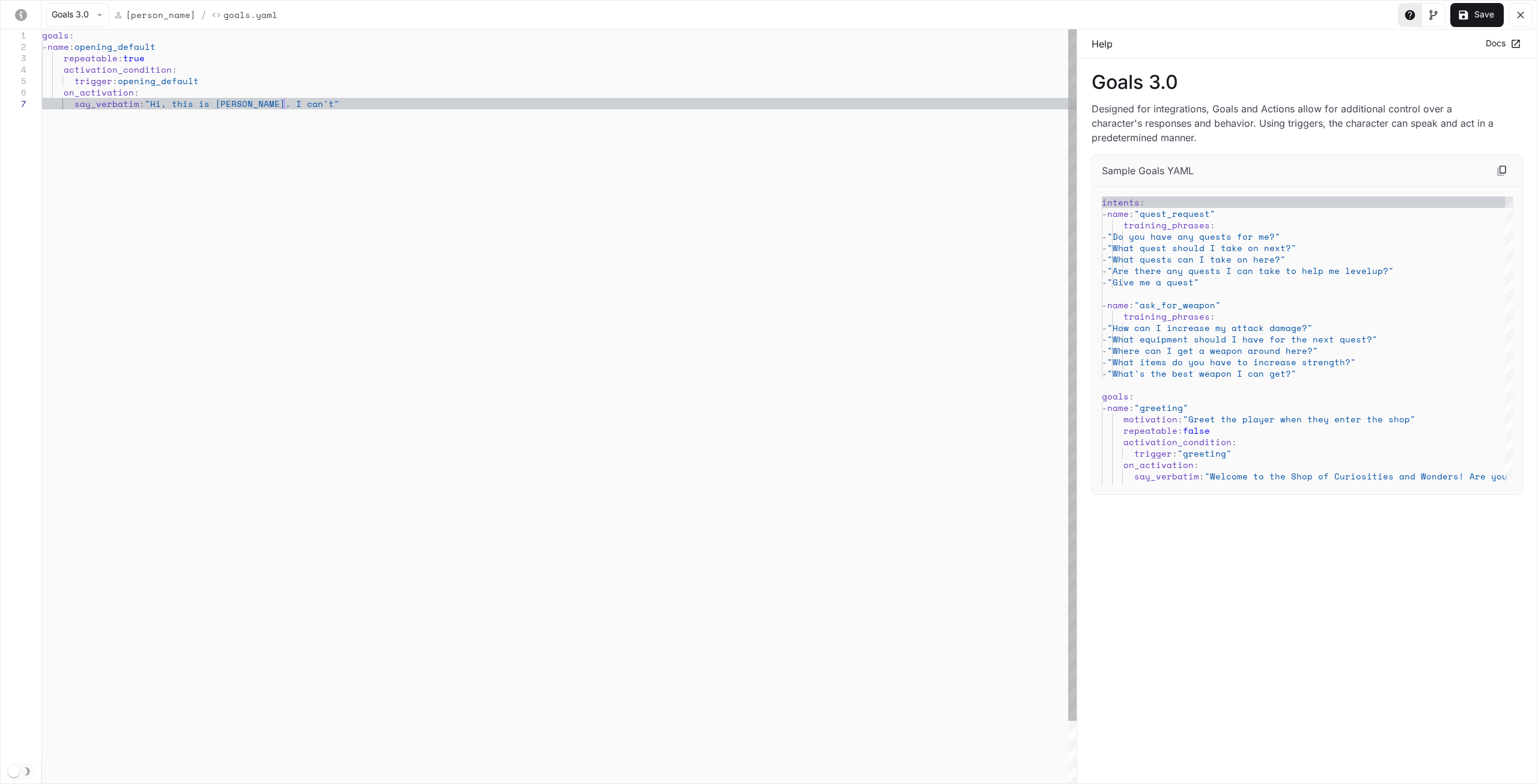 type on "**********" 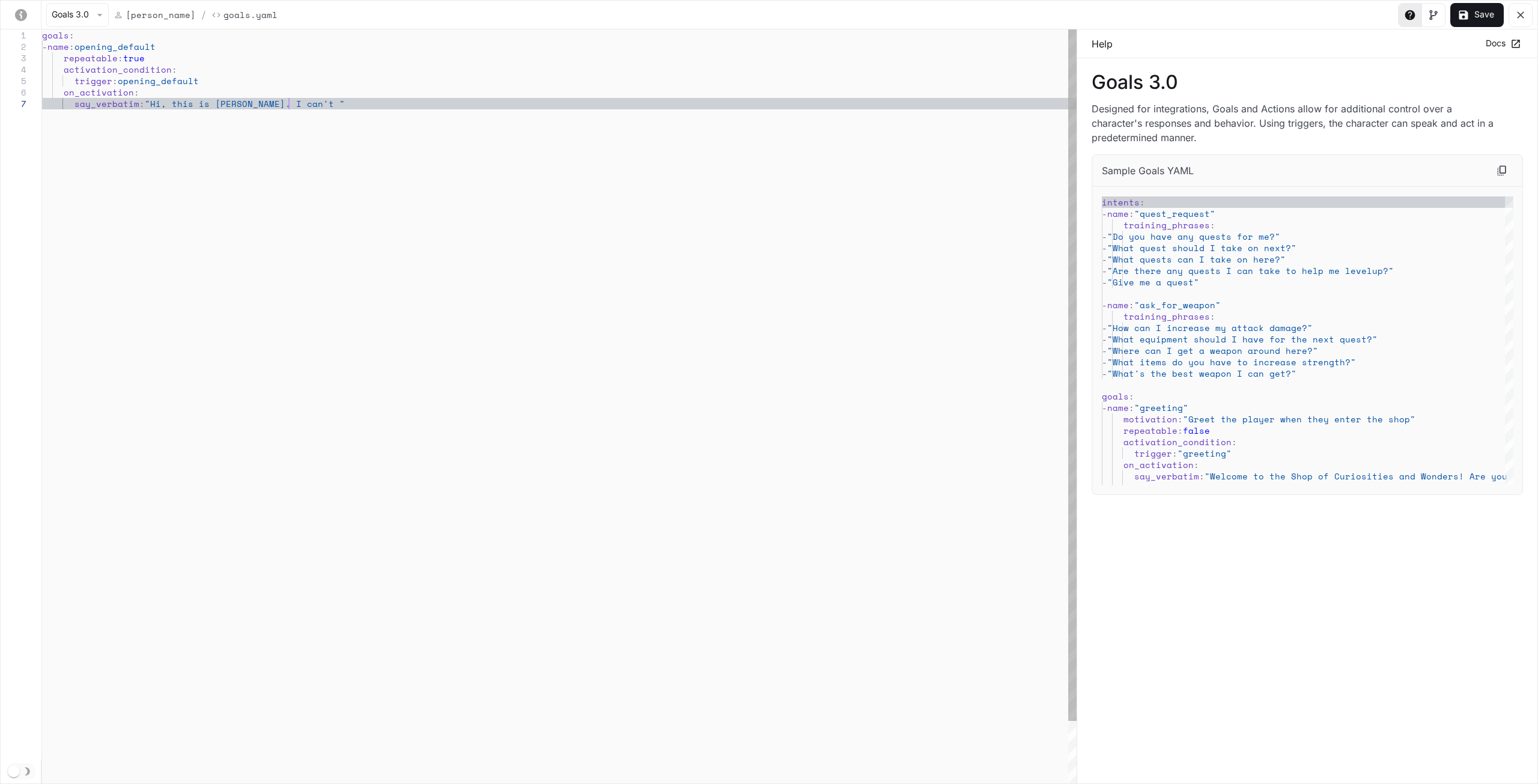type on "**********" 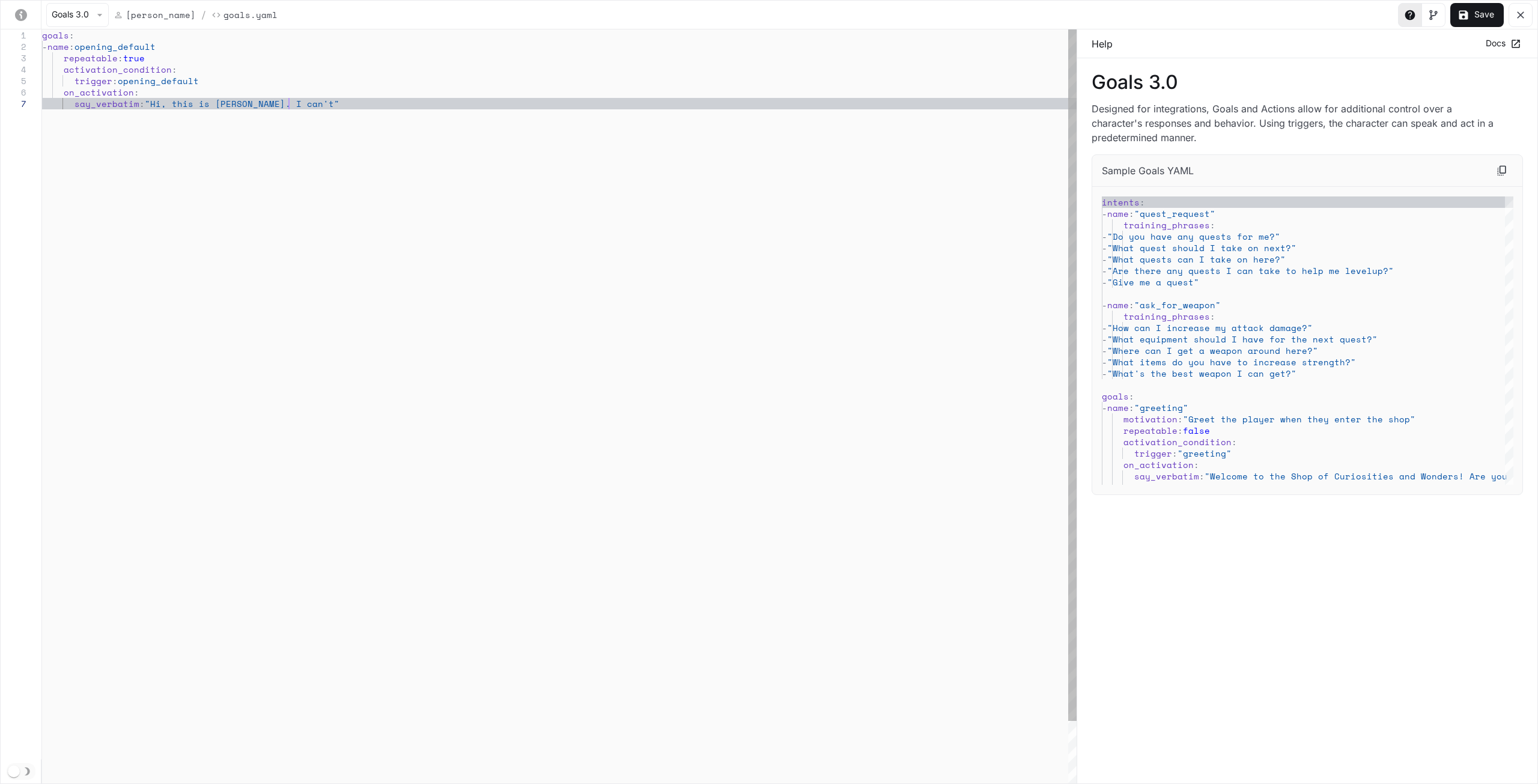type on "**********" 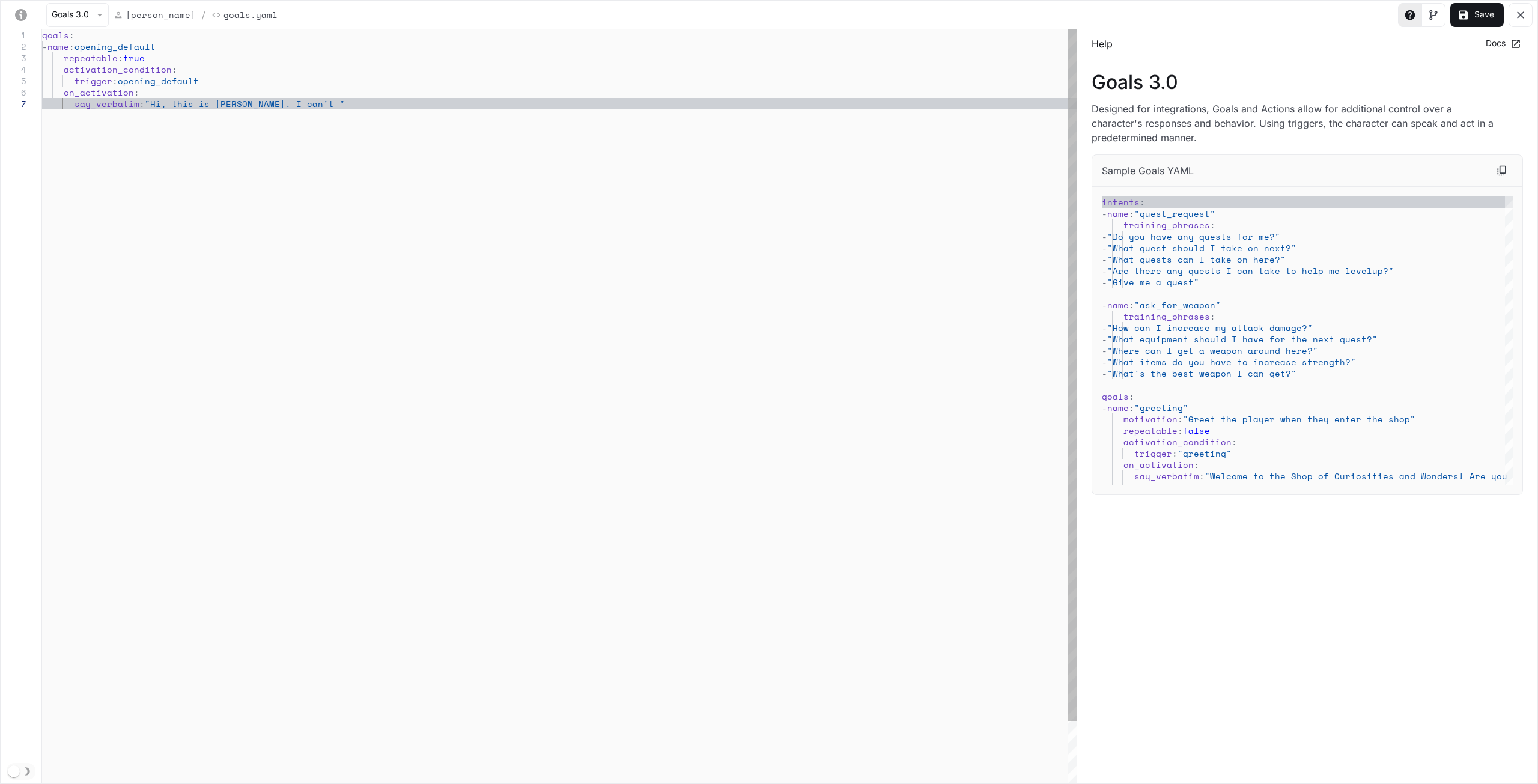 type on "**********" 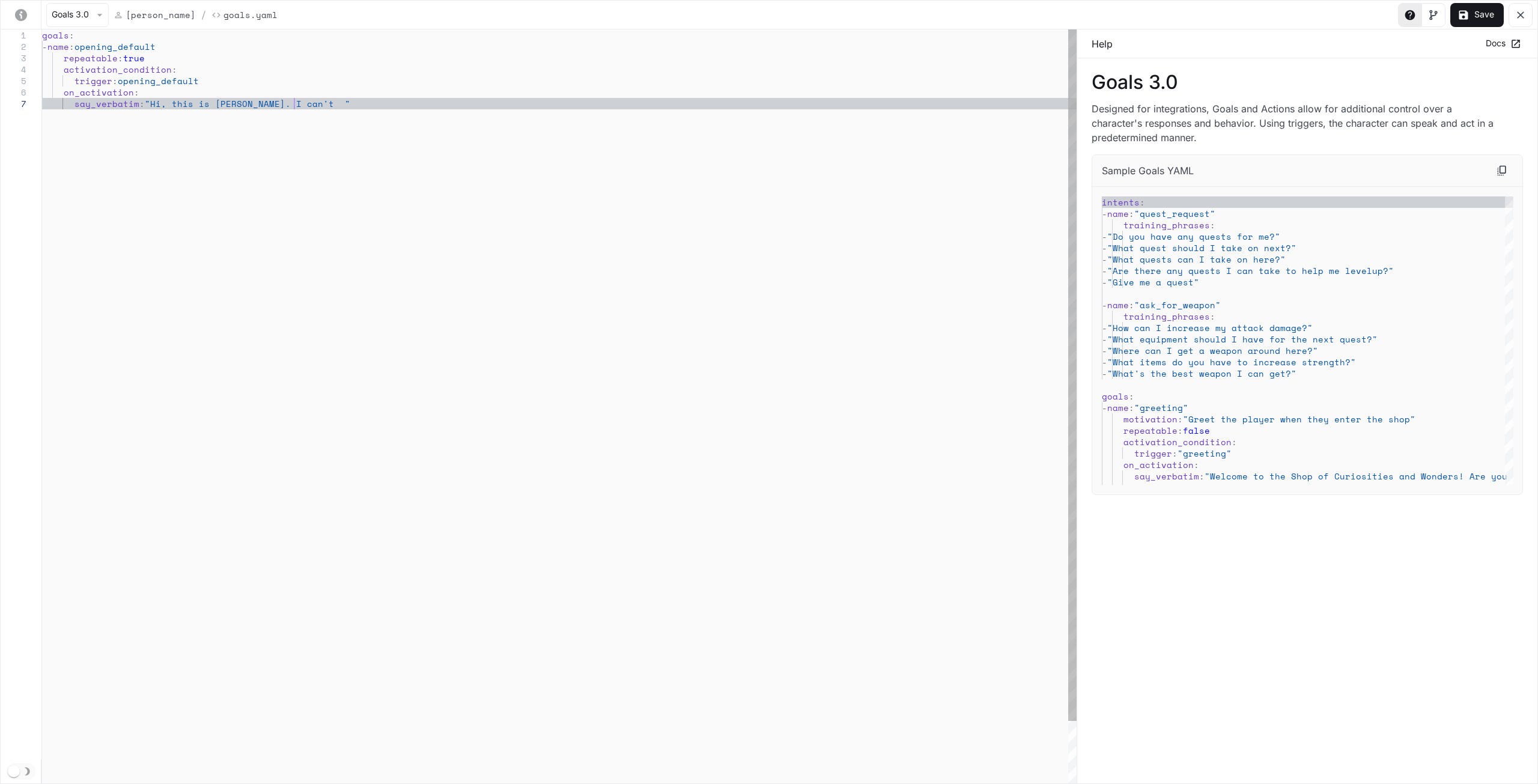 type on "**********" 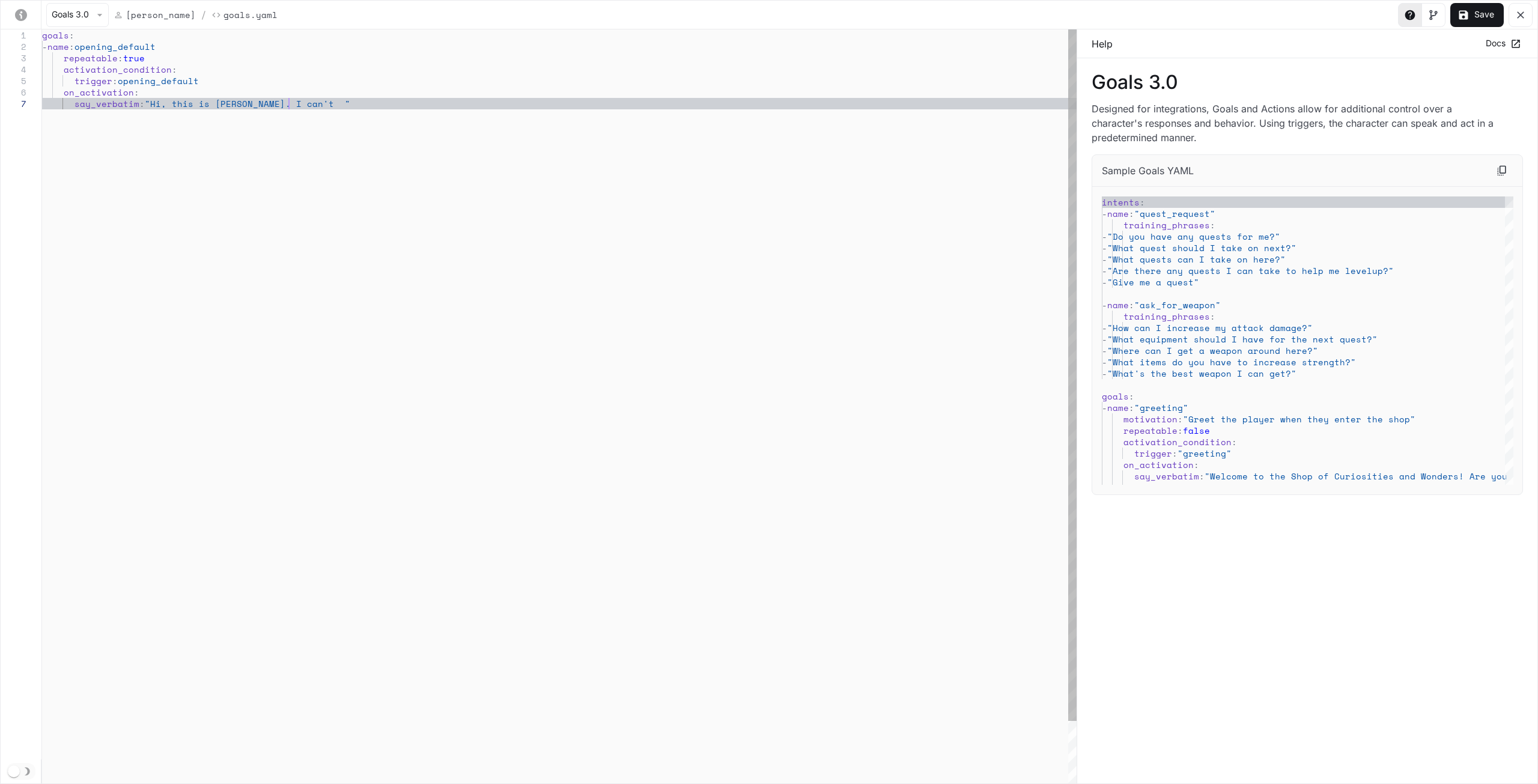 type on "**********" 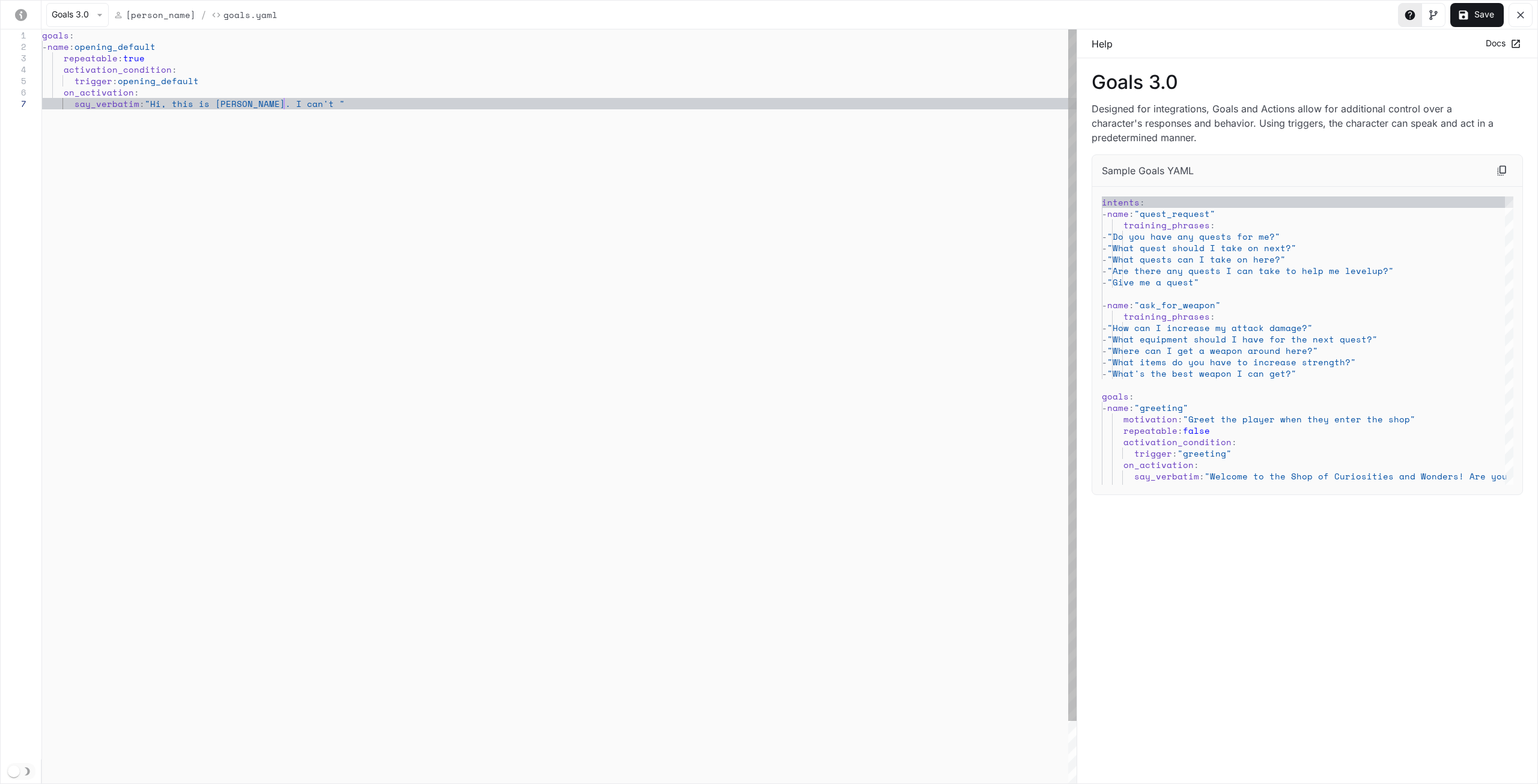 type on "**********" 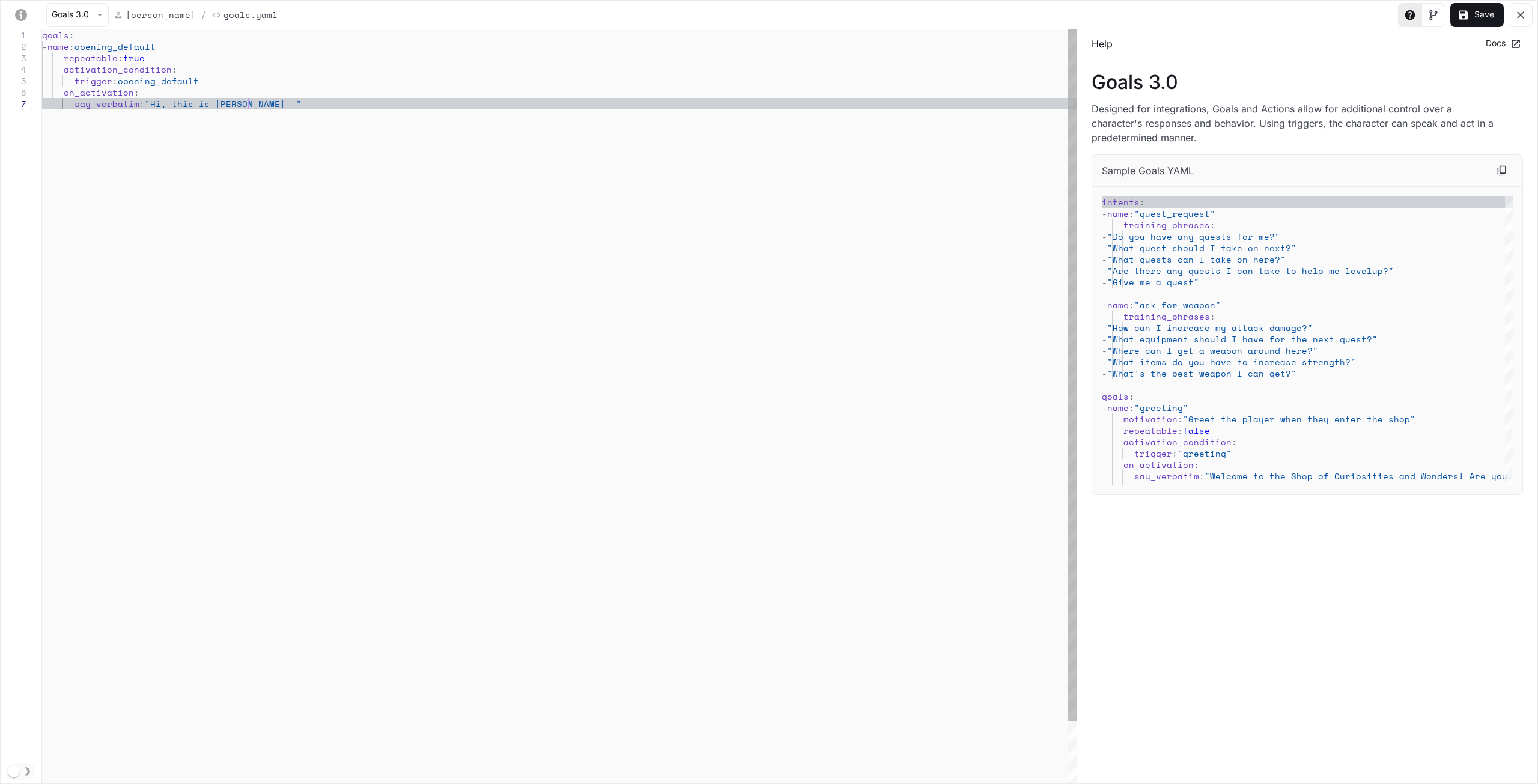 type on "**********" 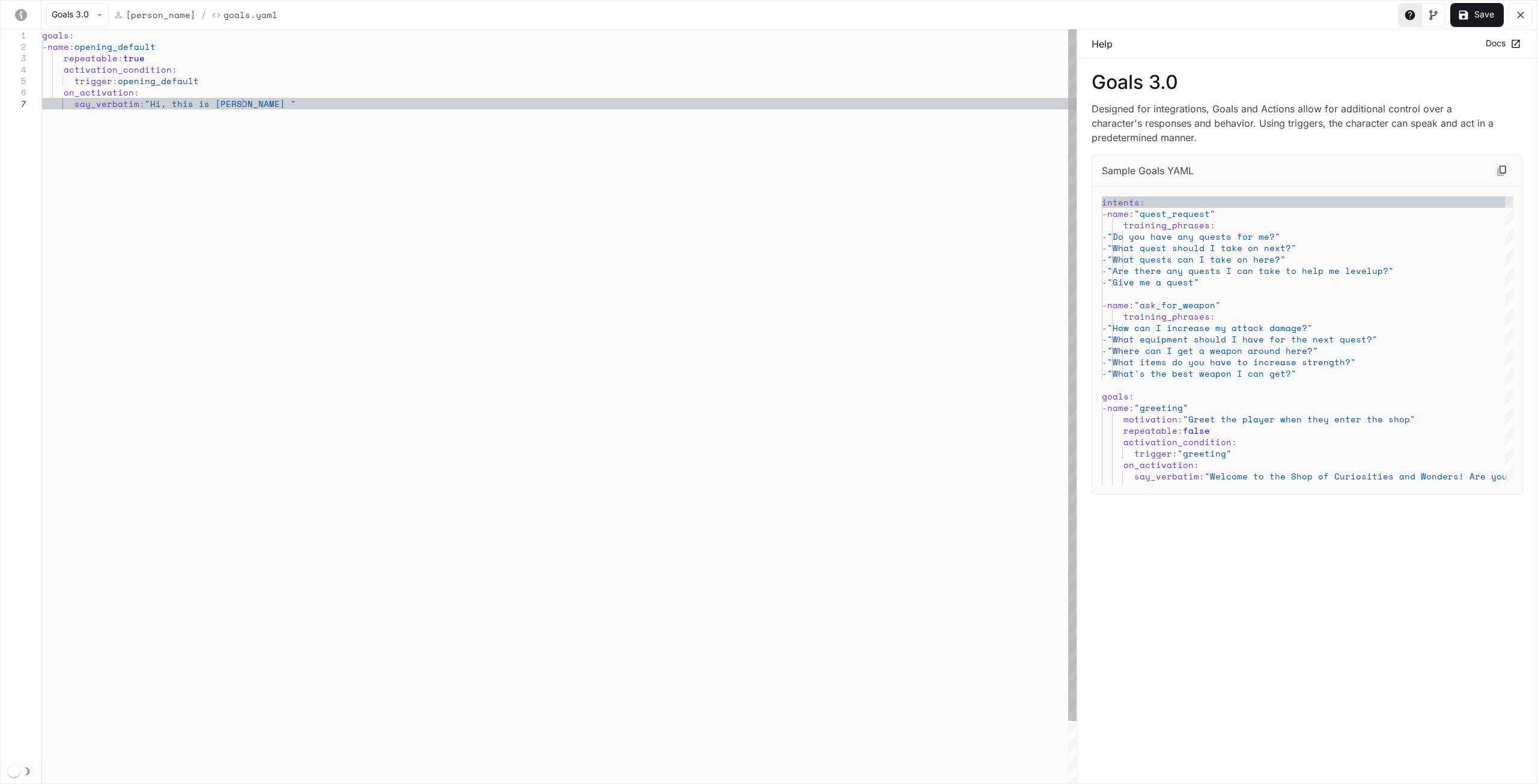 type on "**********" 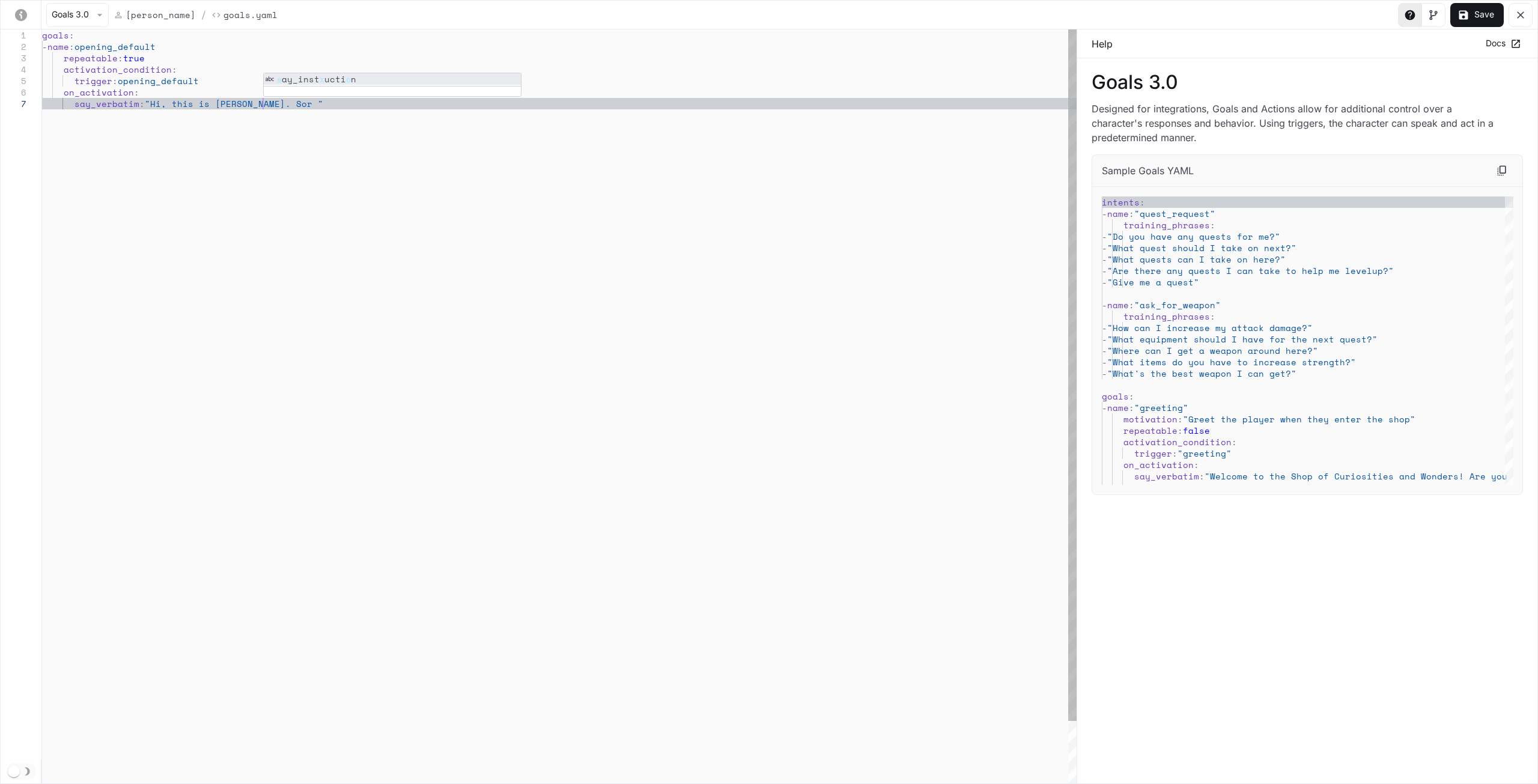 type on "**********" 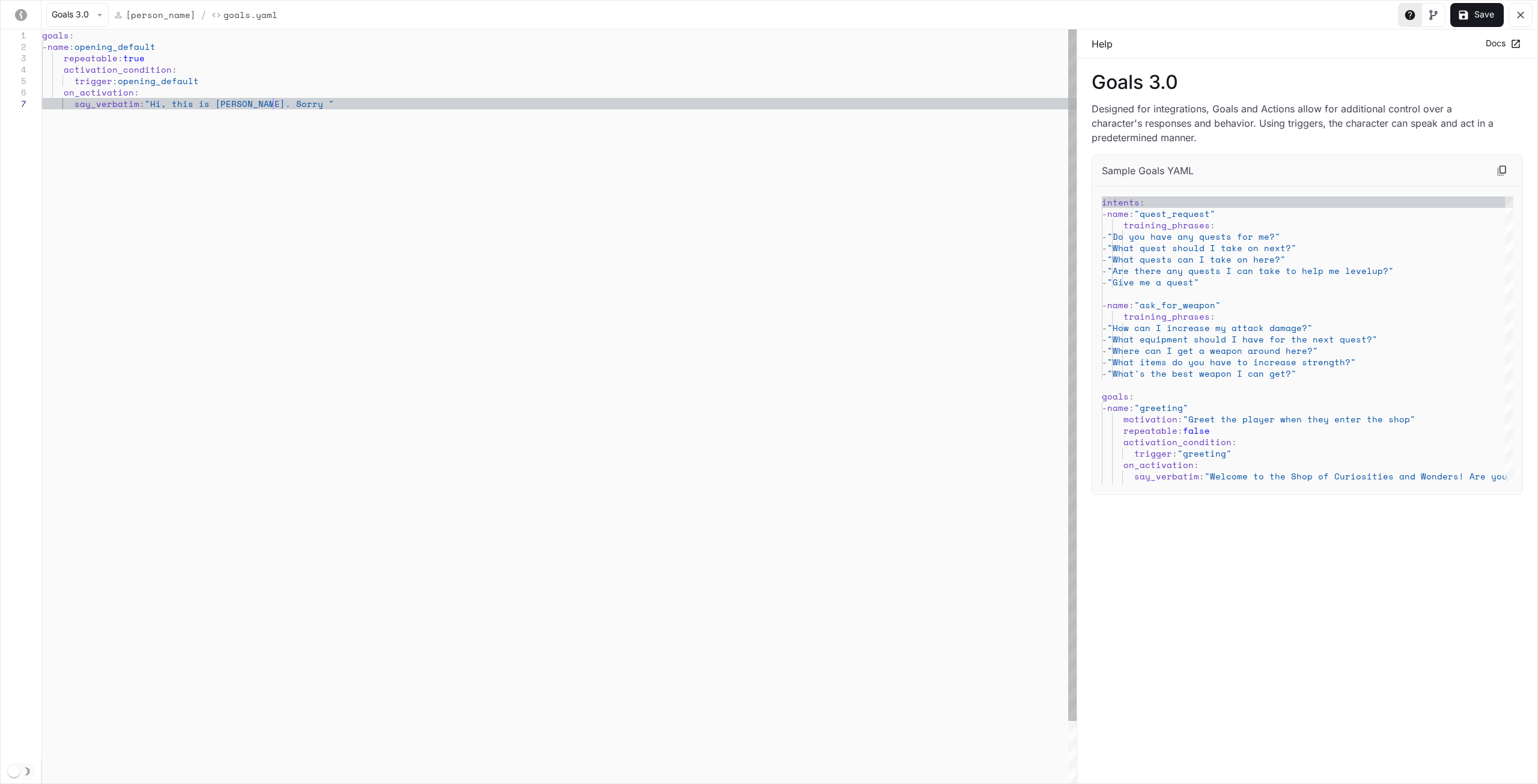 type on "**********" 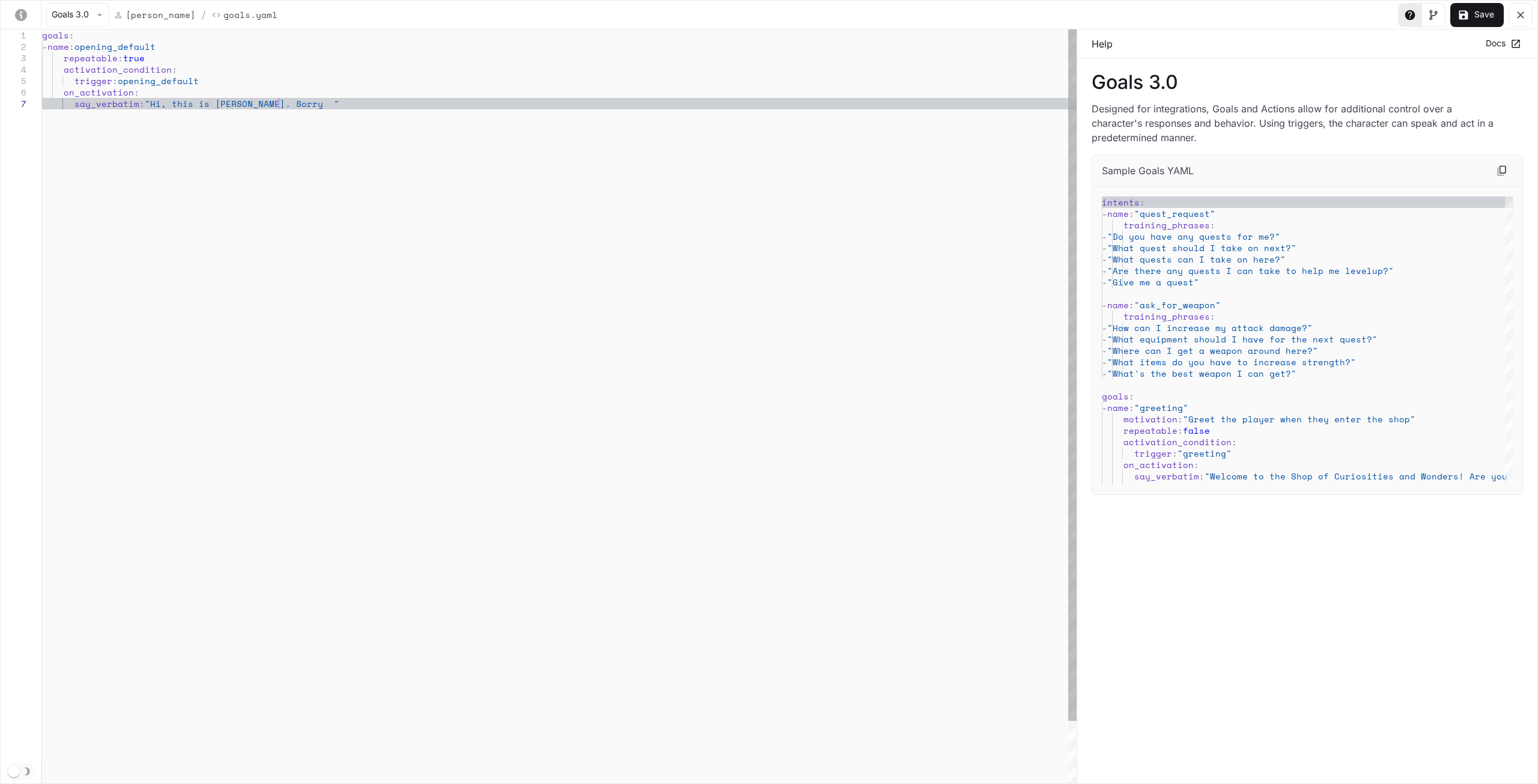 type on "**********" 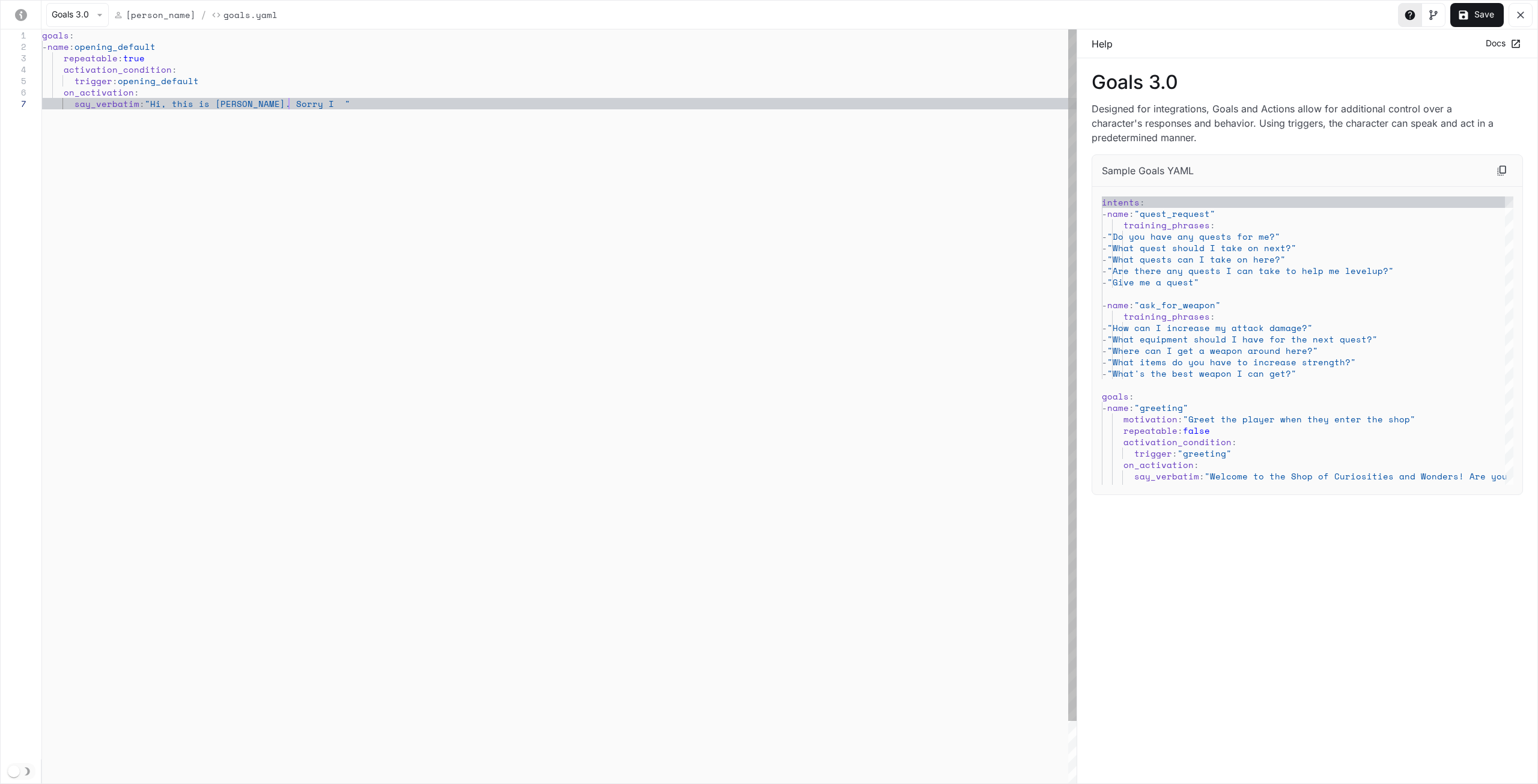 type on "**********" 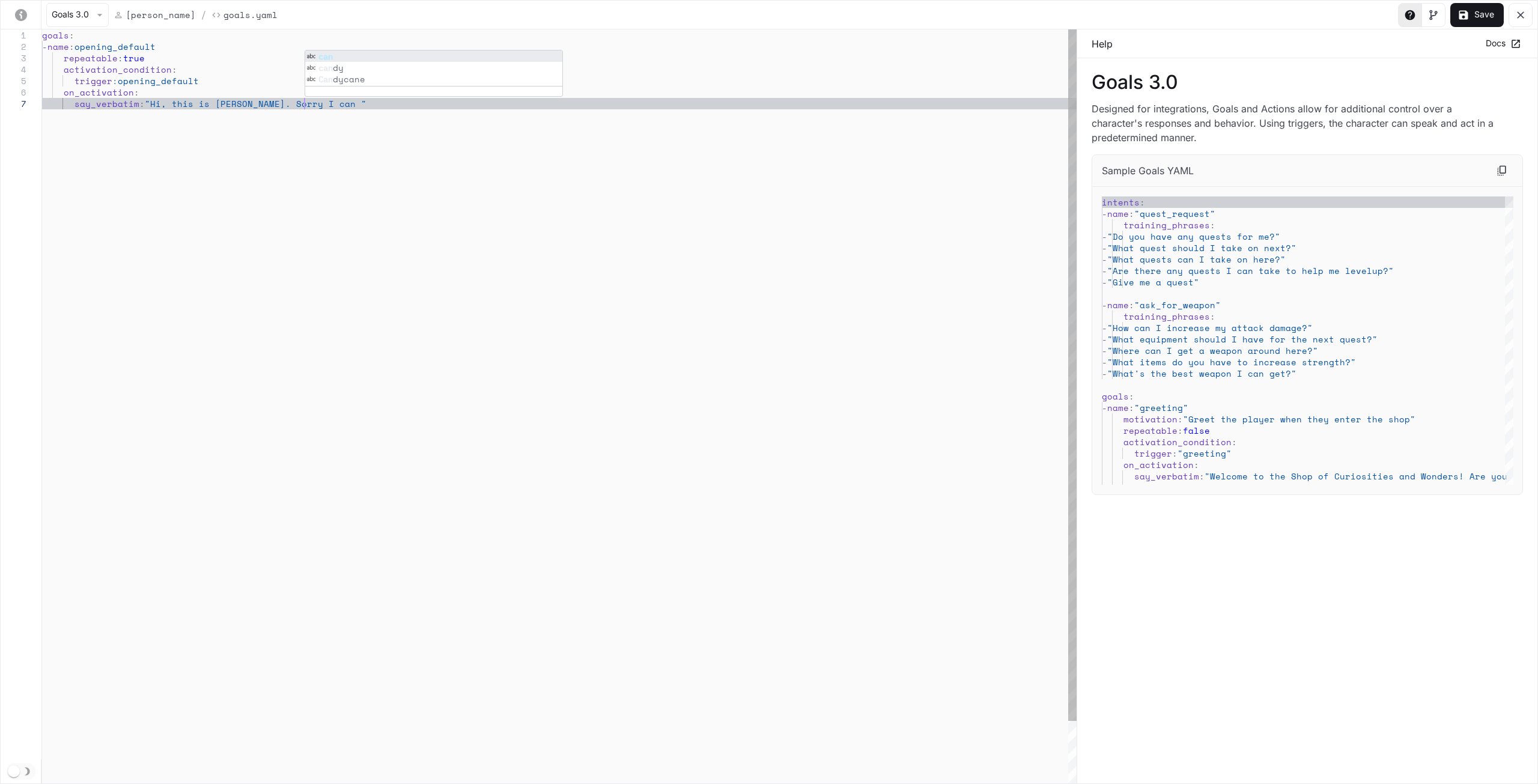 type on "**********" 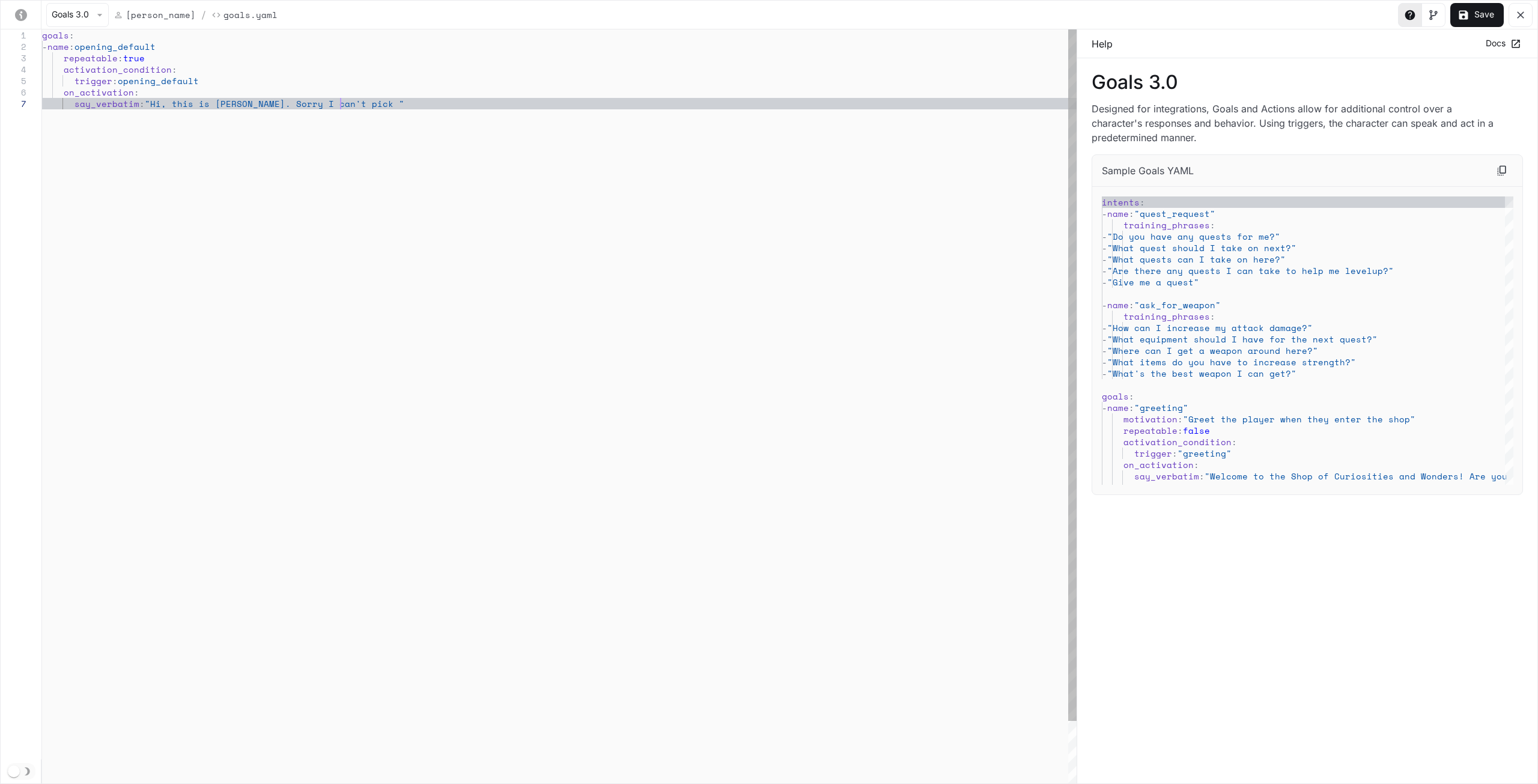 type on "**********" 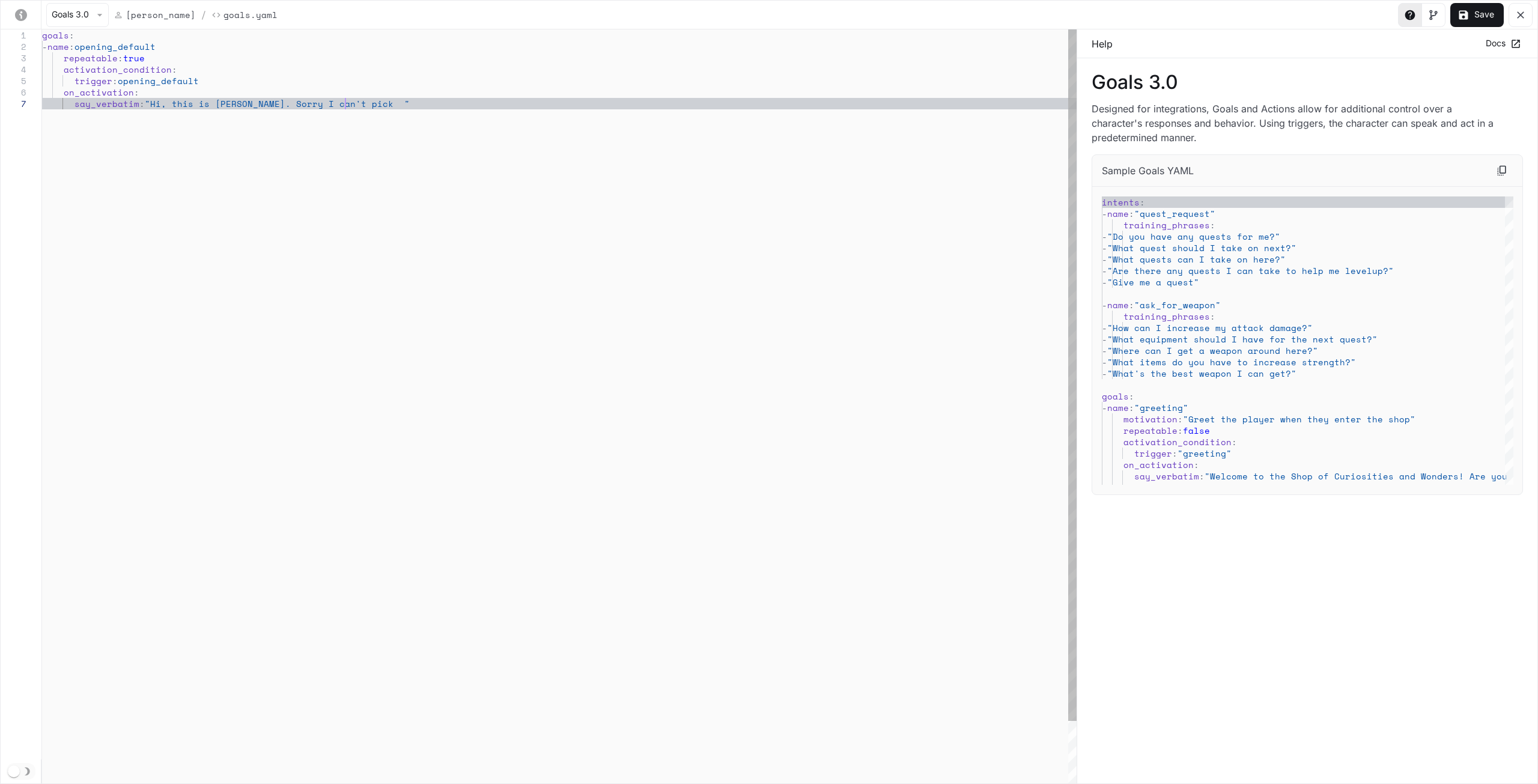 type on "**********" 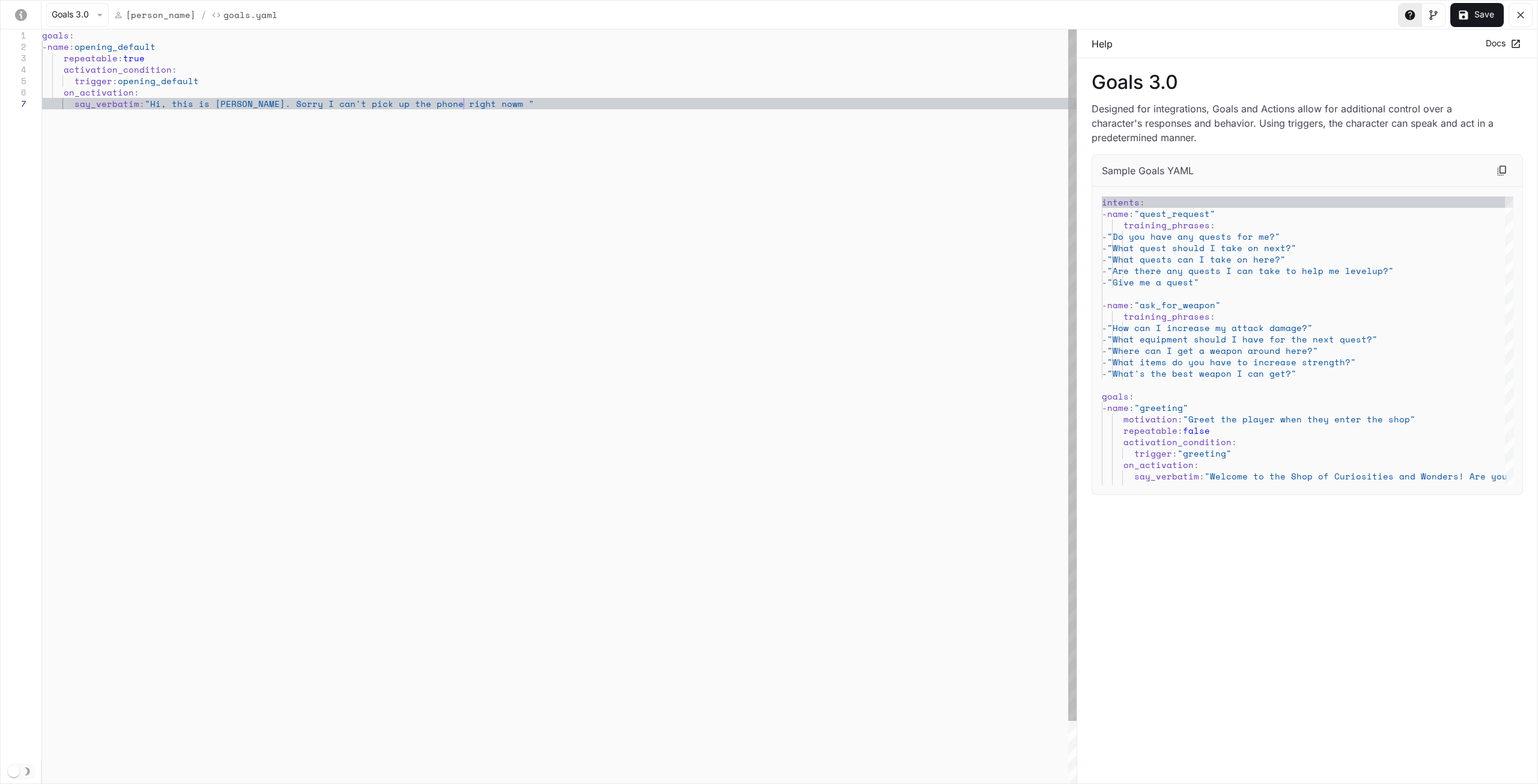 type on "**********" 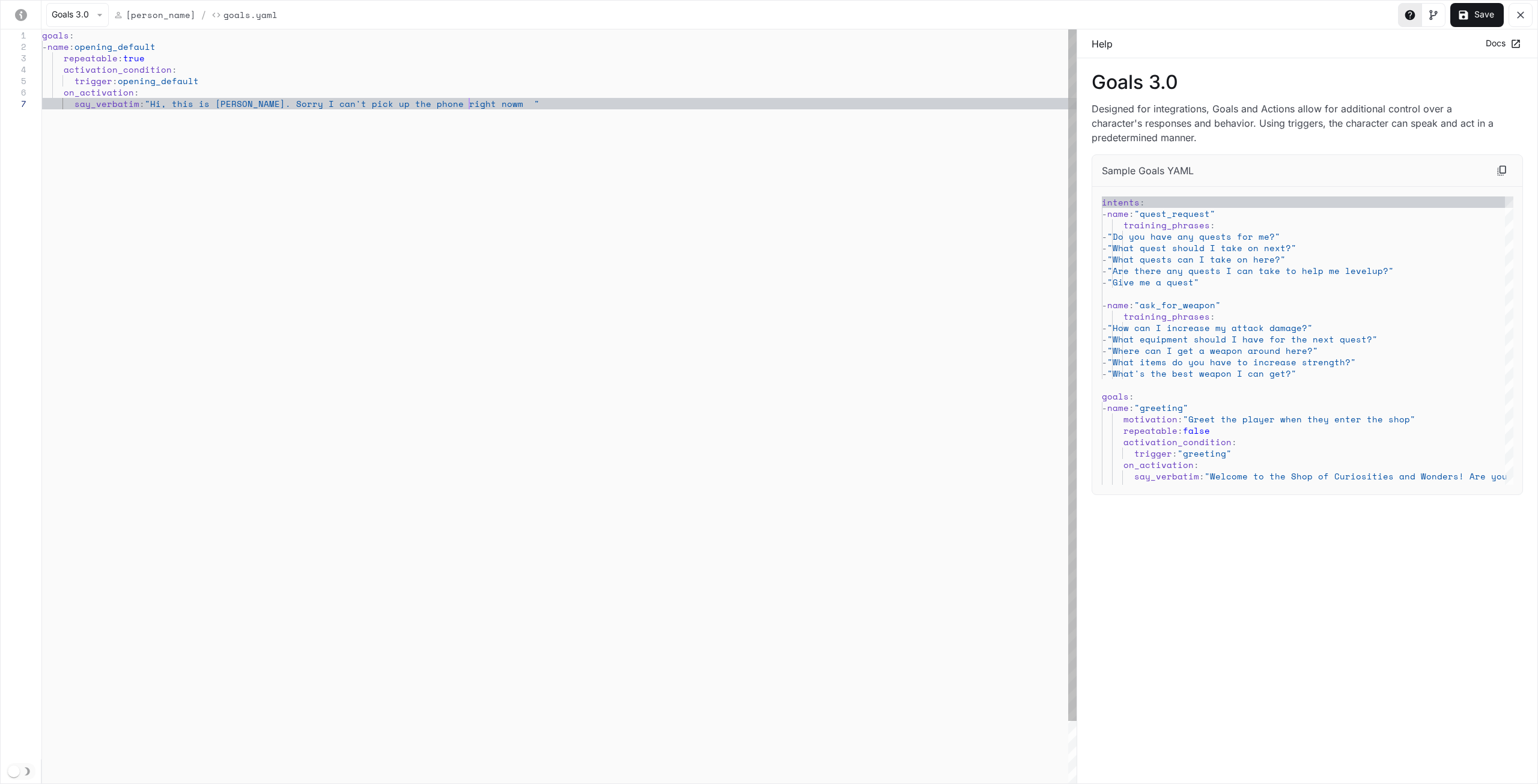 scroll, scrollTop: 67, scrollLeft: 427, axis: both 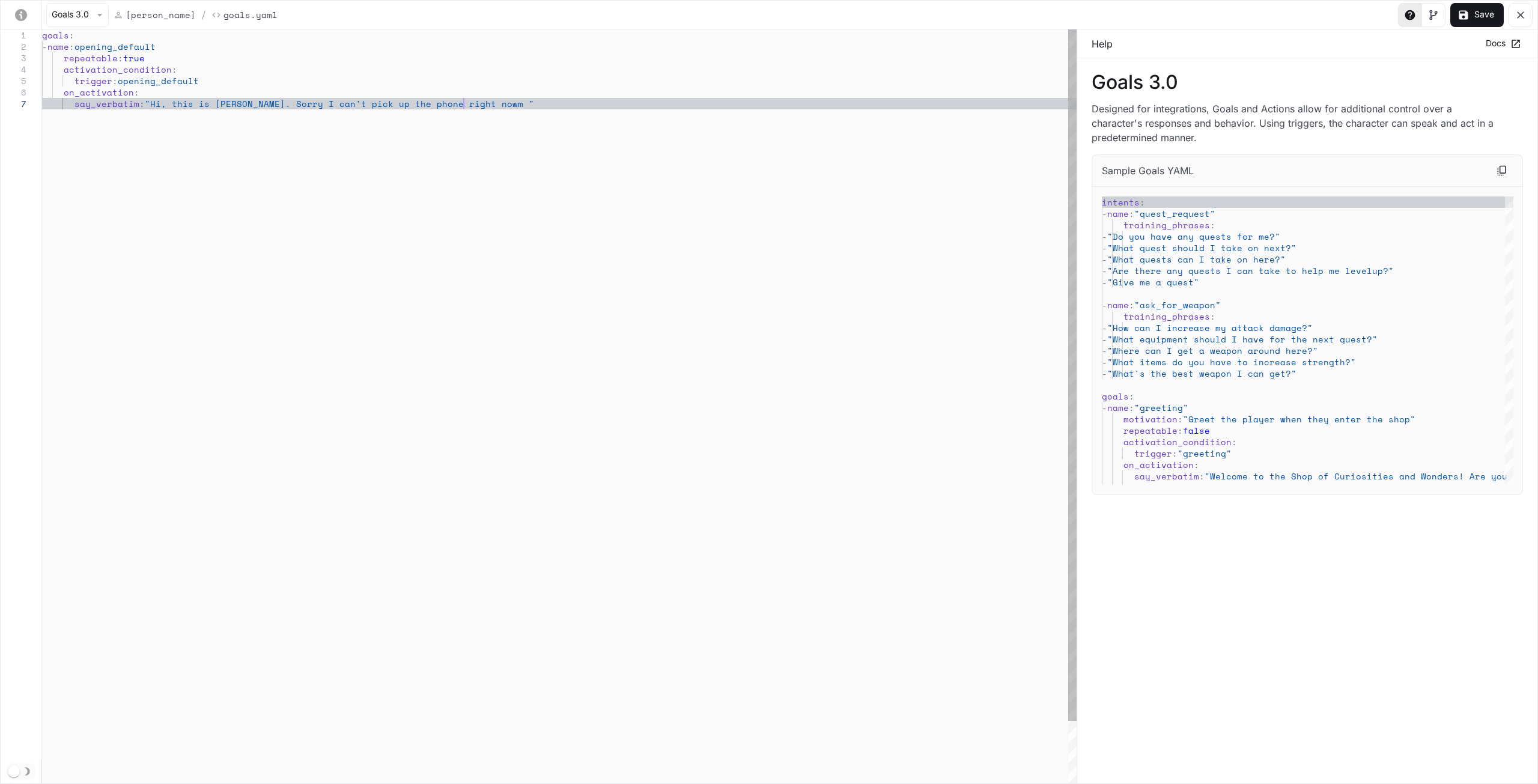 type on "**********" 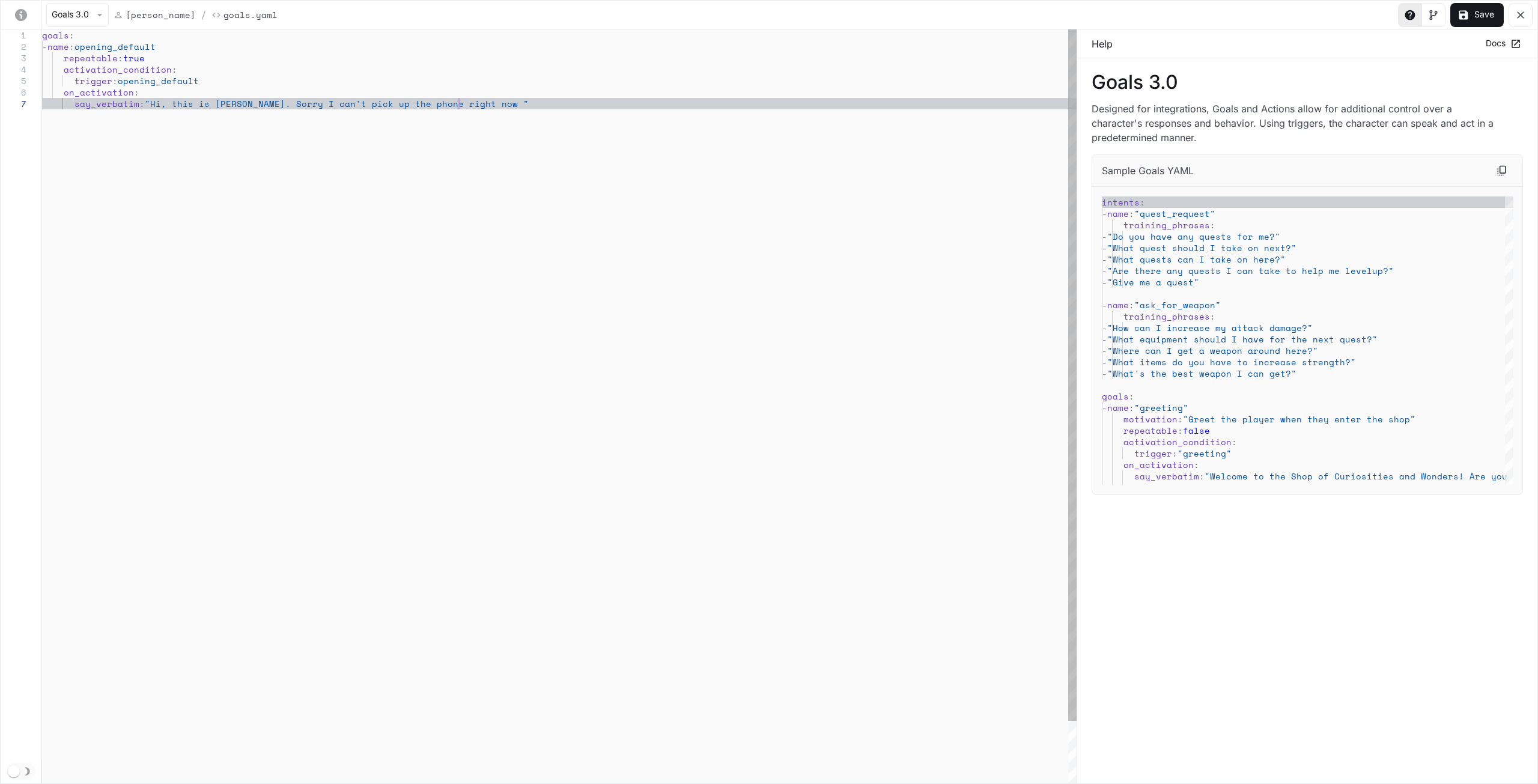 type on "**********" 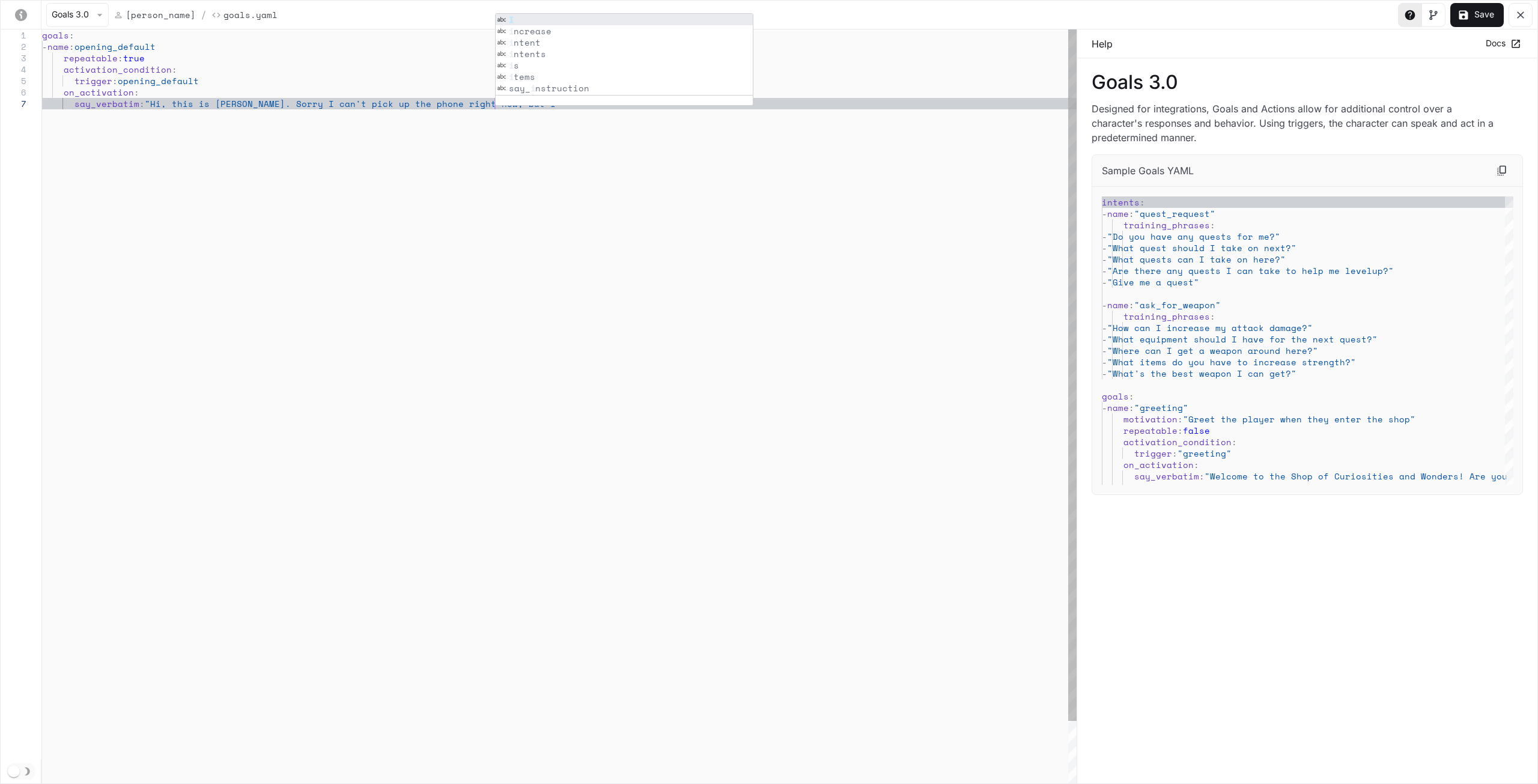 type on "**********" 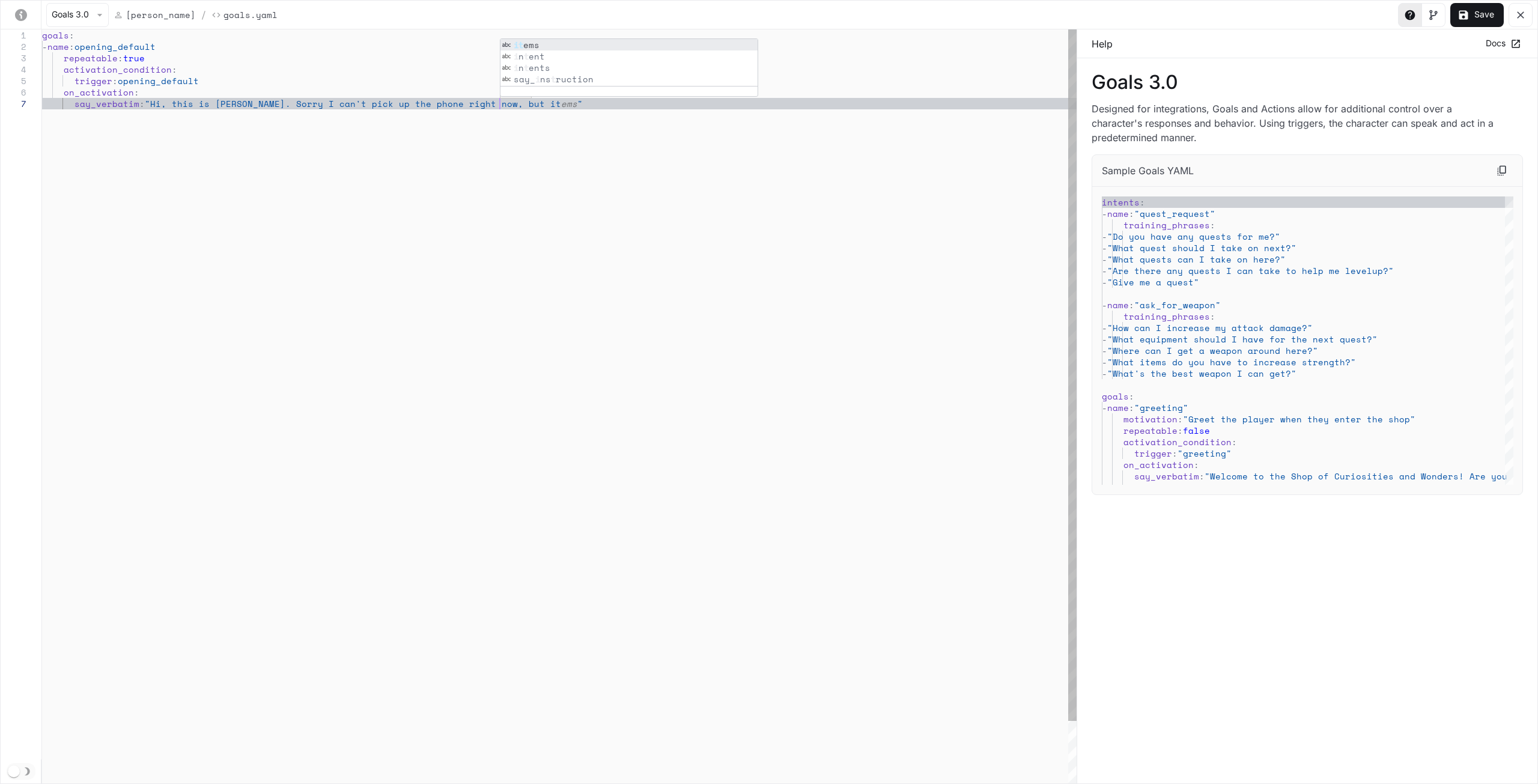 type on "**********" 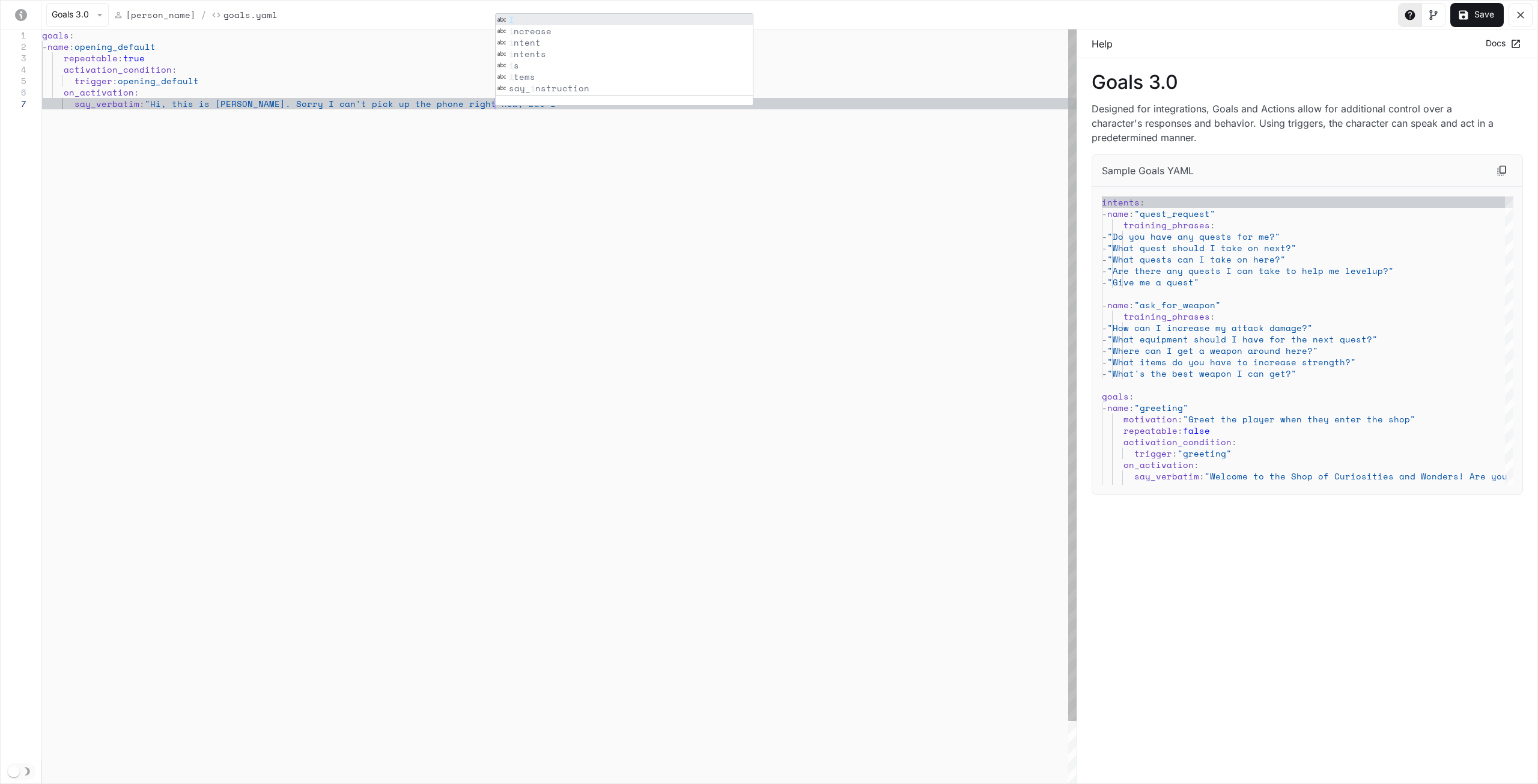 type on "**********" 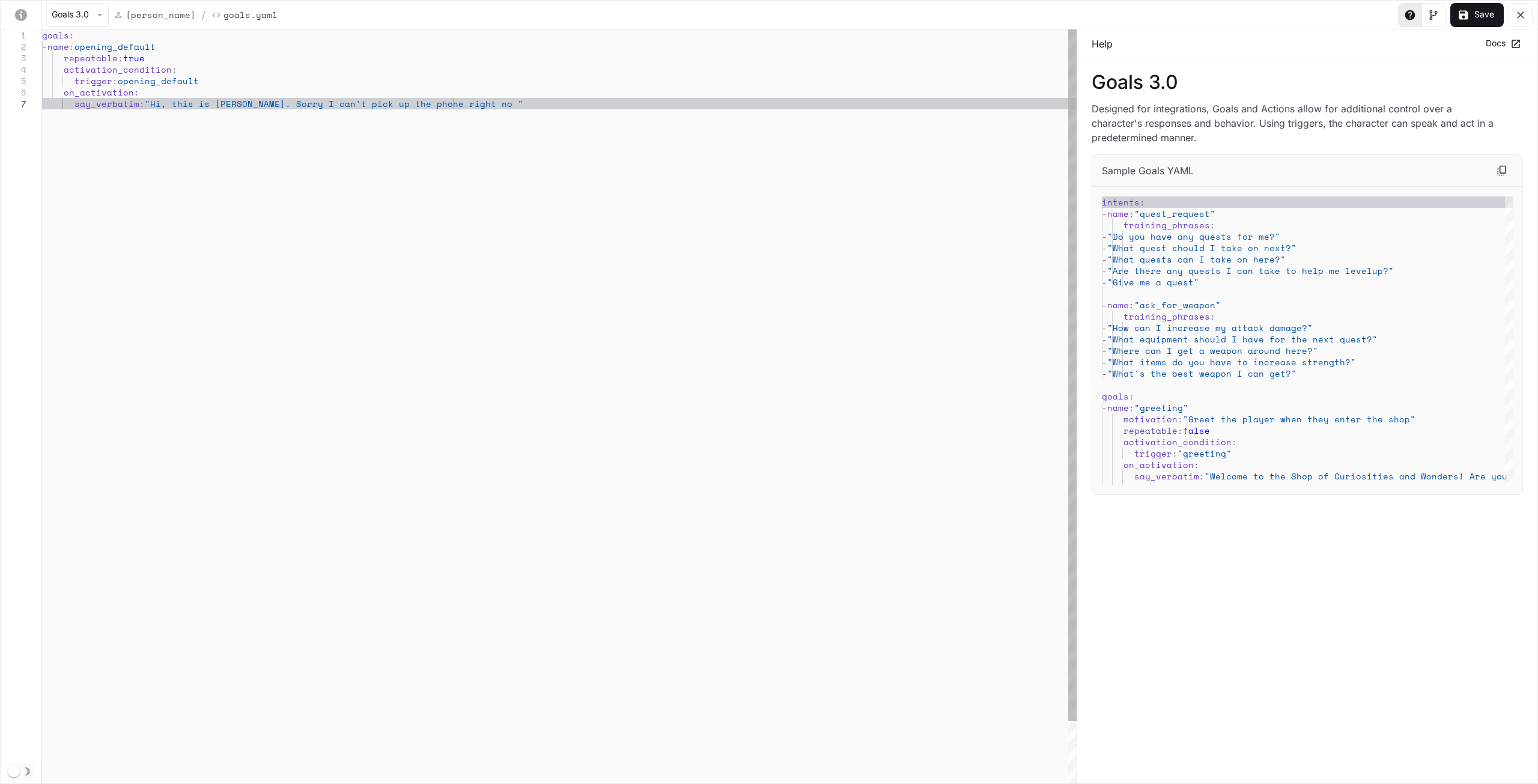 scroll, scrollTop: 67, scrollLeft: 417, axis: both 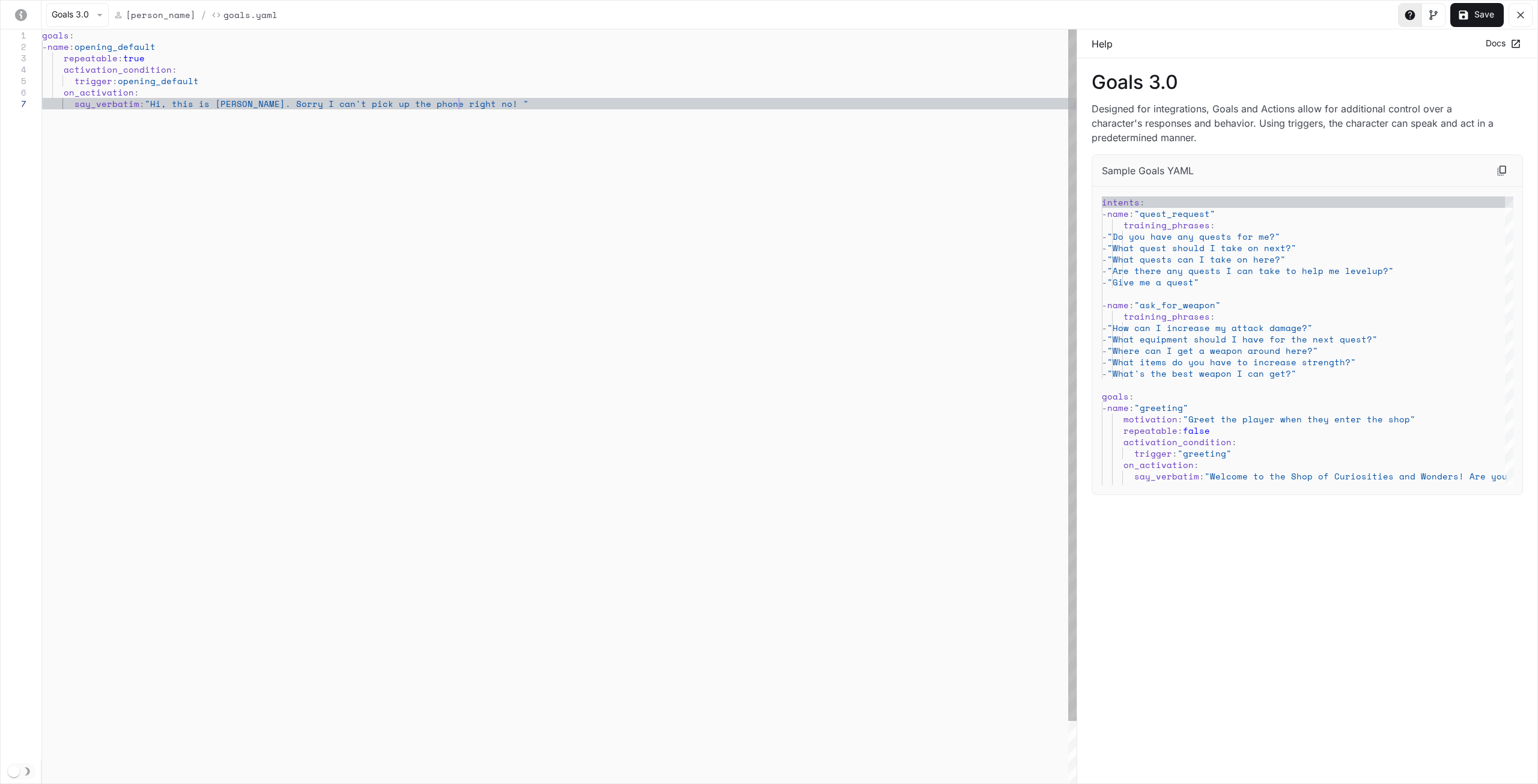 type on "**********" 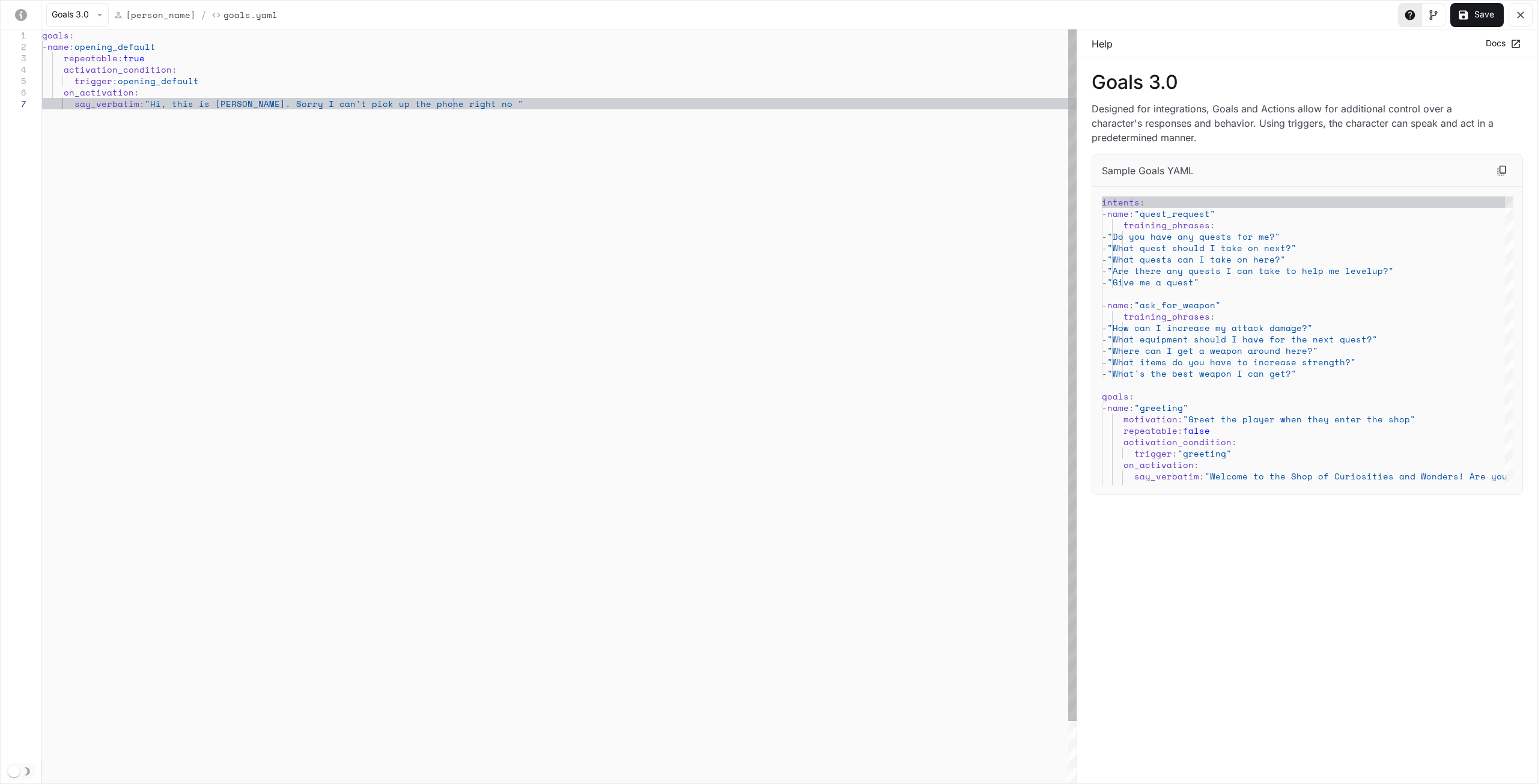 type on "**********" 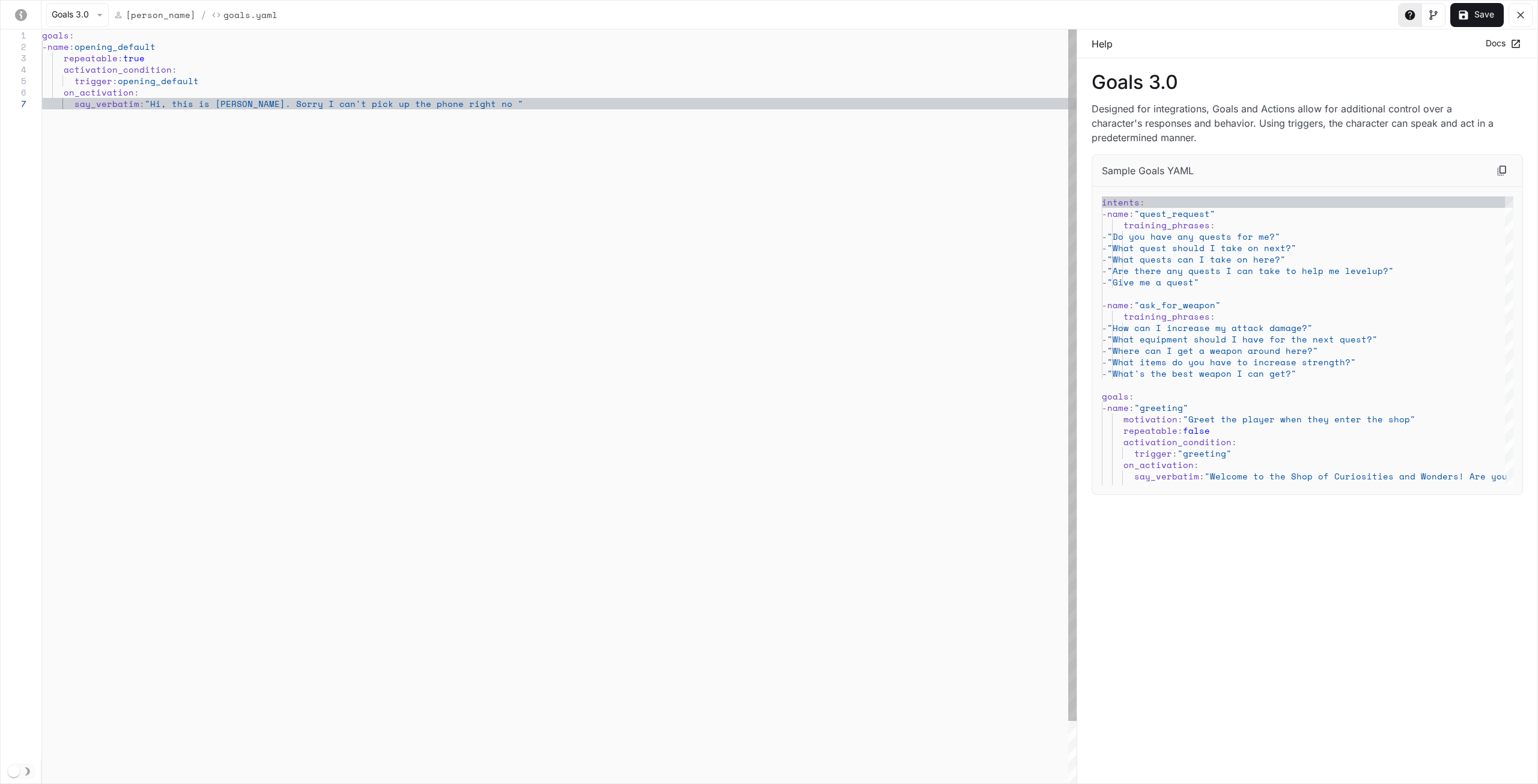 type on "**********" 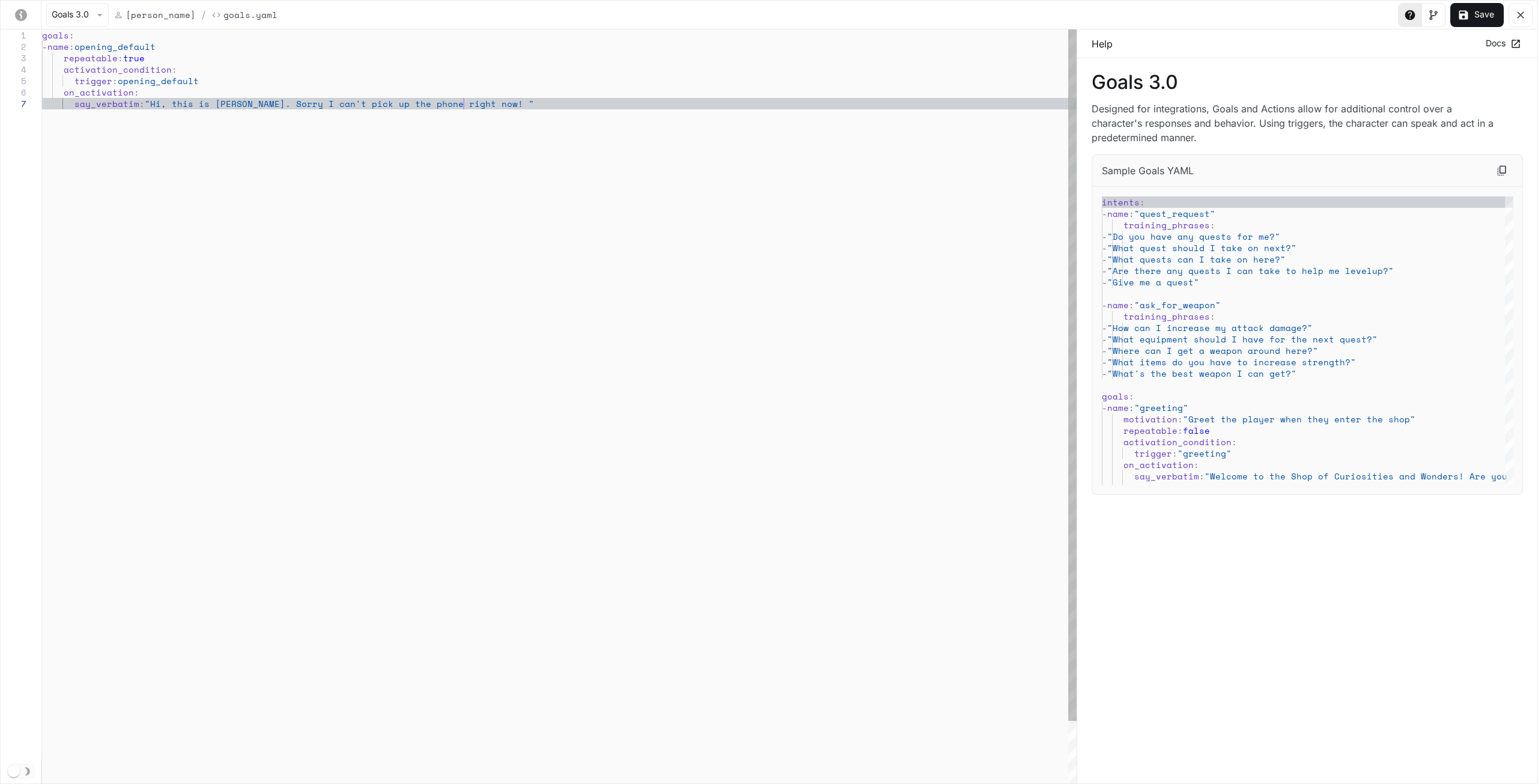 type on "**********" 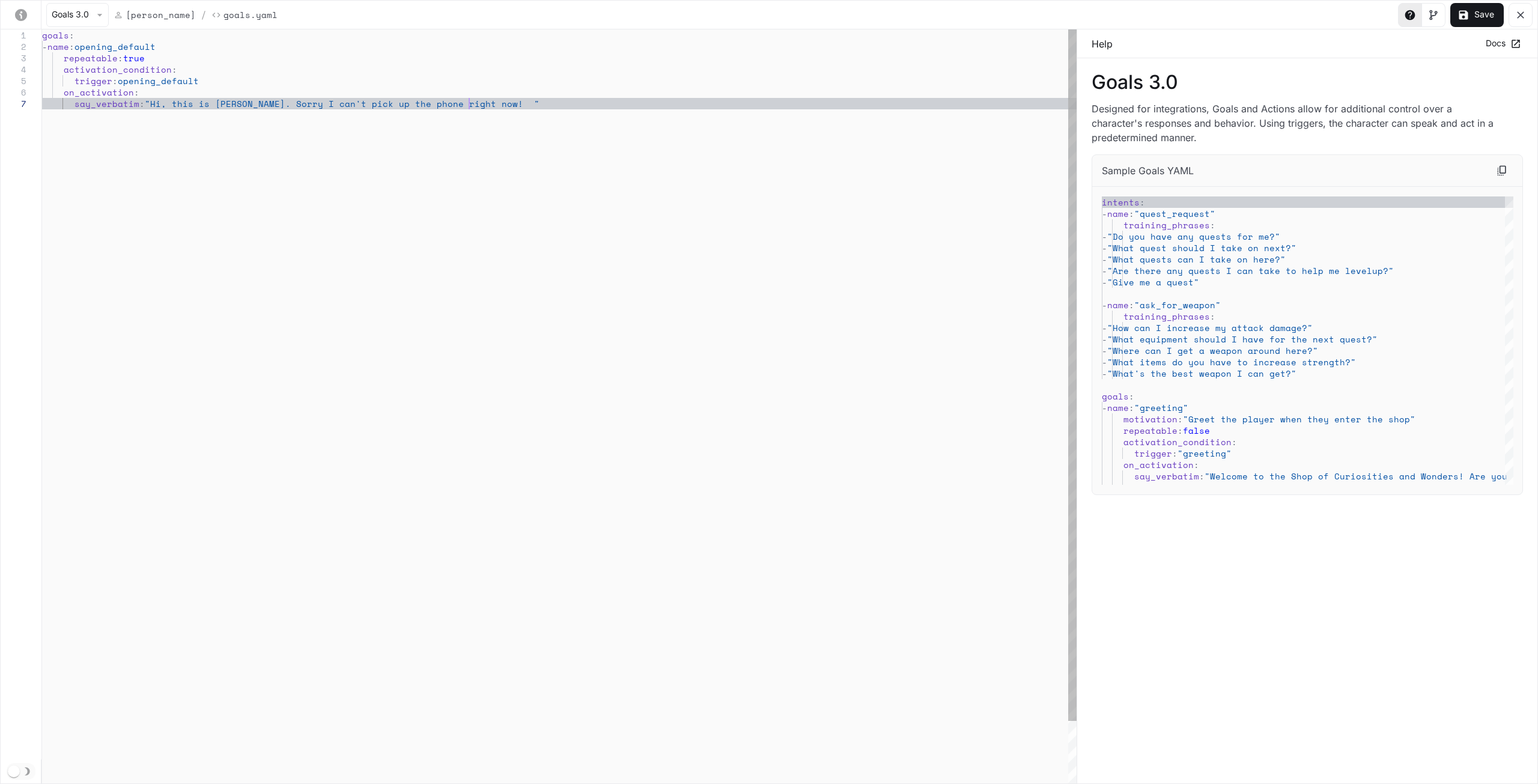 type on "**********" 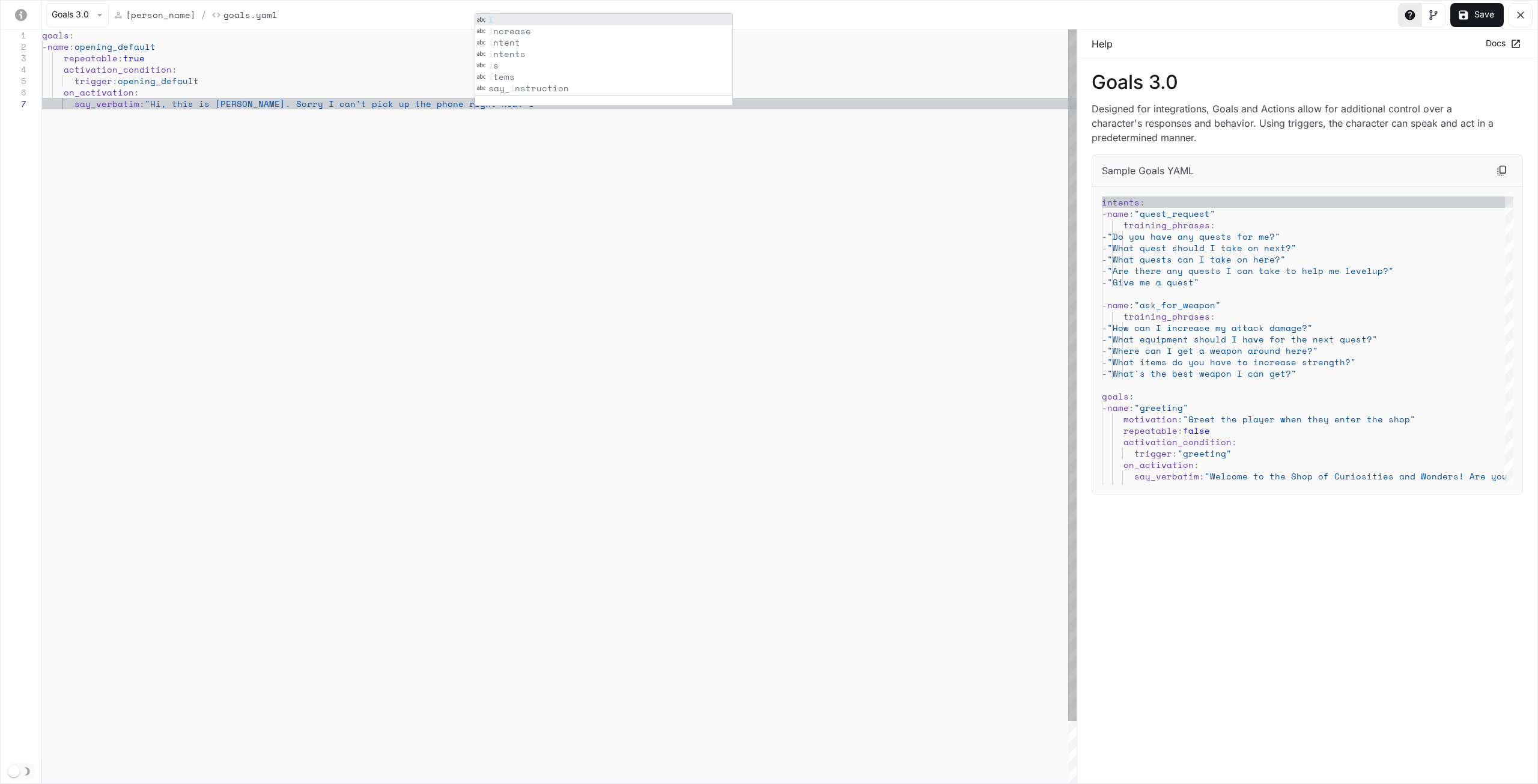 type on "**********" 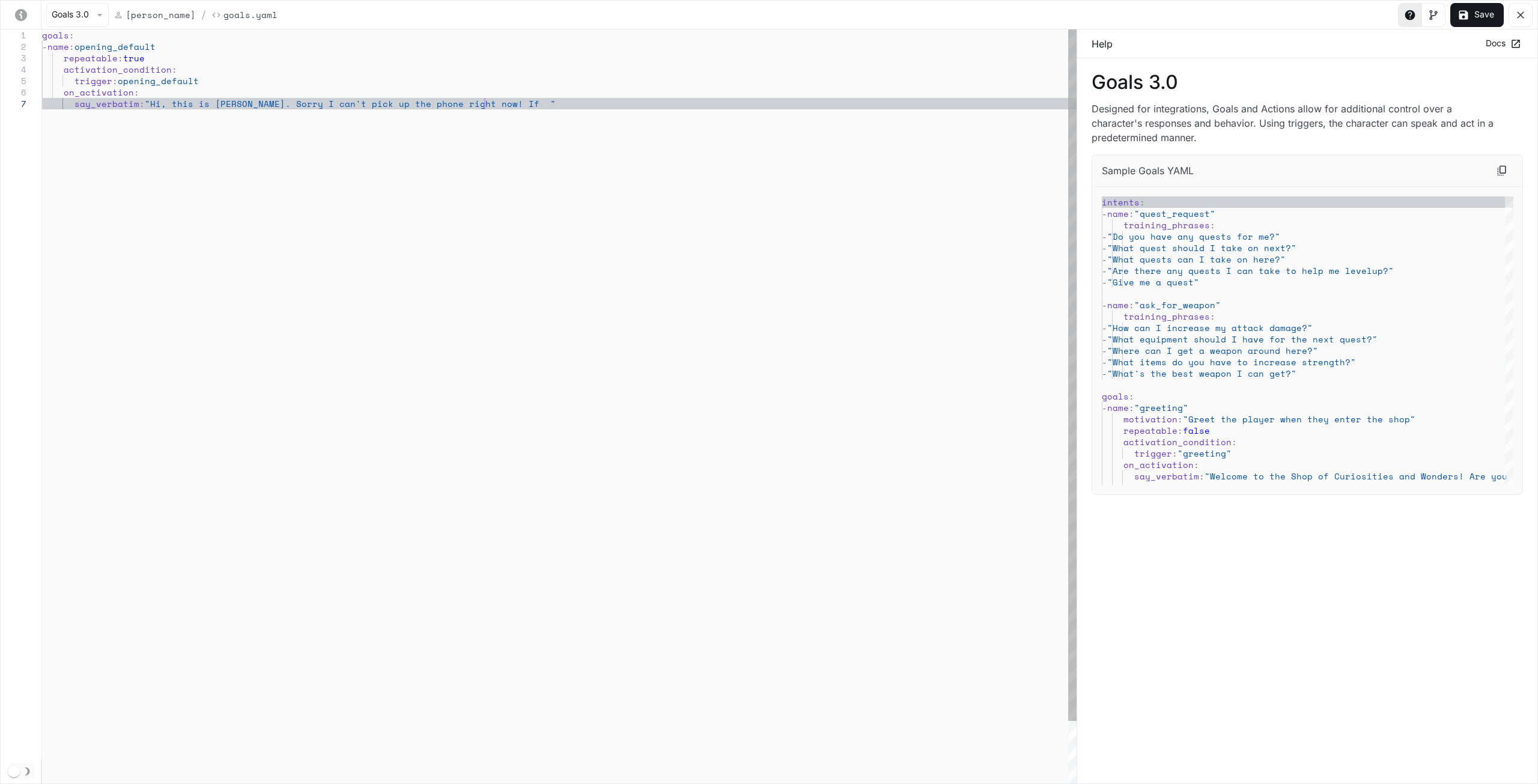 type on "**********" 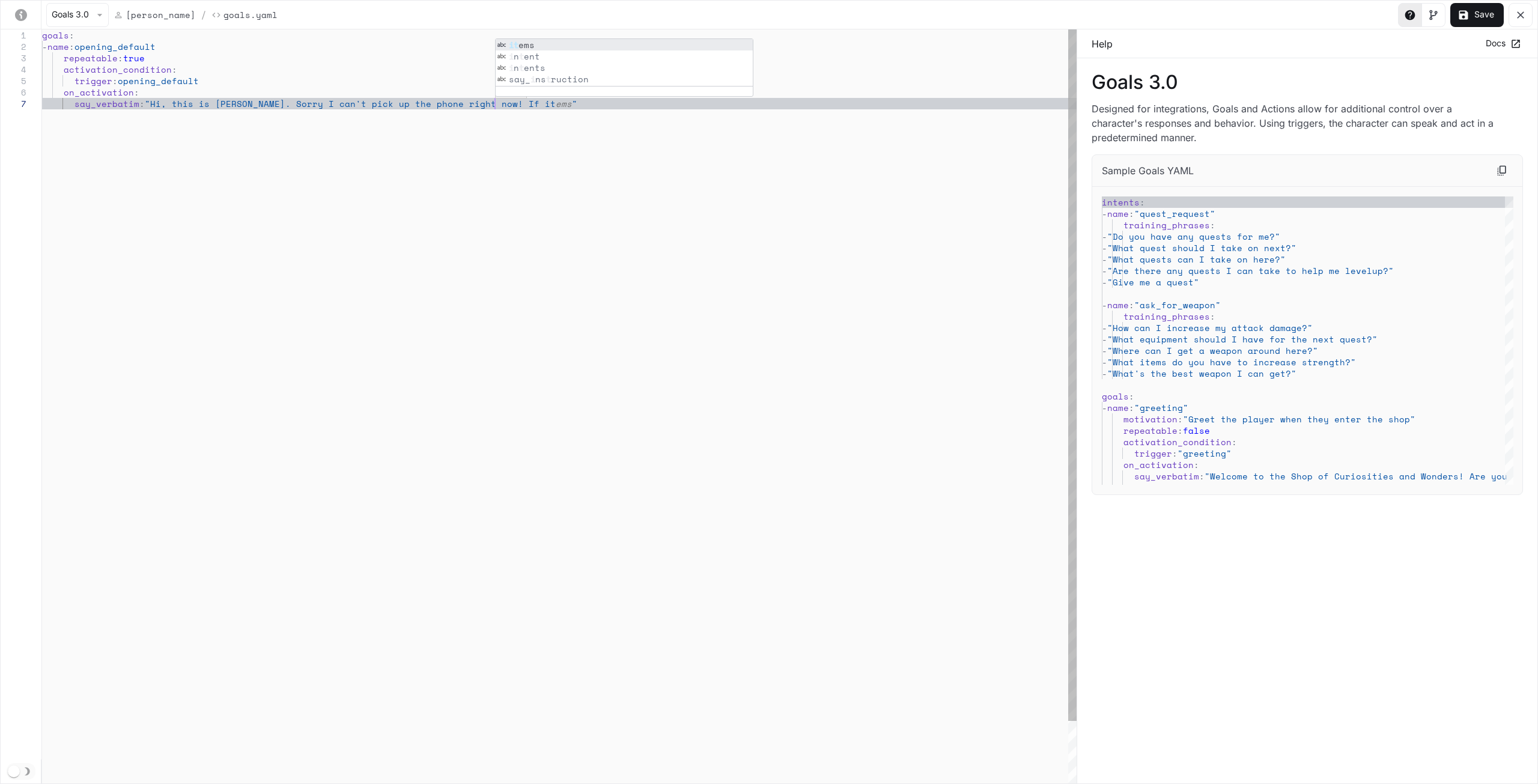 type on "**********" 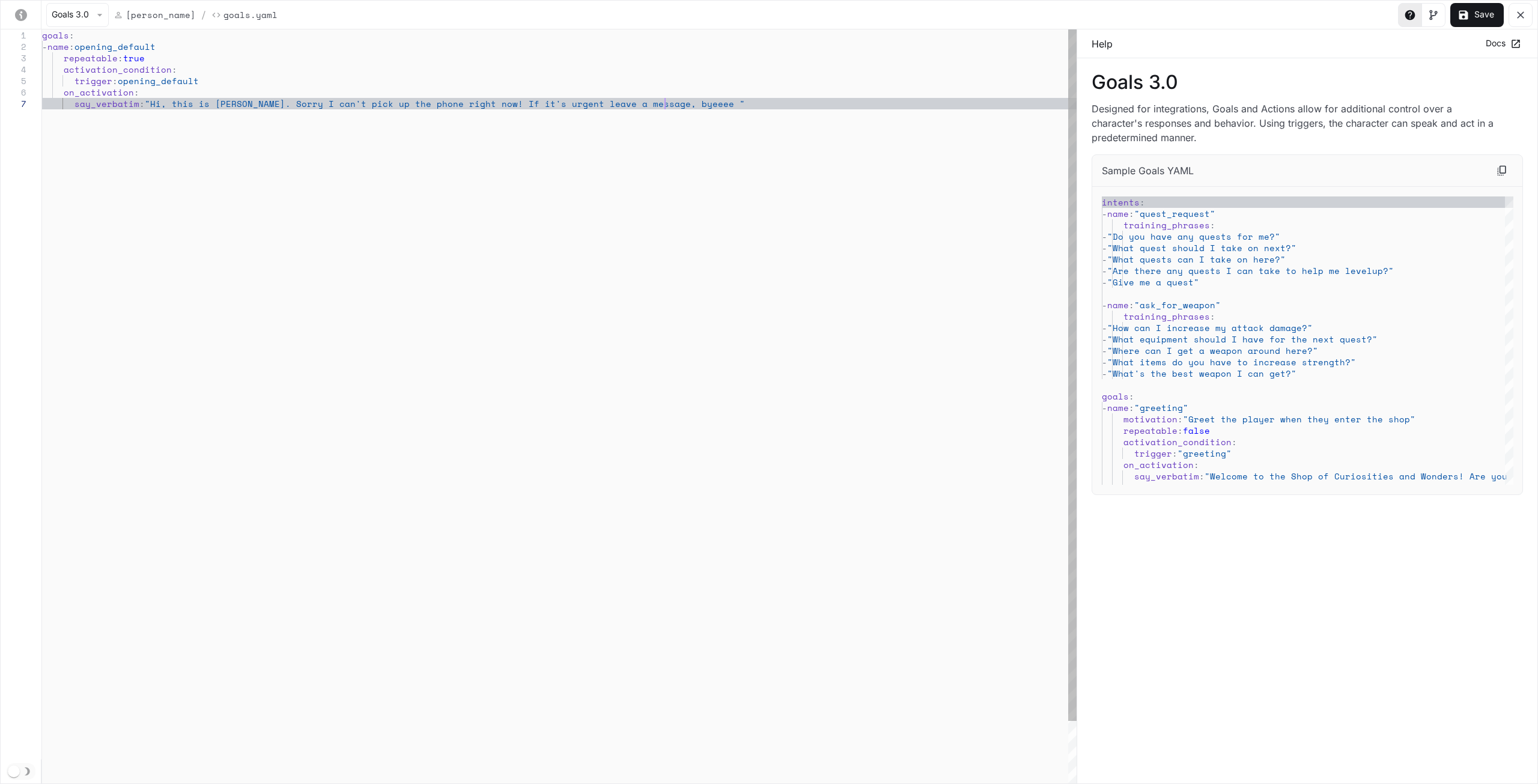 type on "**********" 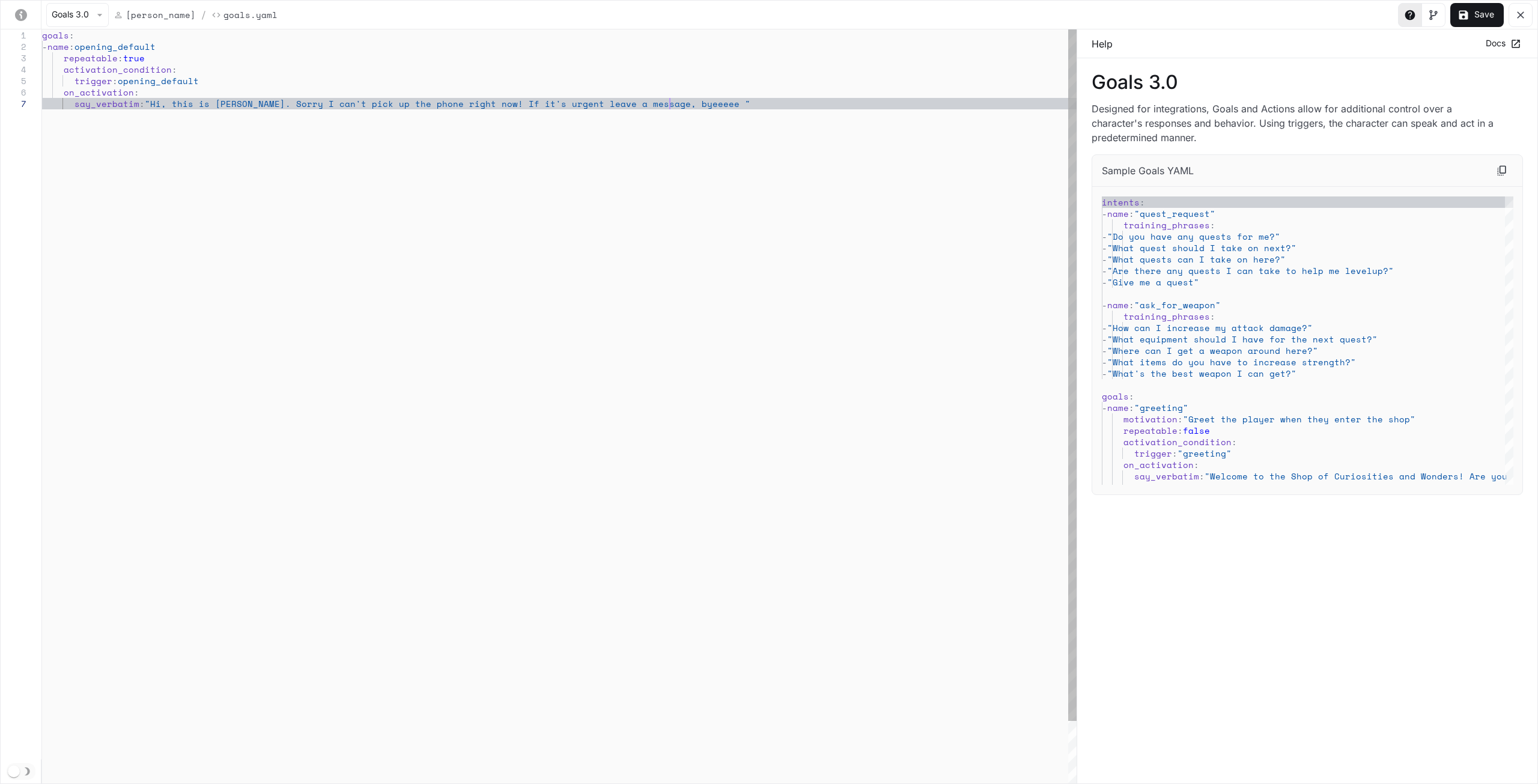 type on "**********" 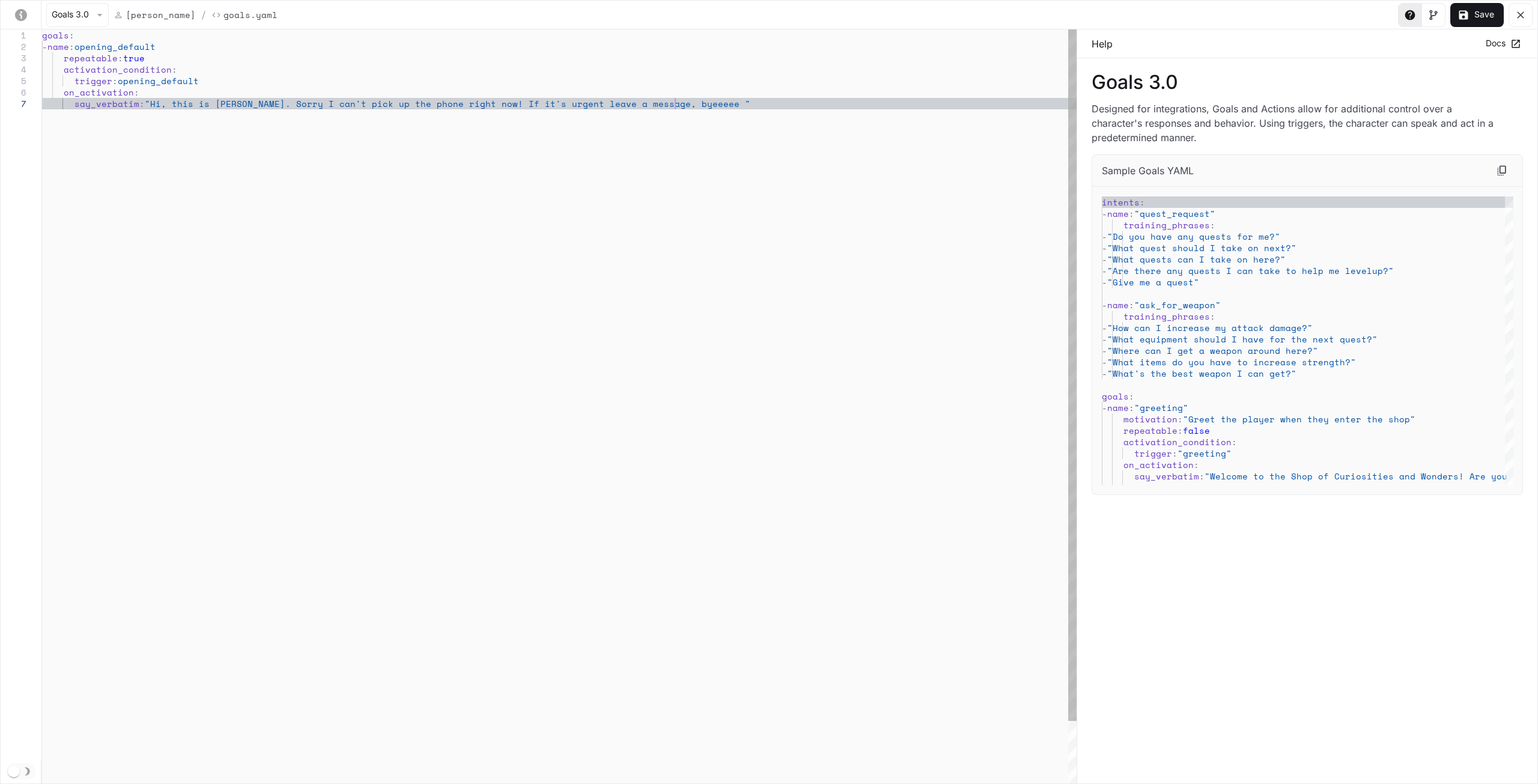 click on "goals :   -  name :  opening_default      repeatable :  true      activation_condition :        trigger :  opening_default      on_activation :        say_verbatim :  "Hi, this is Emily. Sorry I can't pick up the phon e right now! If it's urgent leave a message, byeee ee "" at bounding box center (559, 441) 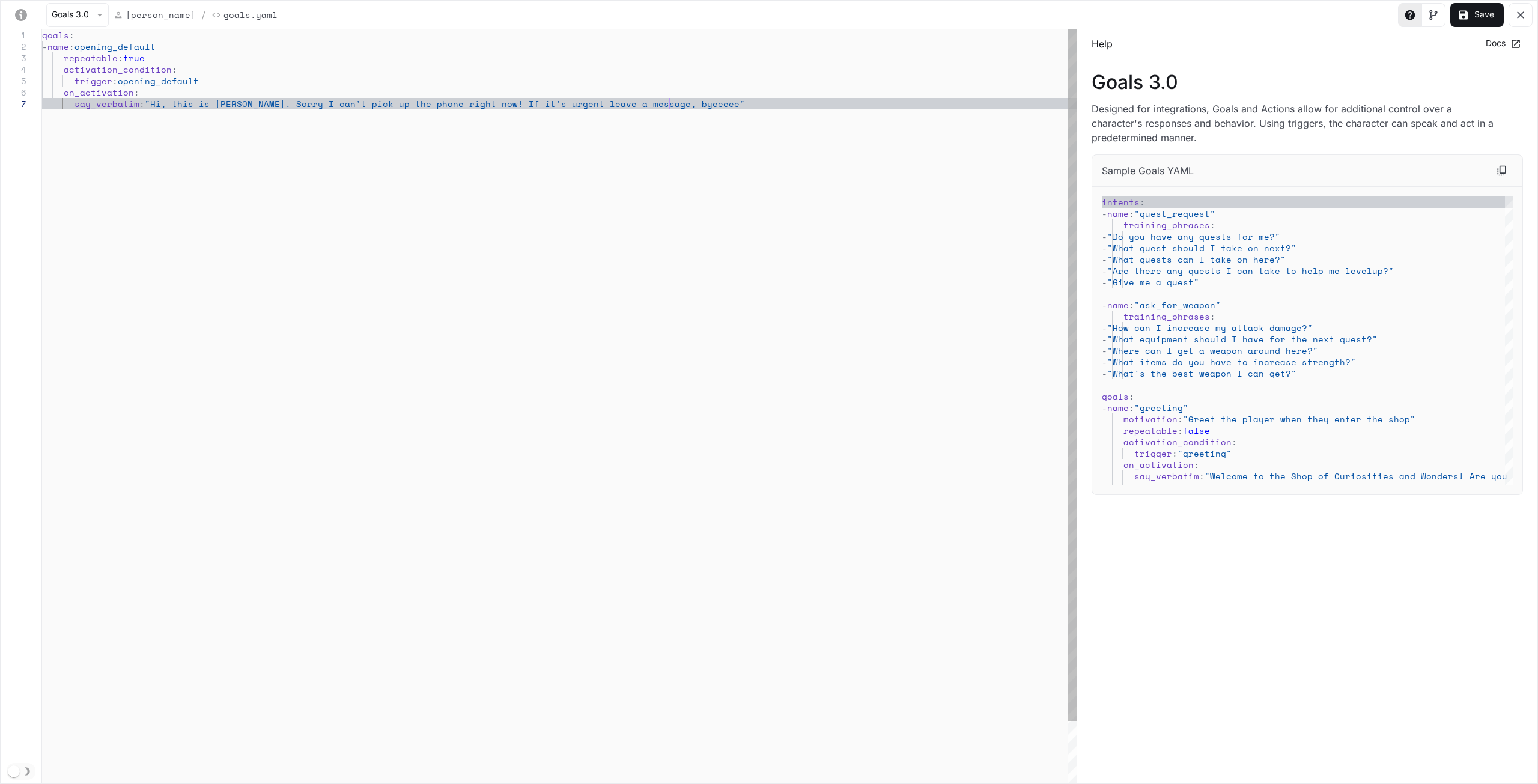 type on "**********" 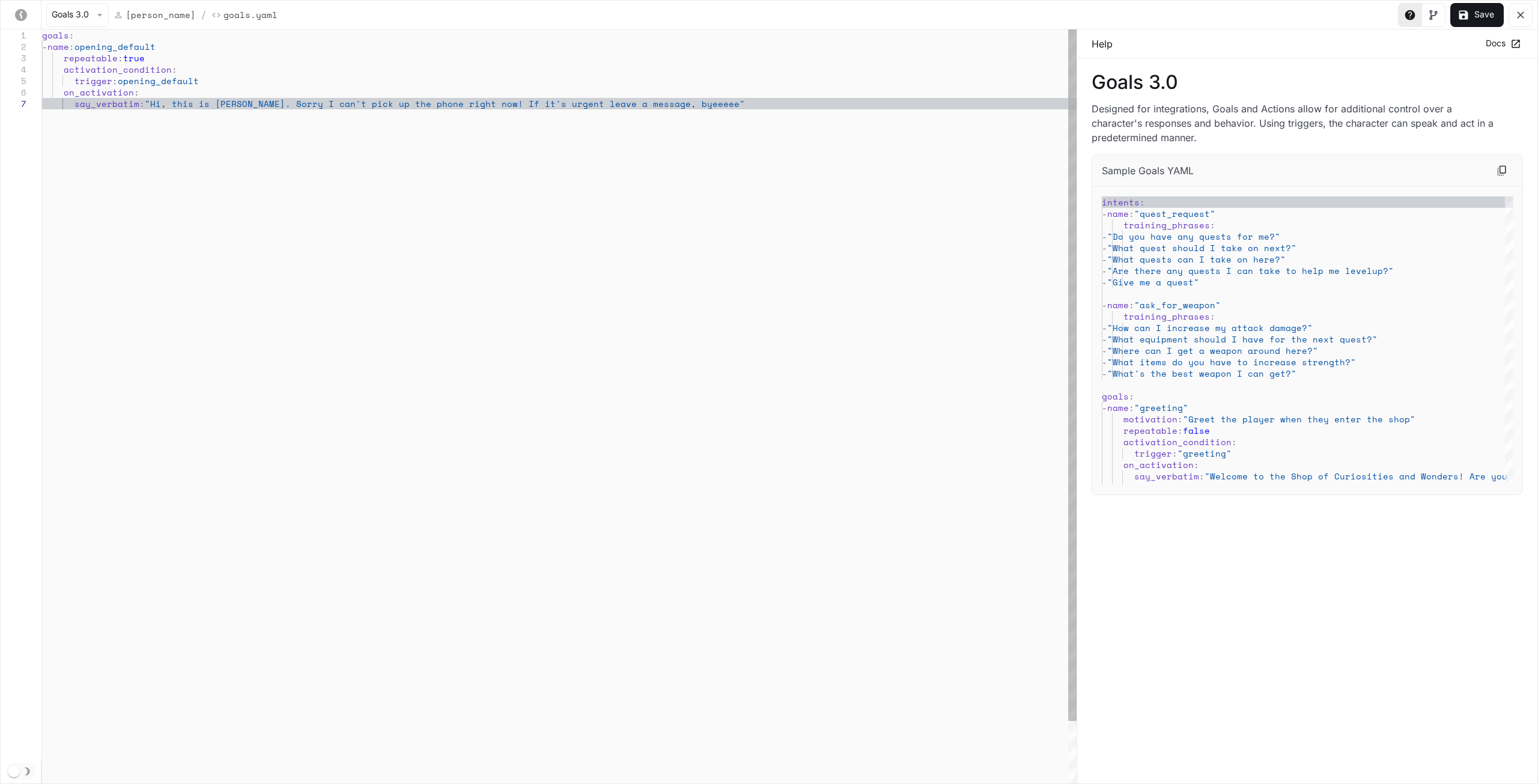 click on "goals :   -  name :  opening_default      repeatable :  true      activation_condition :        trigger :  opening_default      on_activation :        say_verbatim :  "Hi, this is Emily. Sorry I can't pick up the phon e right now! If it's urgent leave a message, byeee ee"" at bounding box center [559, 441] 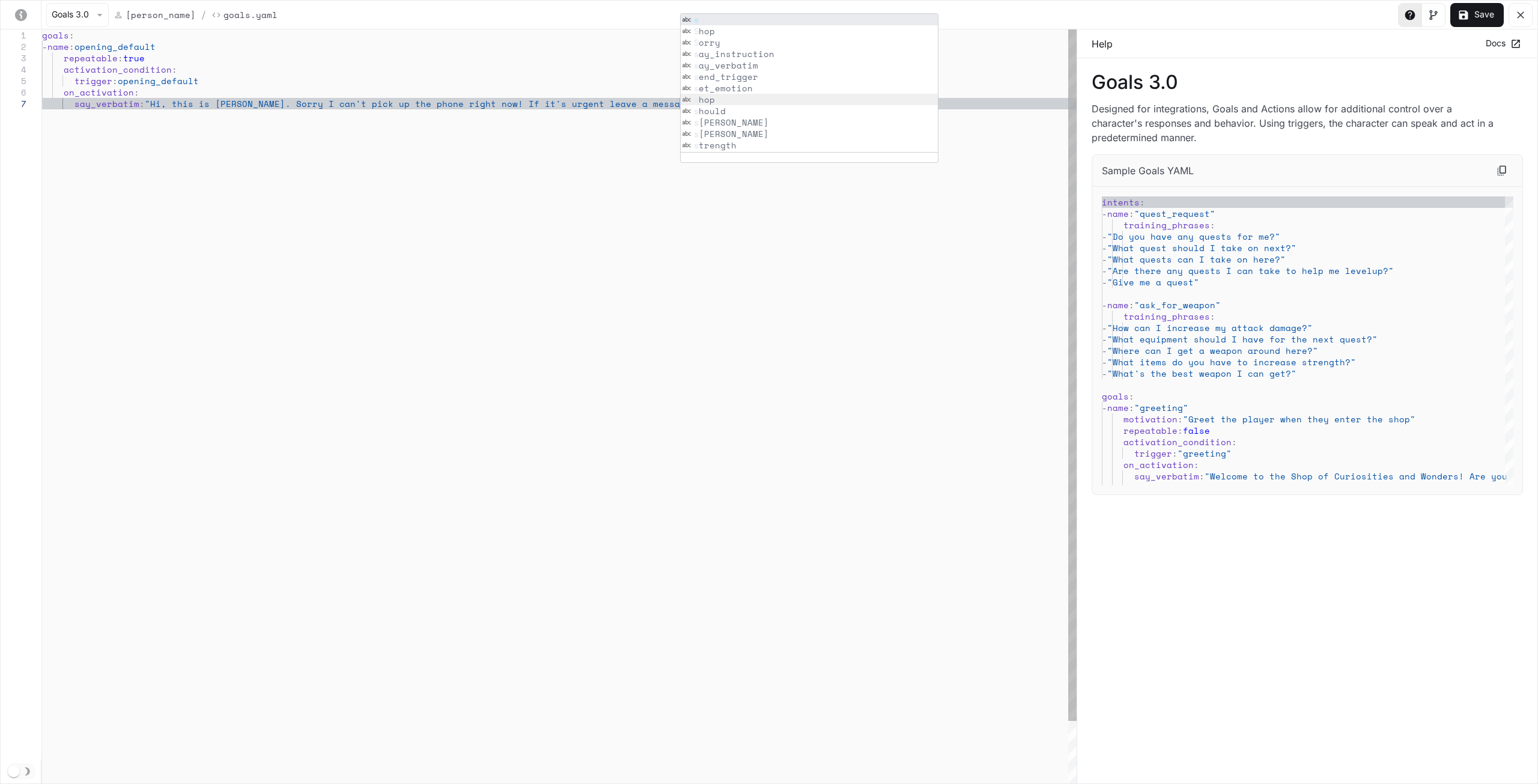 scroll, scrollTop: 67, scrollLeft: 637, axis: both 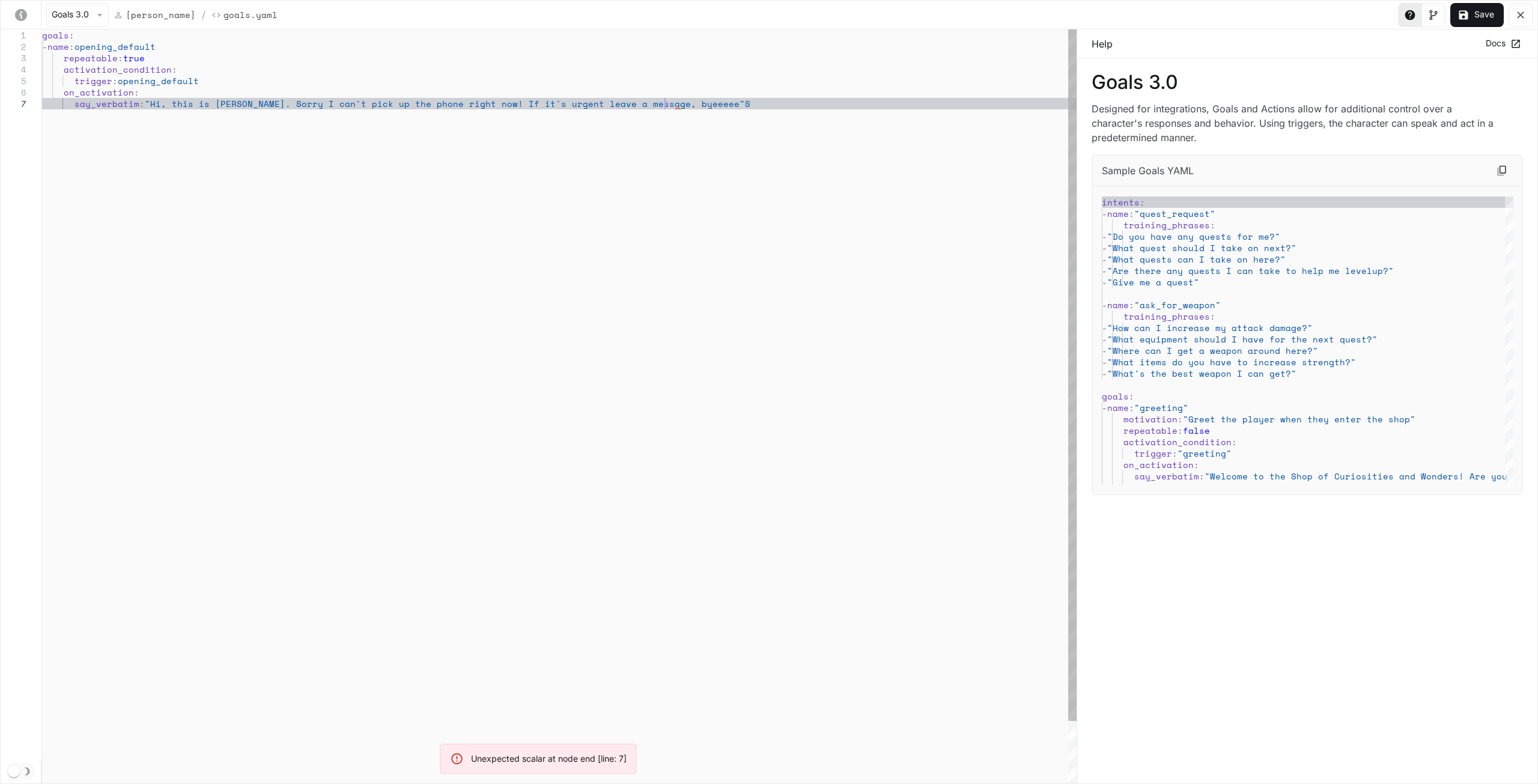 click on "goals :   -  name :  opening_default      repeatable :  true      activation_condition :        trigger :  opening_default      on_activation :        say_verbatim :  "Hi, this is Emily. Sorry I can't pick up the phon e right now! If it's urgent leave a message, byeee ee"S" at bounding box center [559, 441] 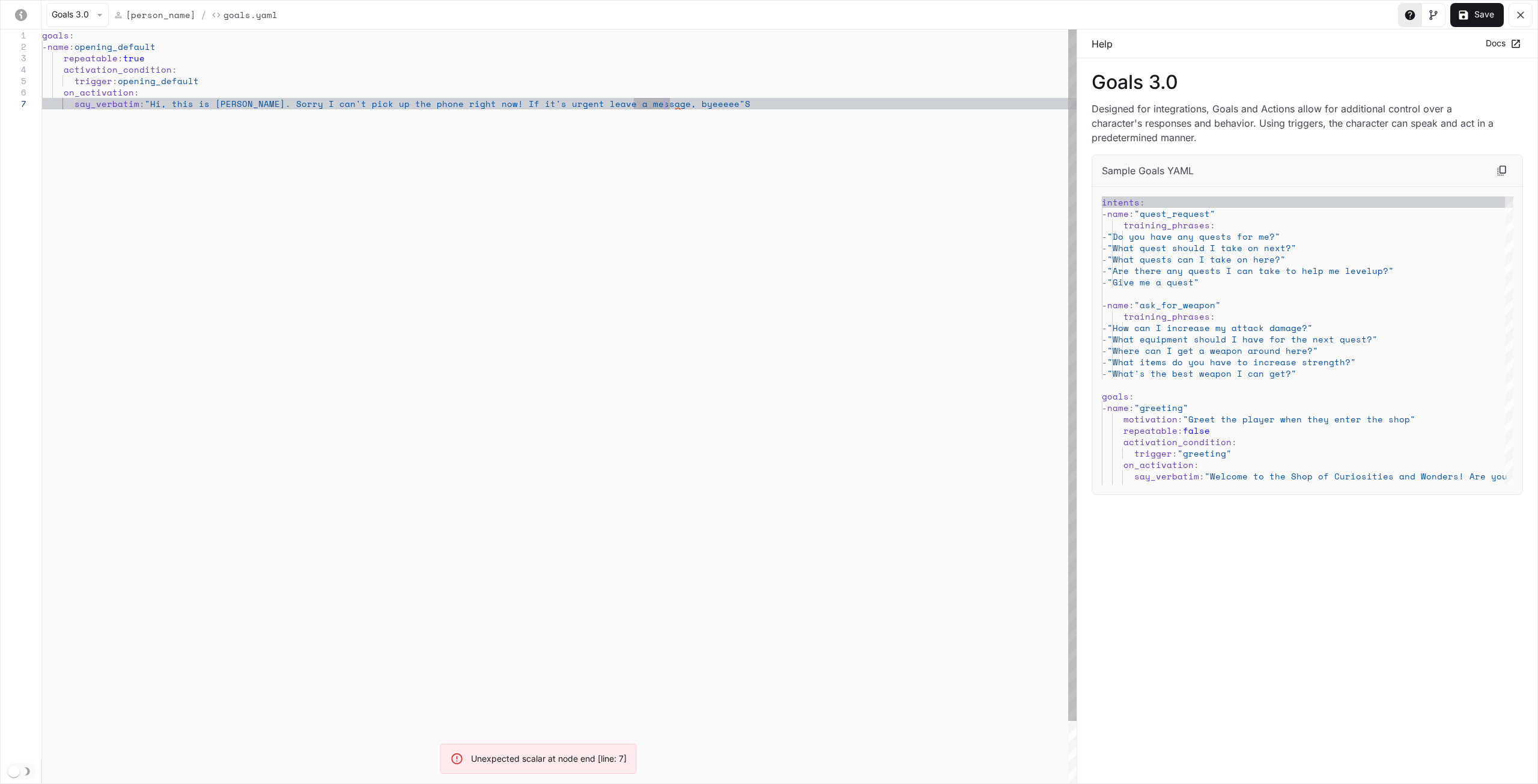 click on "goals :   -  name :  opening_default      repeatable :  true      activation_condition :        trigger :  opening_default      on_activation :        say_verbatim :  "Hi, this is Emily. Sorry I can't pick up the phon e right now! If it's urgent leave a message, byeee ee"S" at bounding box center [559, 441] 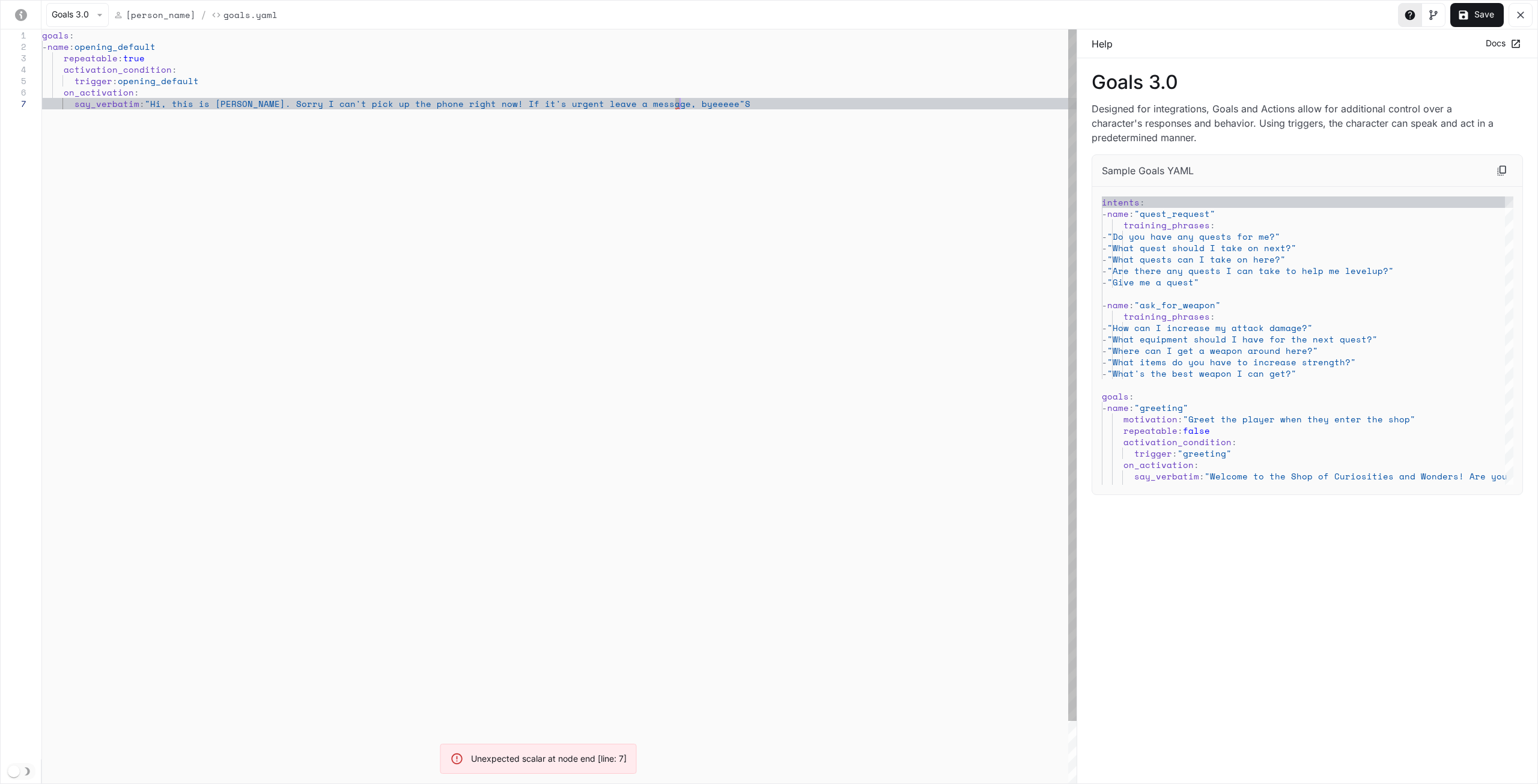 type on "**********" 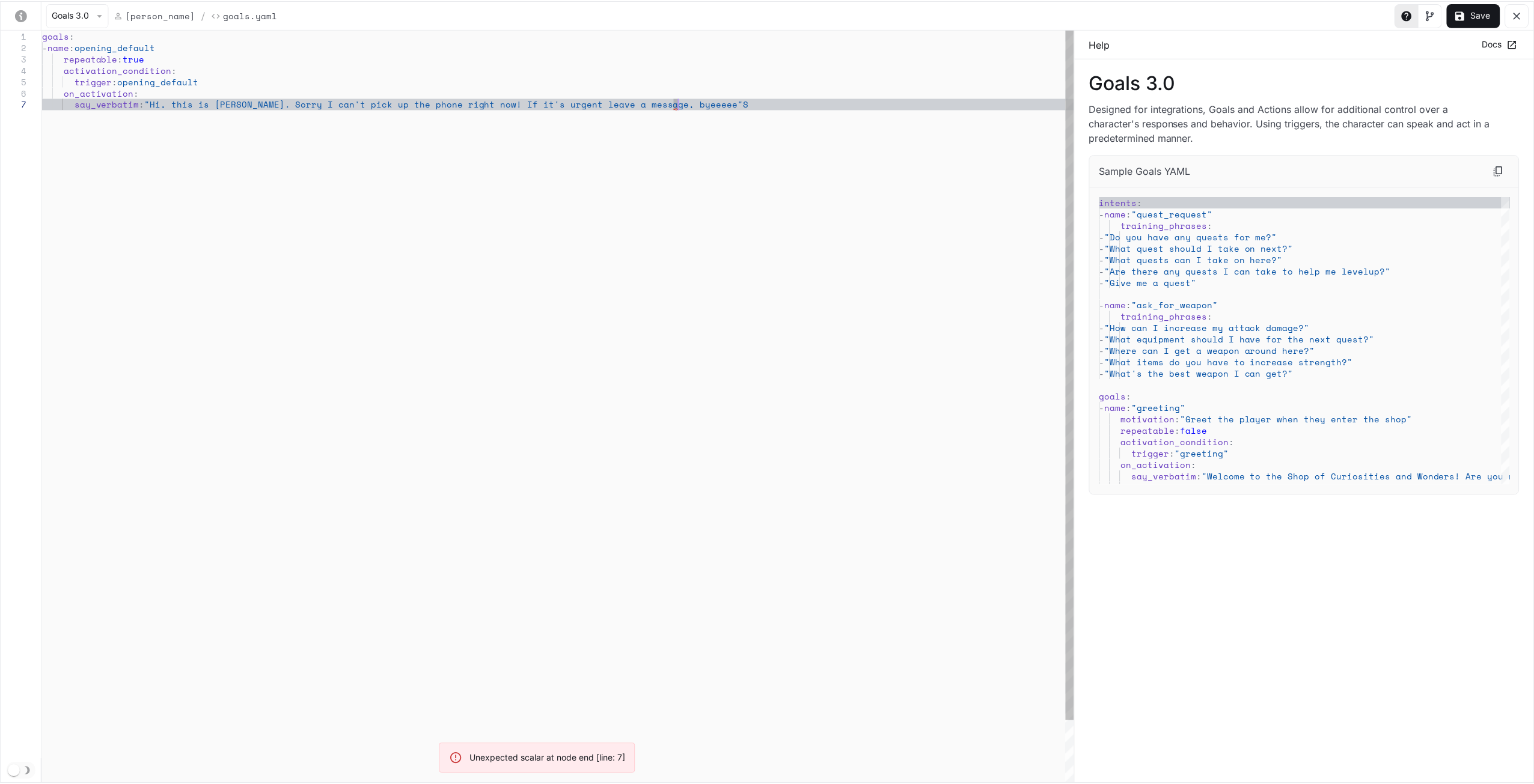 scroll, scrollTop: 67, scrollLeft: 632, axis: both 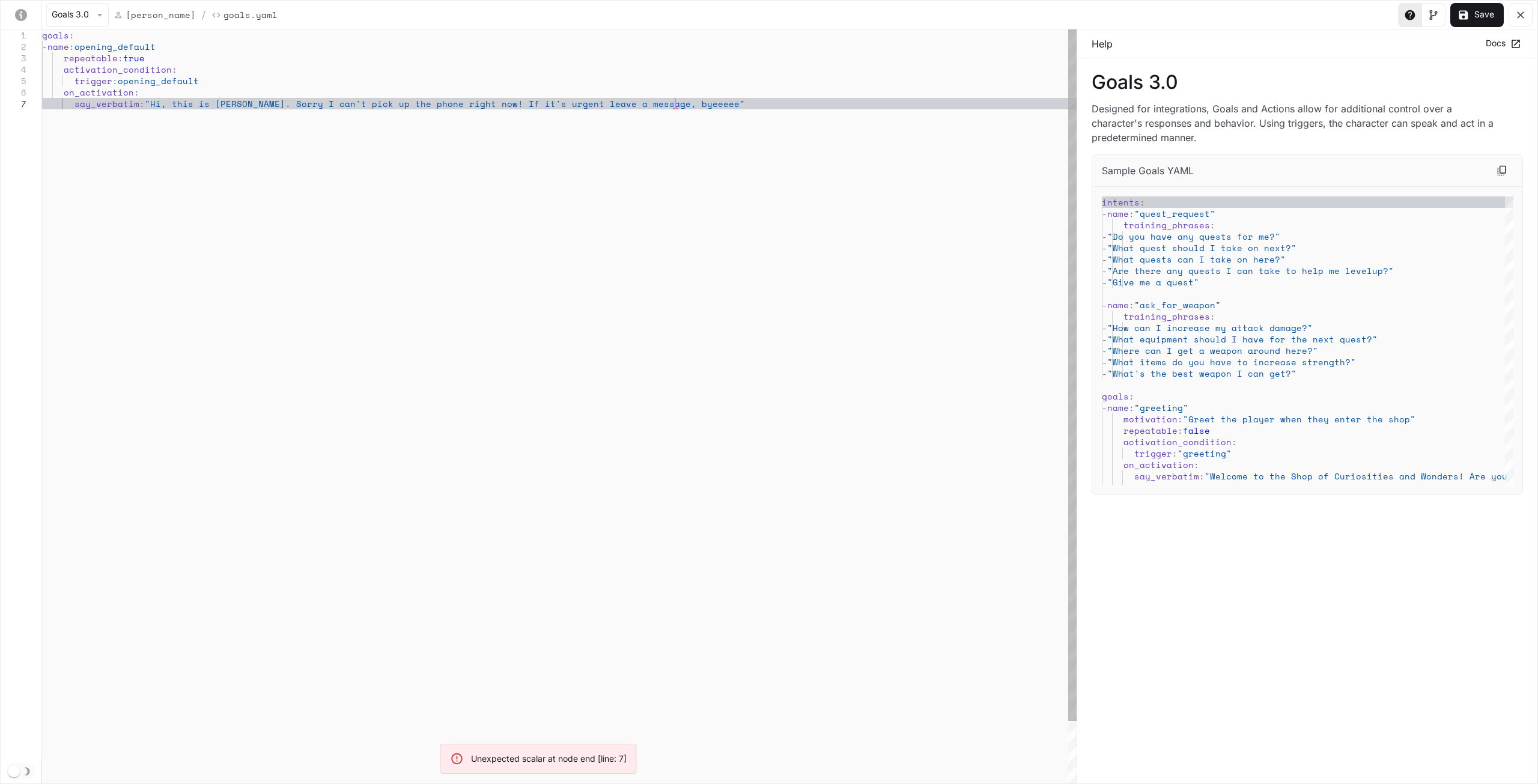 type on "**********" 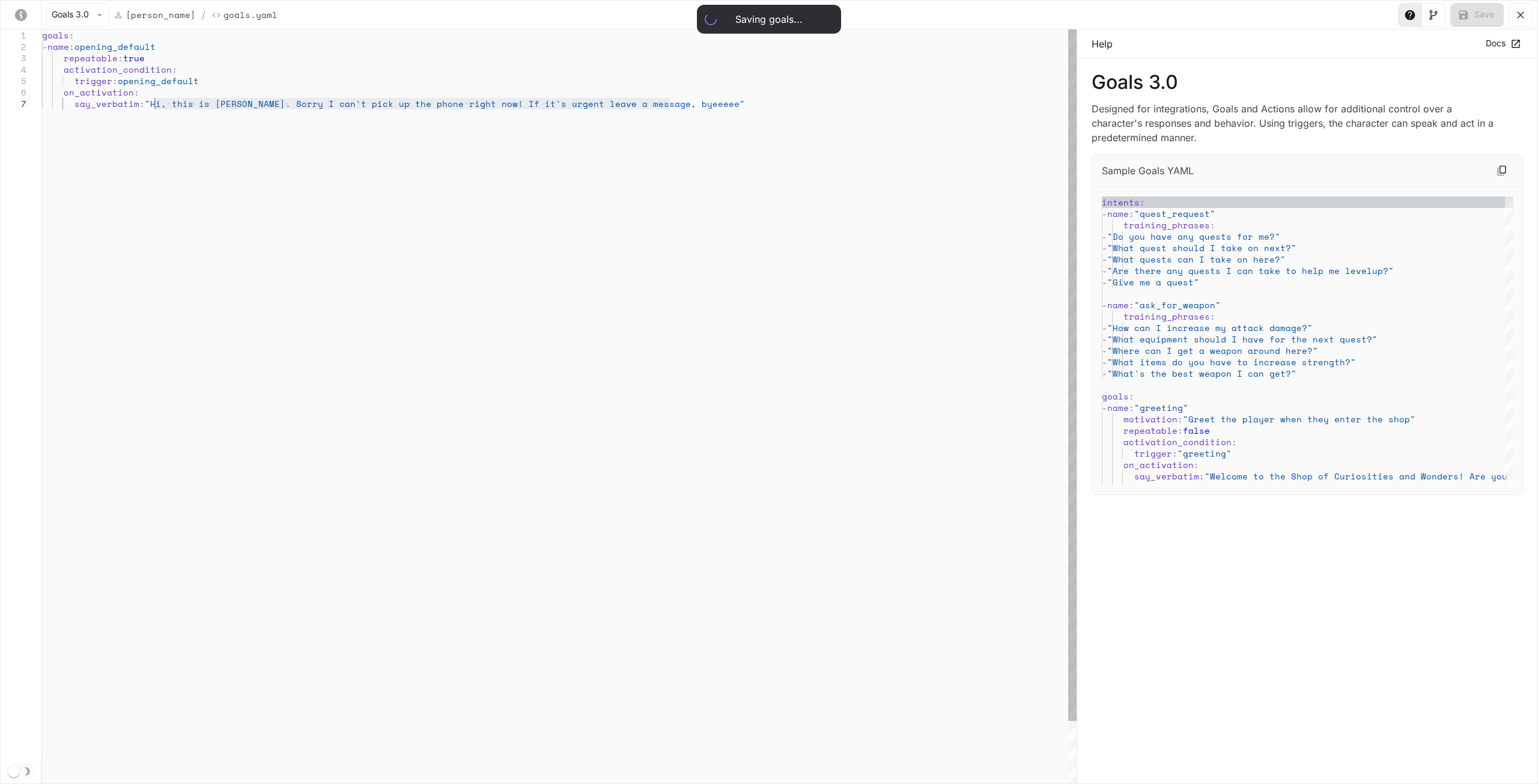 drag, startPoint x: 672, startPoint y: 106, endPoint x: 151, endPoint y: 106, distance: 521 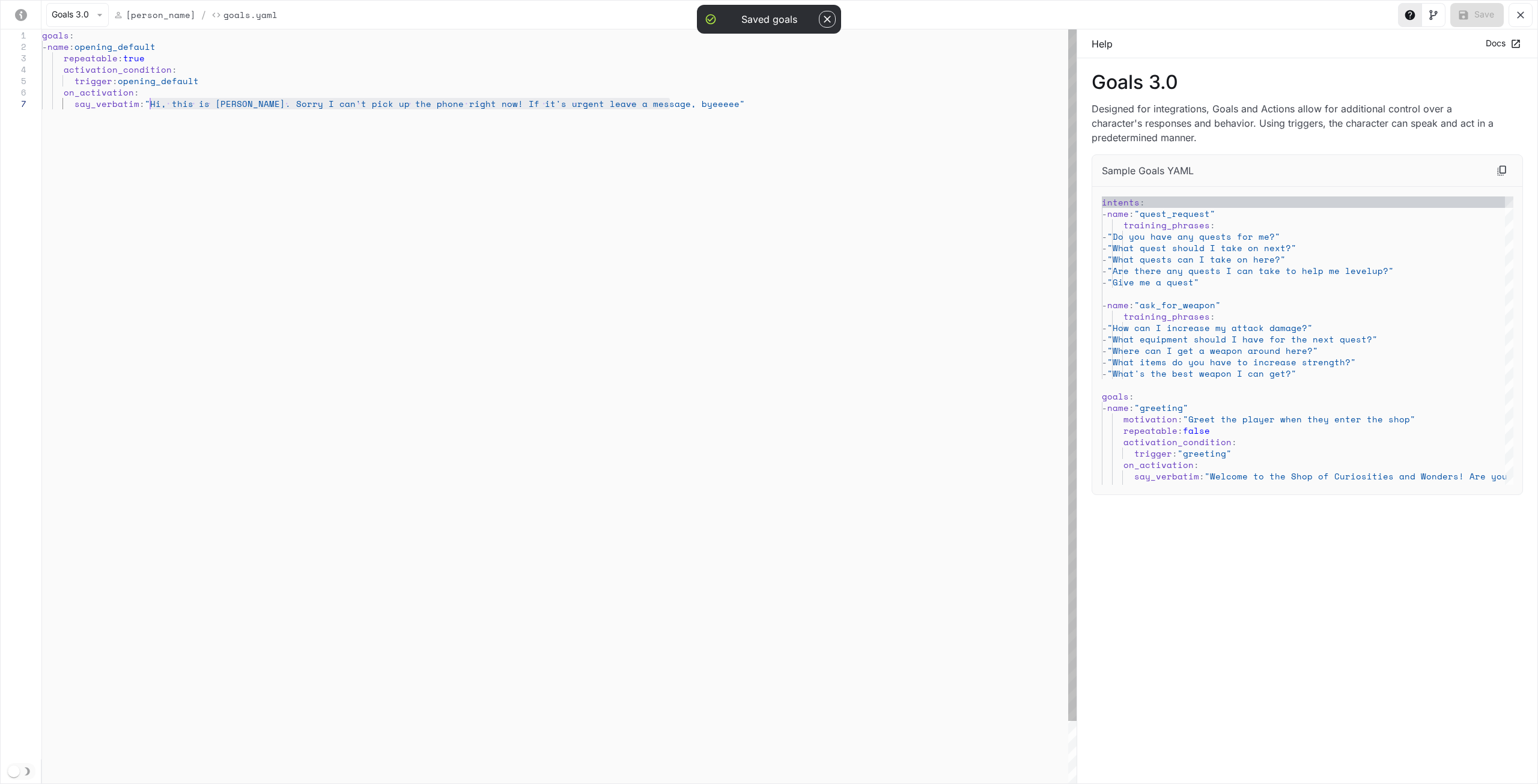 click on "goals :   -  name :  opening_default      repeatable :  true      activation_condition :        trigger :  opening_default      on_activation :        say_verbatim :  "Hi, this is Emily. Sorry I can't pick up the phon e right now! If it's urgent leave a message, byeee ee"" at bounding box center (559, 441) 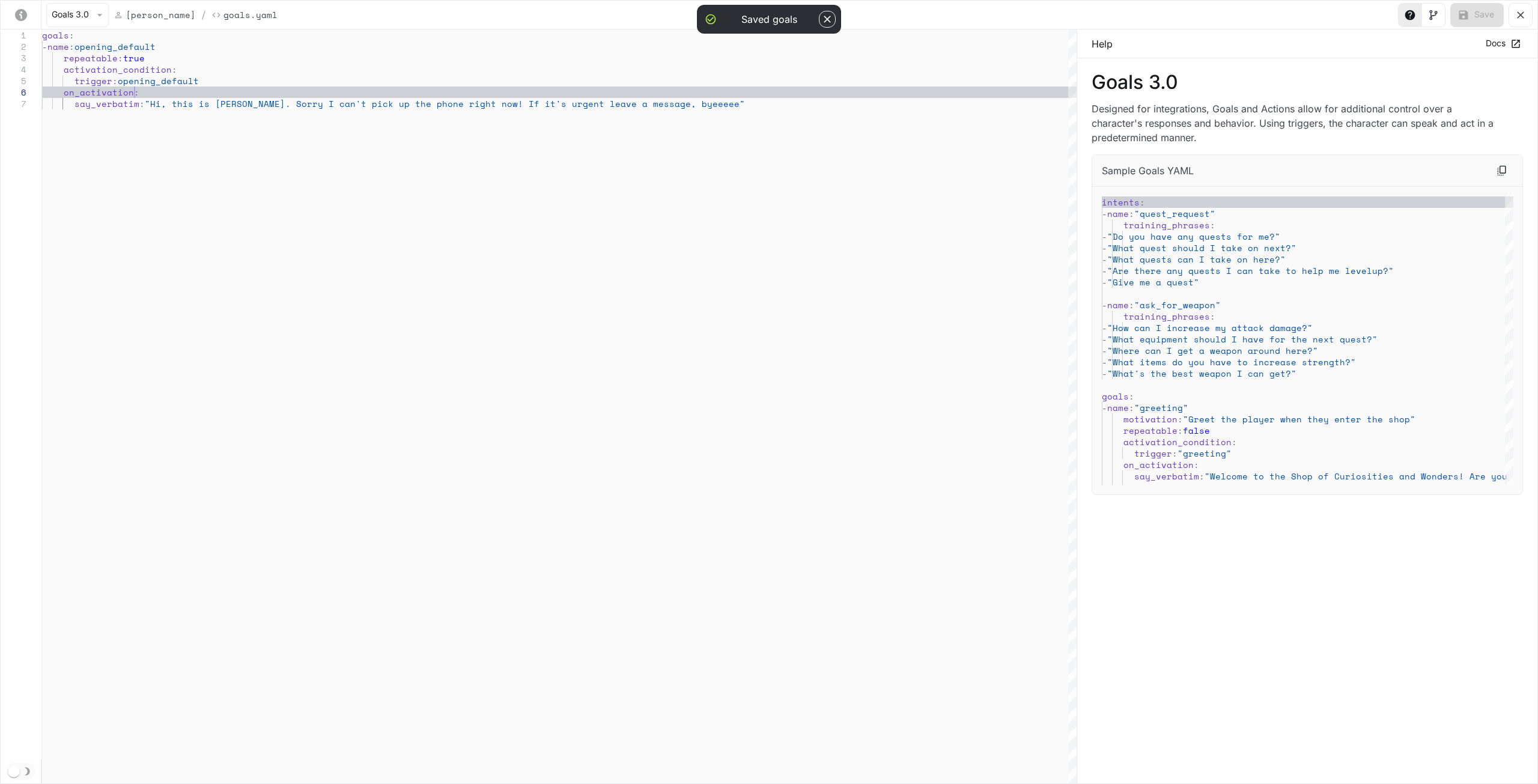 type on "**********" 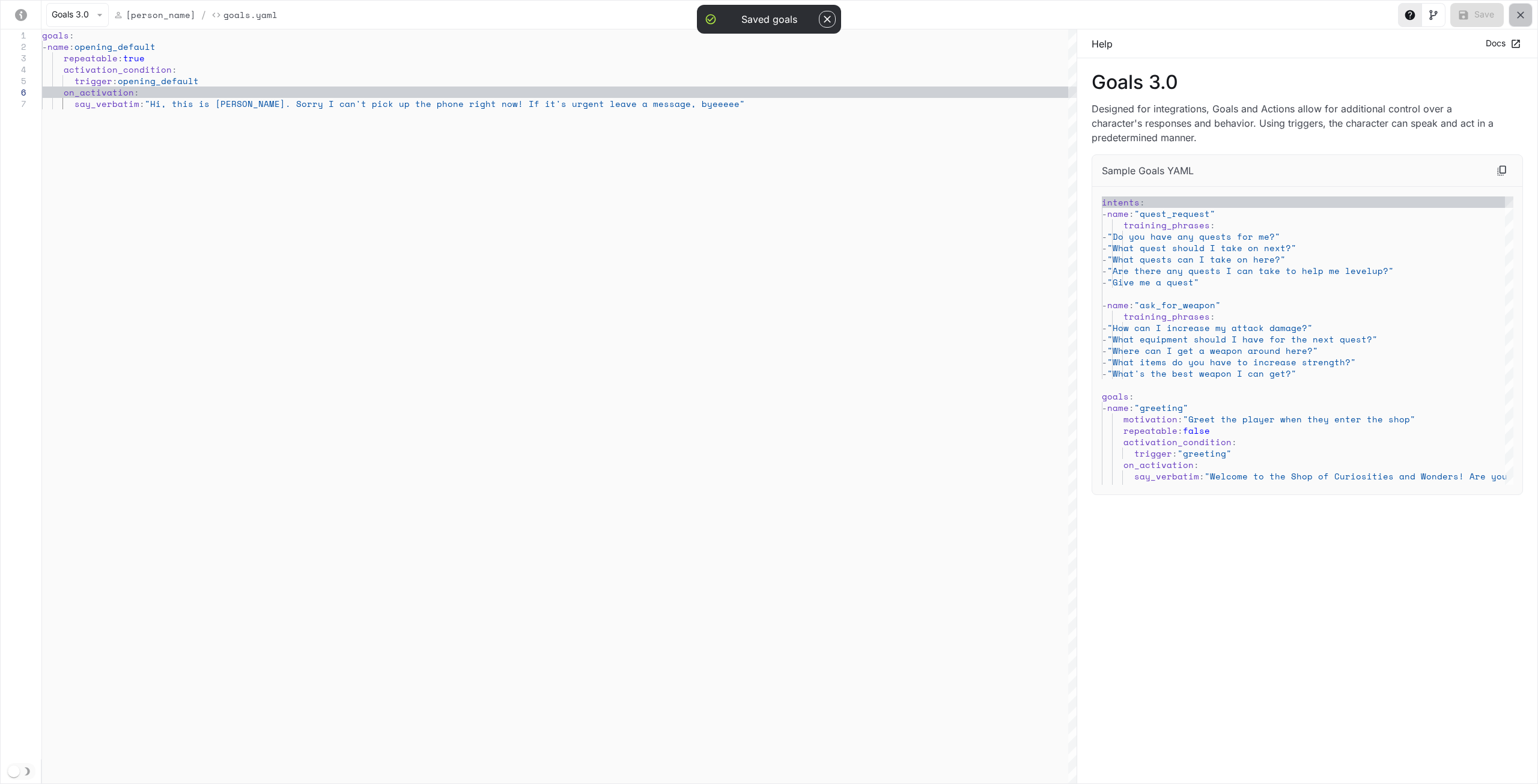 click 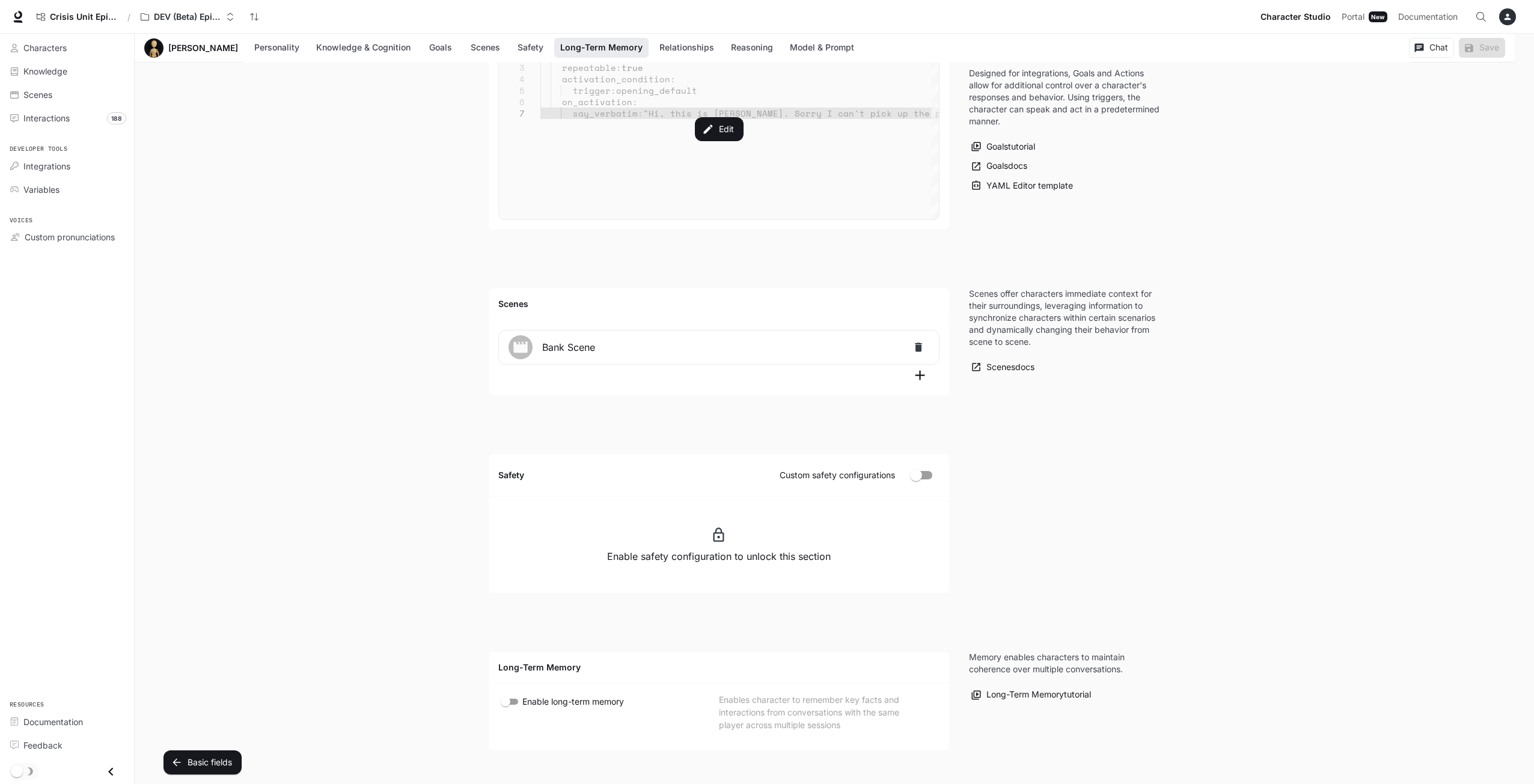 click on "Edit Emily Warren Edit Details Chat Save Enable narrated actions Enable narrated actions Pronouns Unspecified Alternate names - Age Unspecified Basic Advanced Personality Knowledge & Cognition Goals Scenes Safety Long-Term Memory Relationships Reasoning Model & Prompt Personality Character traits Character traits Mood Sadness Joy Anger Fear Disgust Trust Anticipation Surprise Static emotions Dynamic emotions 0.5 Personality Negative Positive Aggressive Peaceful Cautious Open Introvert Extravert Insecure Confident Personality controls Inworld's emotional engine, shaping a character's behavior by defining the breadth of their emotions through adjectives and sliders that help mold their demeanor. Personality  tutorial Personality  docs Knowledge & Cognition Knowledge No knowledge added Add knowledge Knowledge Filters Experimental feature None Character should hold detailed knowledge about most topics Mild Strict Character should only hold explicitly specified knowledge Knowledge & Cognition  tutorial  docs Goals" at bounding box center [834, 22] 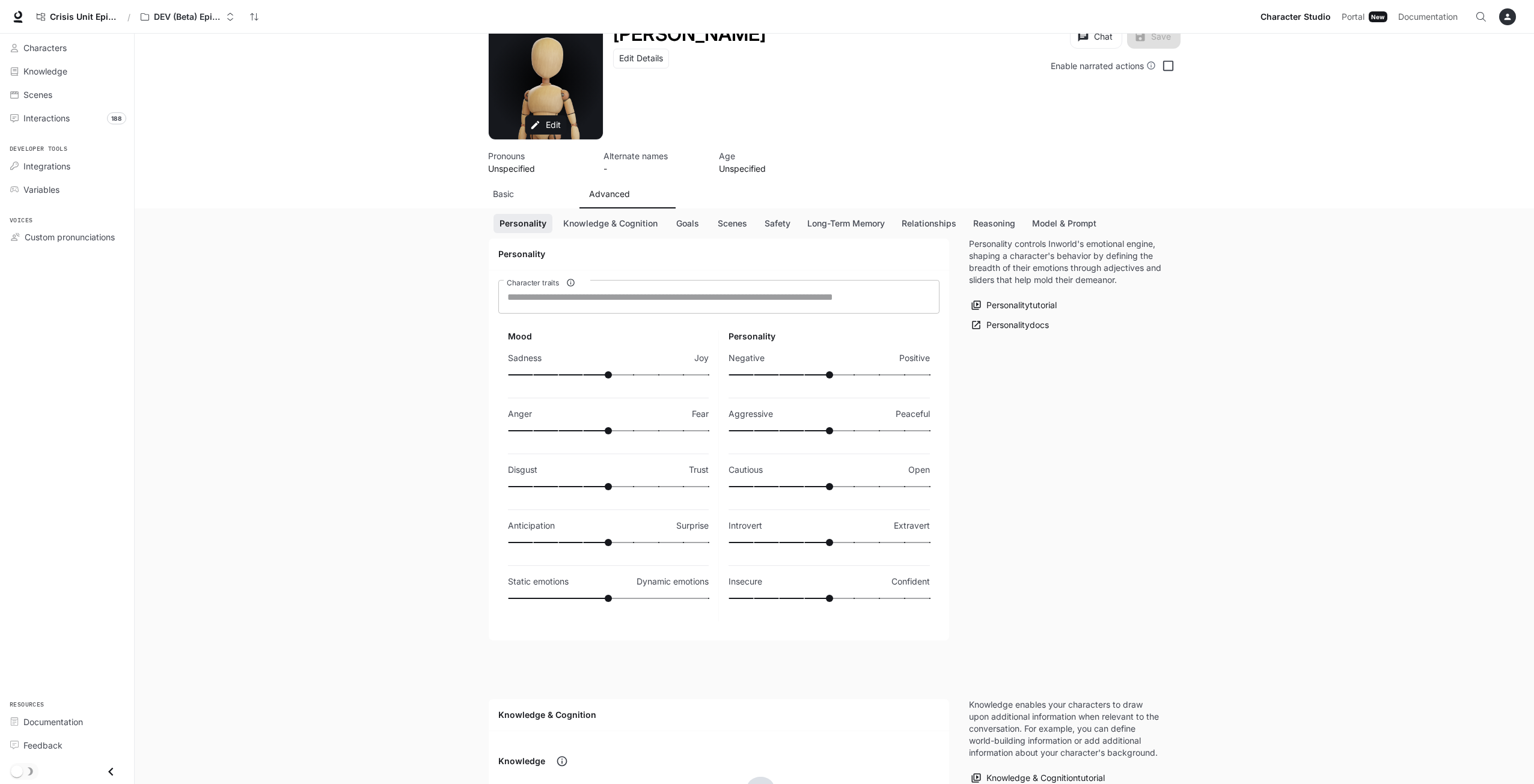 scroll, scrollTop: 0, scrollLeft: 0, axis: both 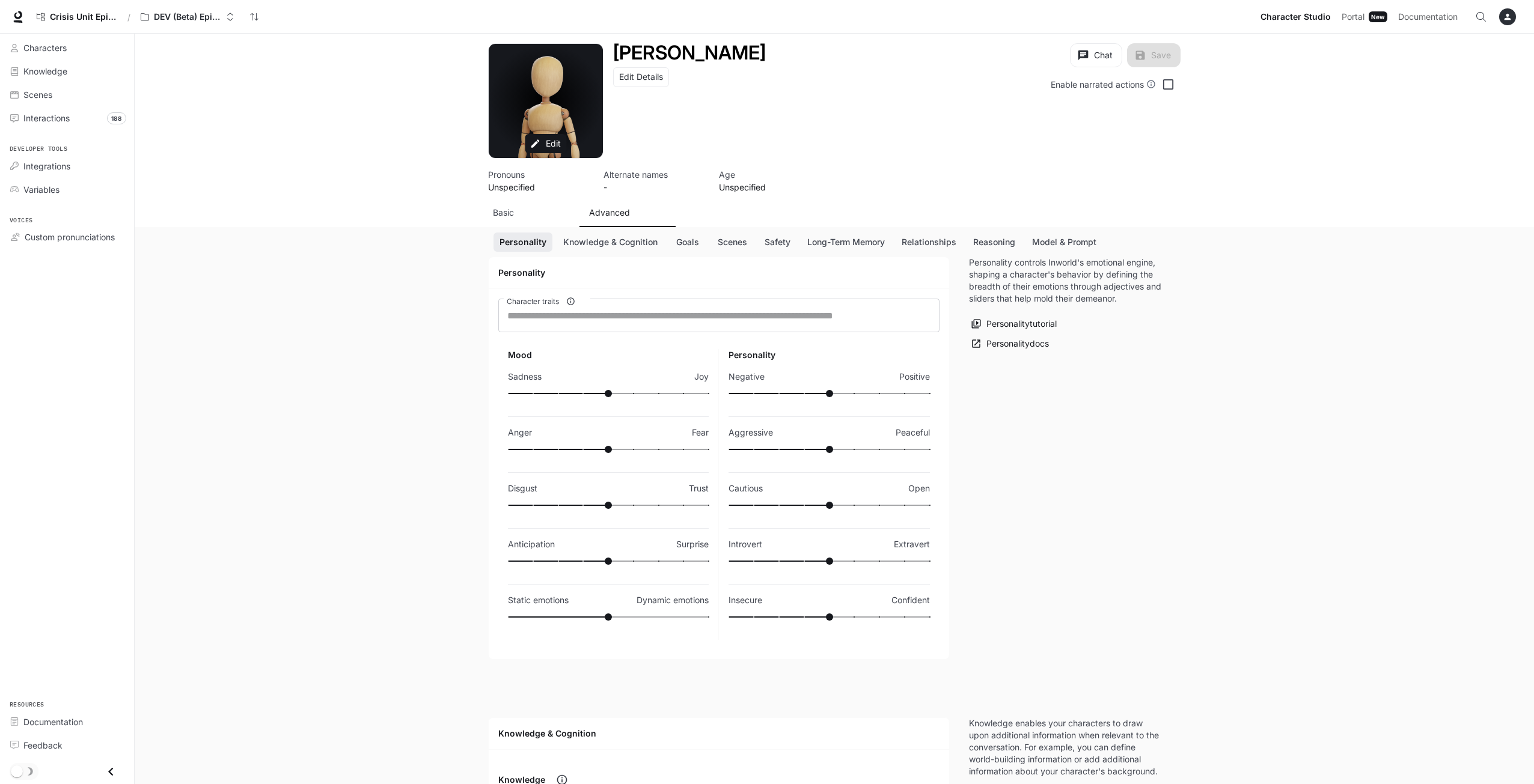 click on "Personality Knowledge & Cognition Goals Scenes Safety Long-Term Memory Relationships Reasoning Model & Prompt" at bounding box center (798, 242) 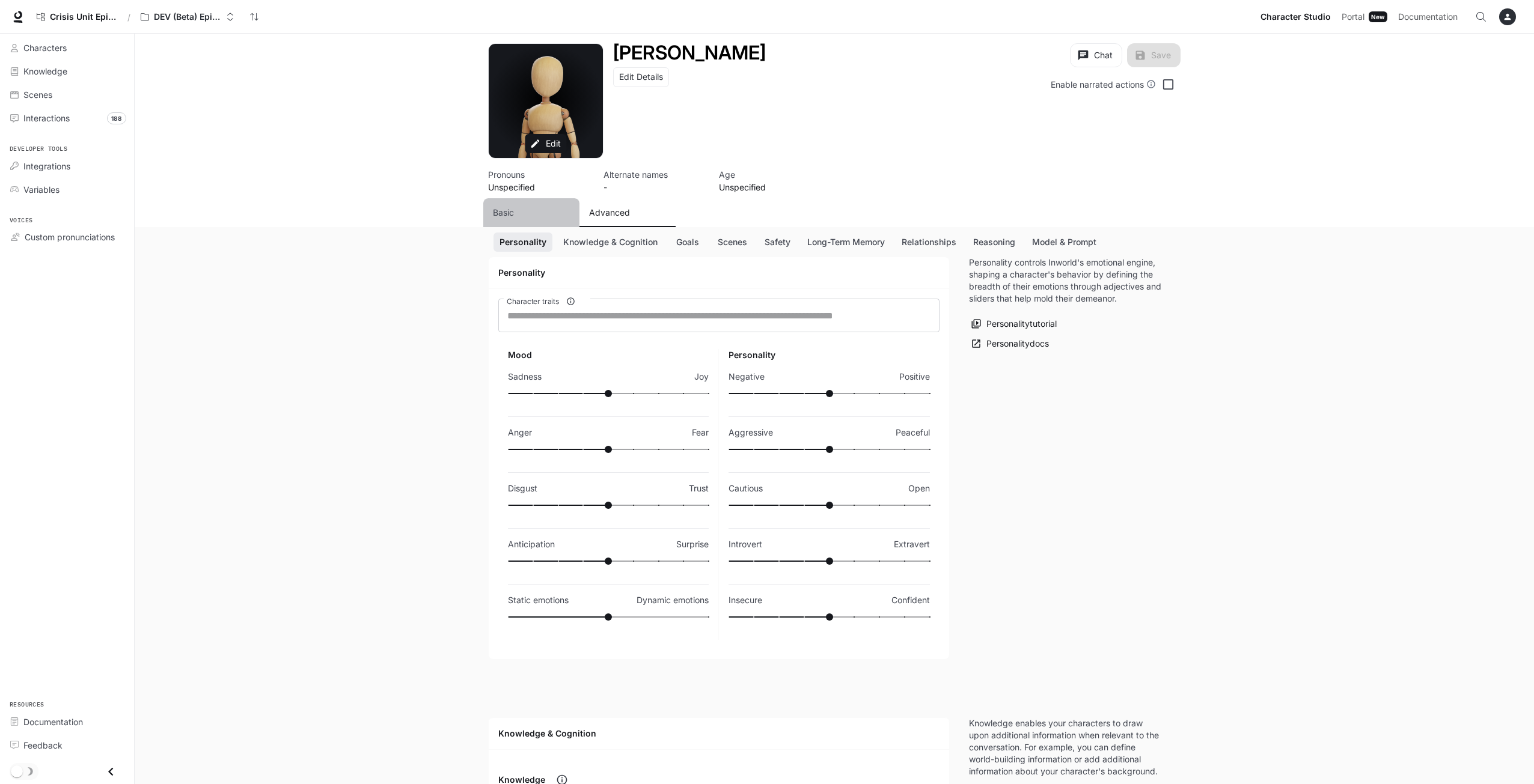 click on "Basic" at bounding box center (503, 213) 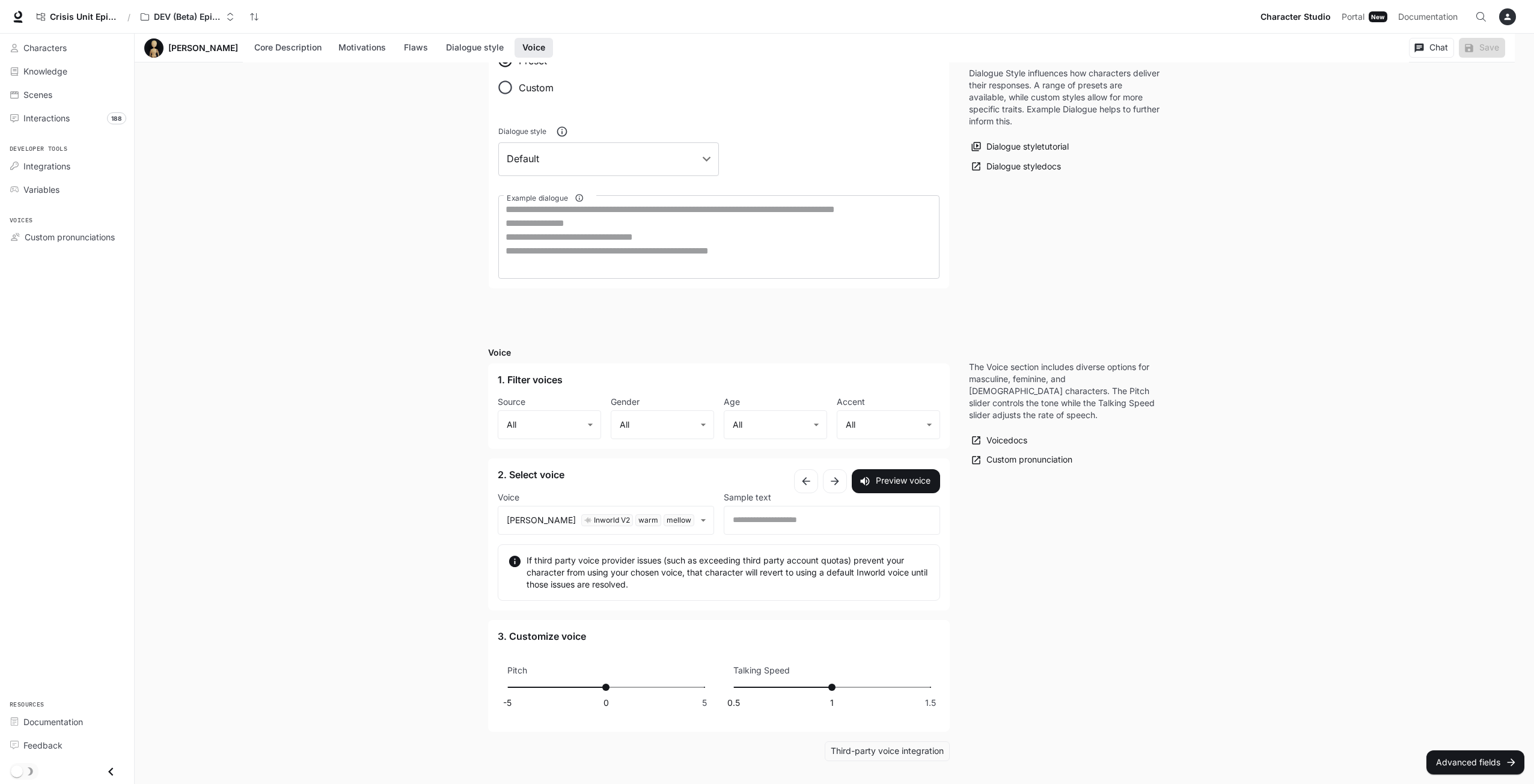 scroll, scrollTop: 761, scrollLeft: 0, axis: vertical 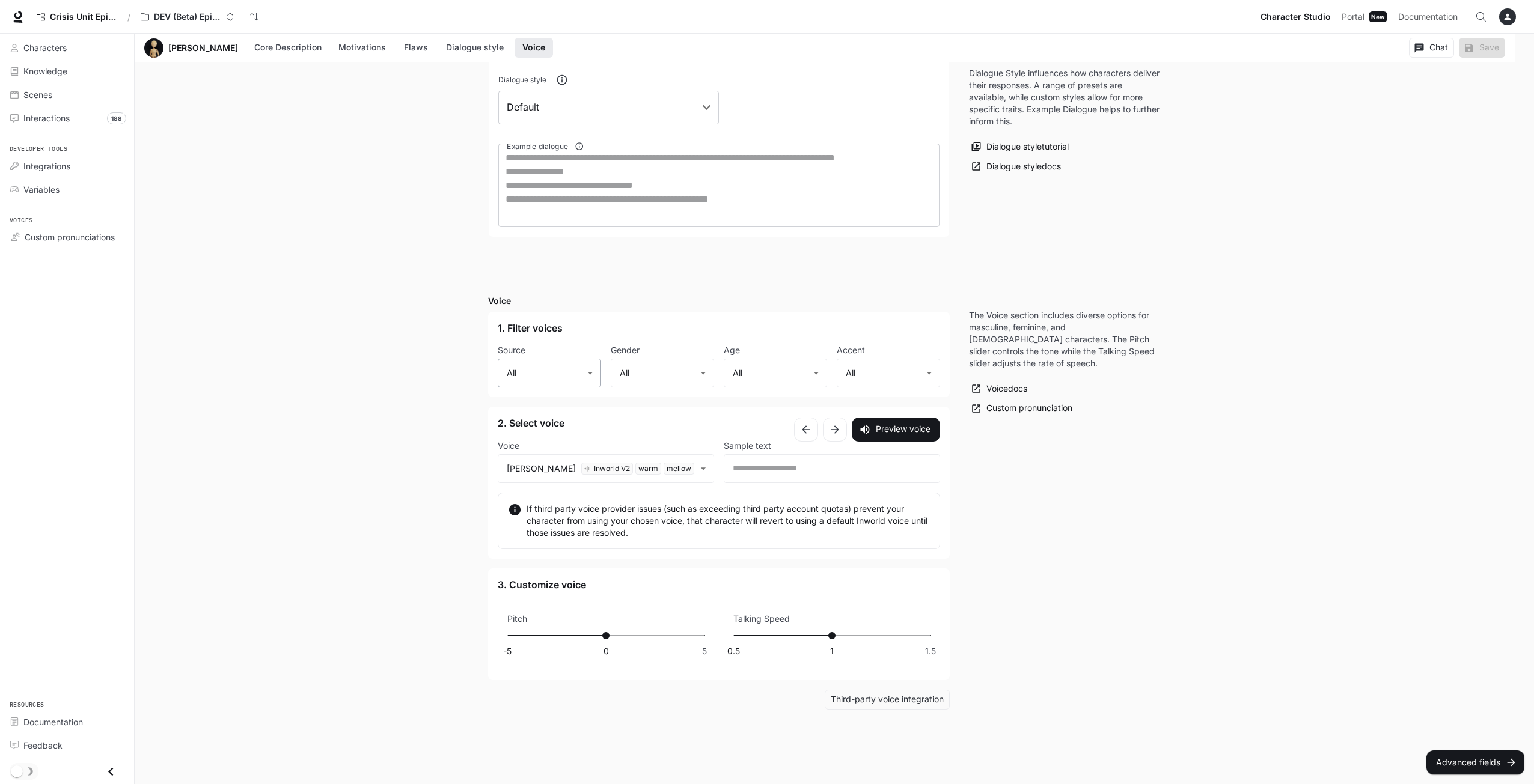 click on "**********" at bounding box center [767, 13] 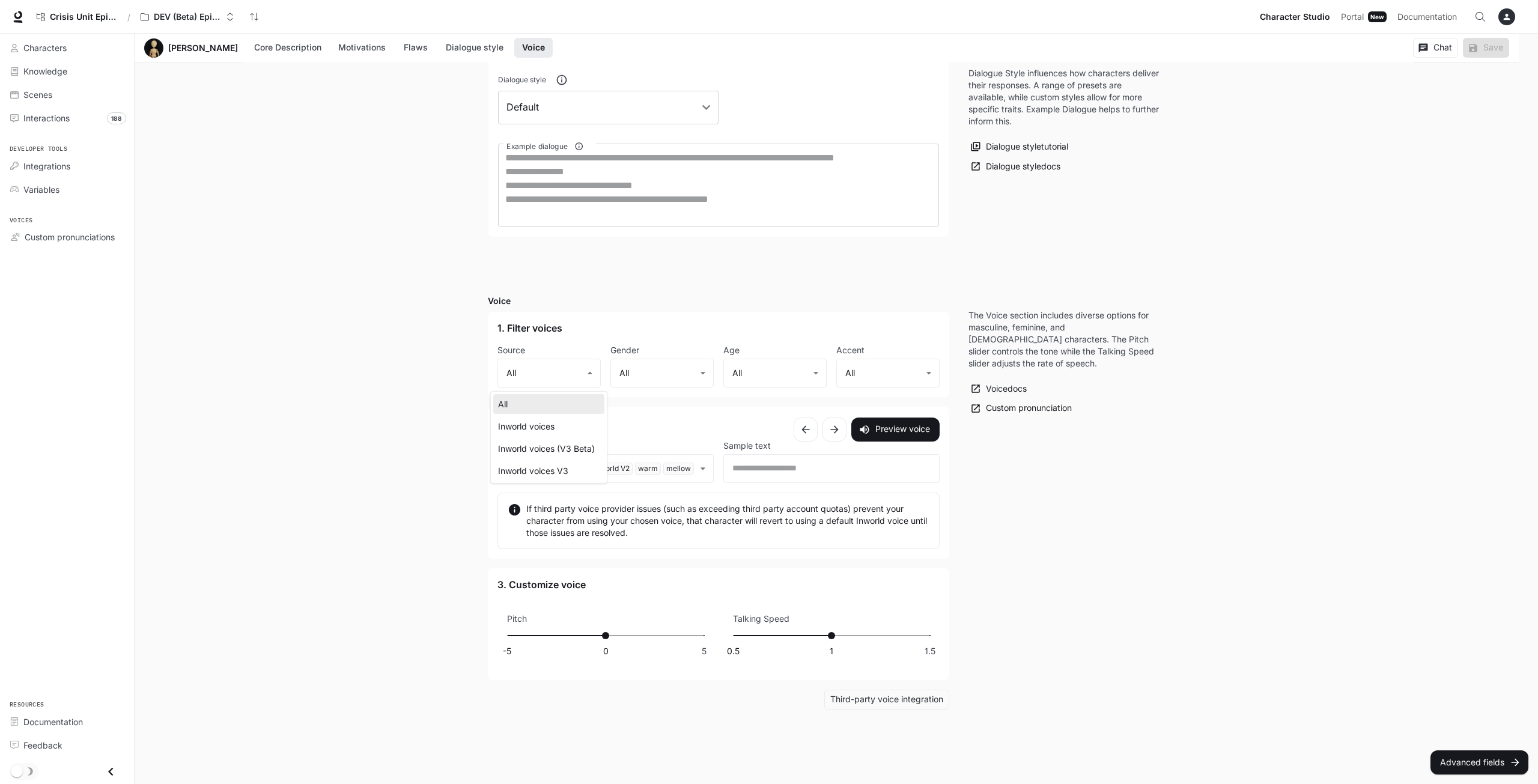 click on "Inworld voices V3" at bounding box center (549, 470) 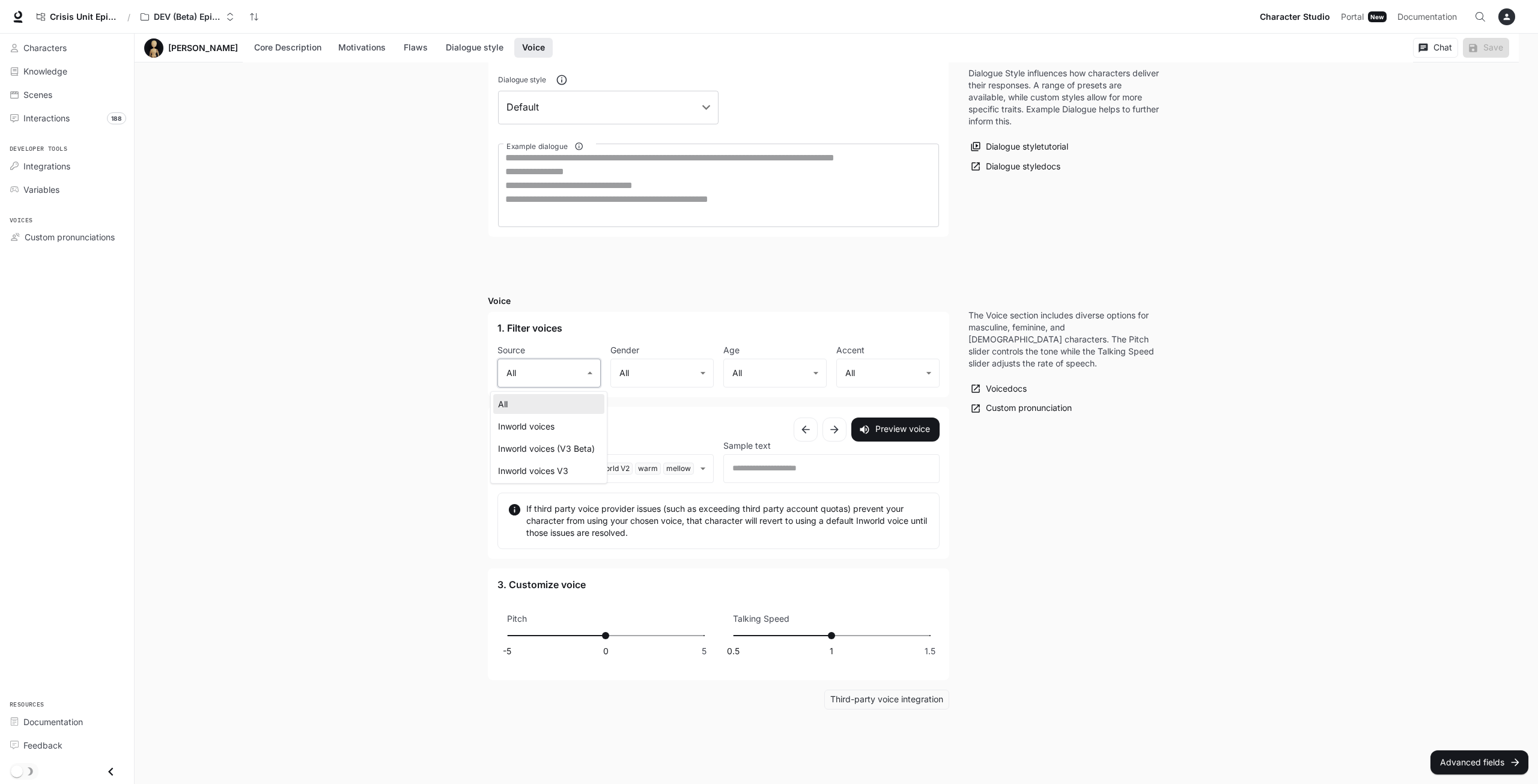 type on "**********" 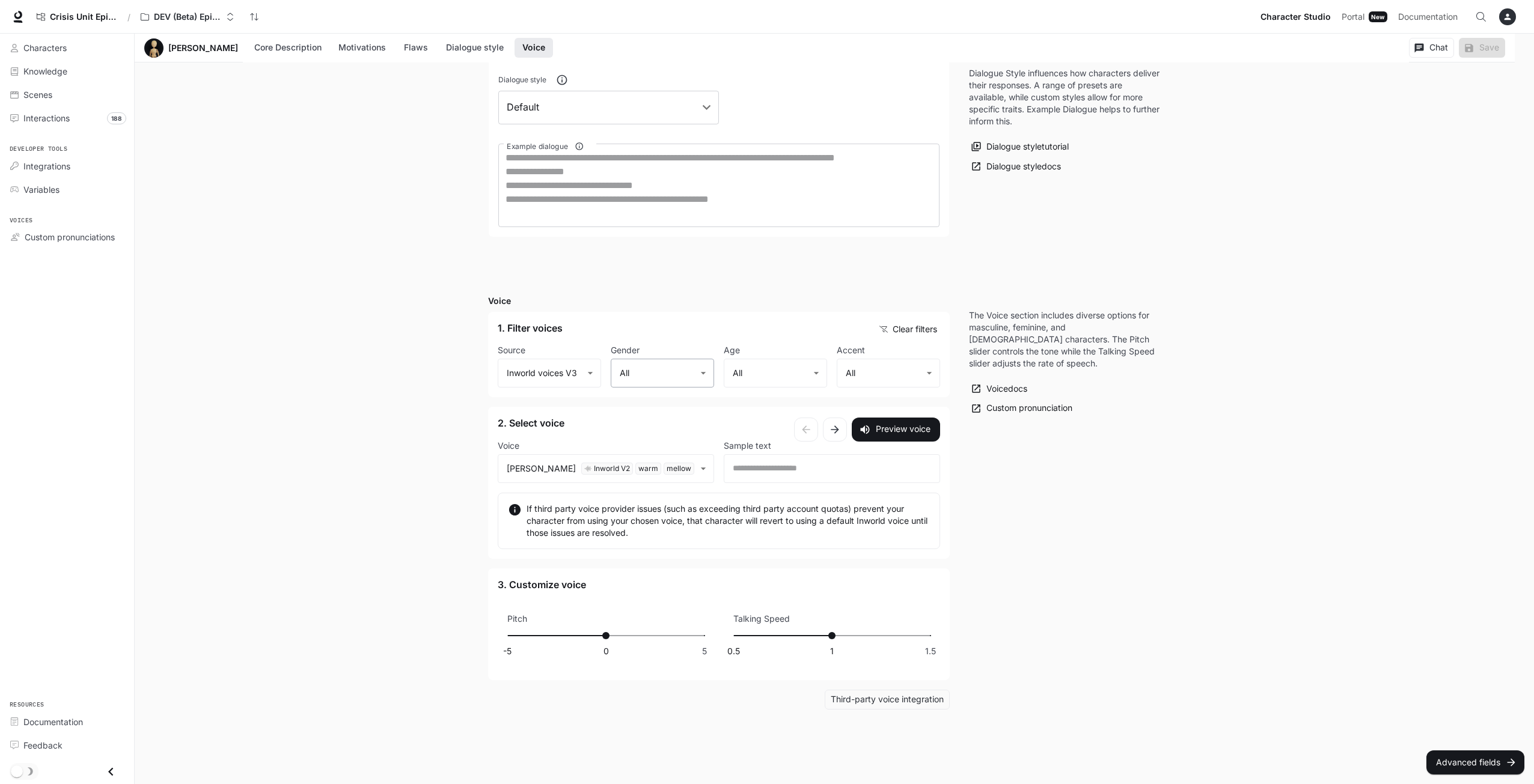 click on "**********" at bounding box center [767, 13] 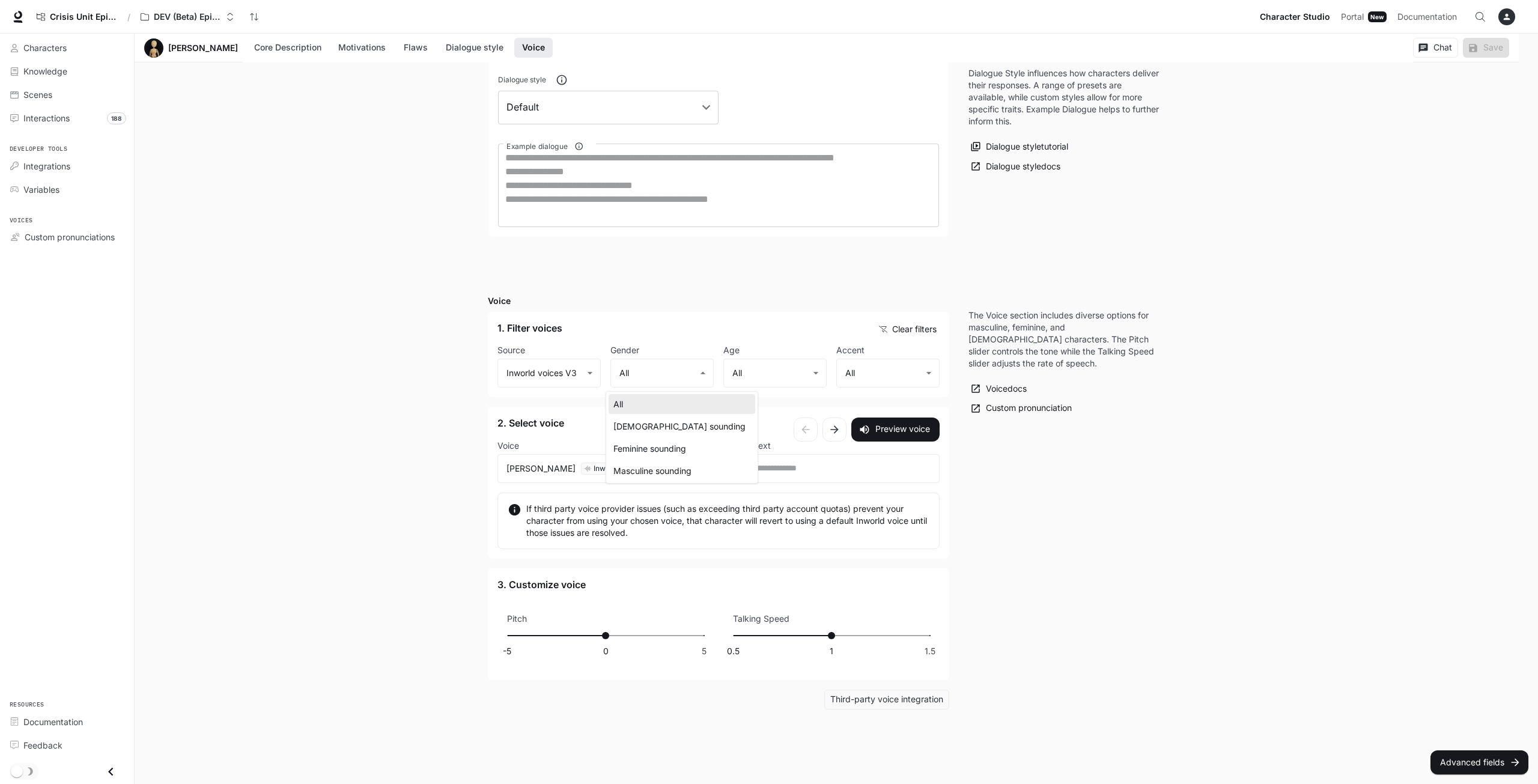 click on "Feminine sounding" at bounding box center (682, 448) 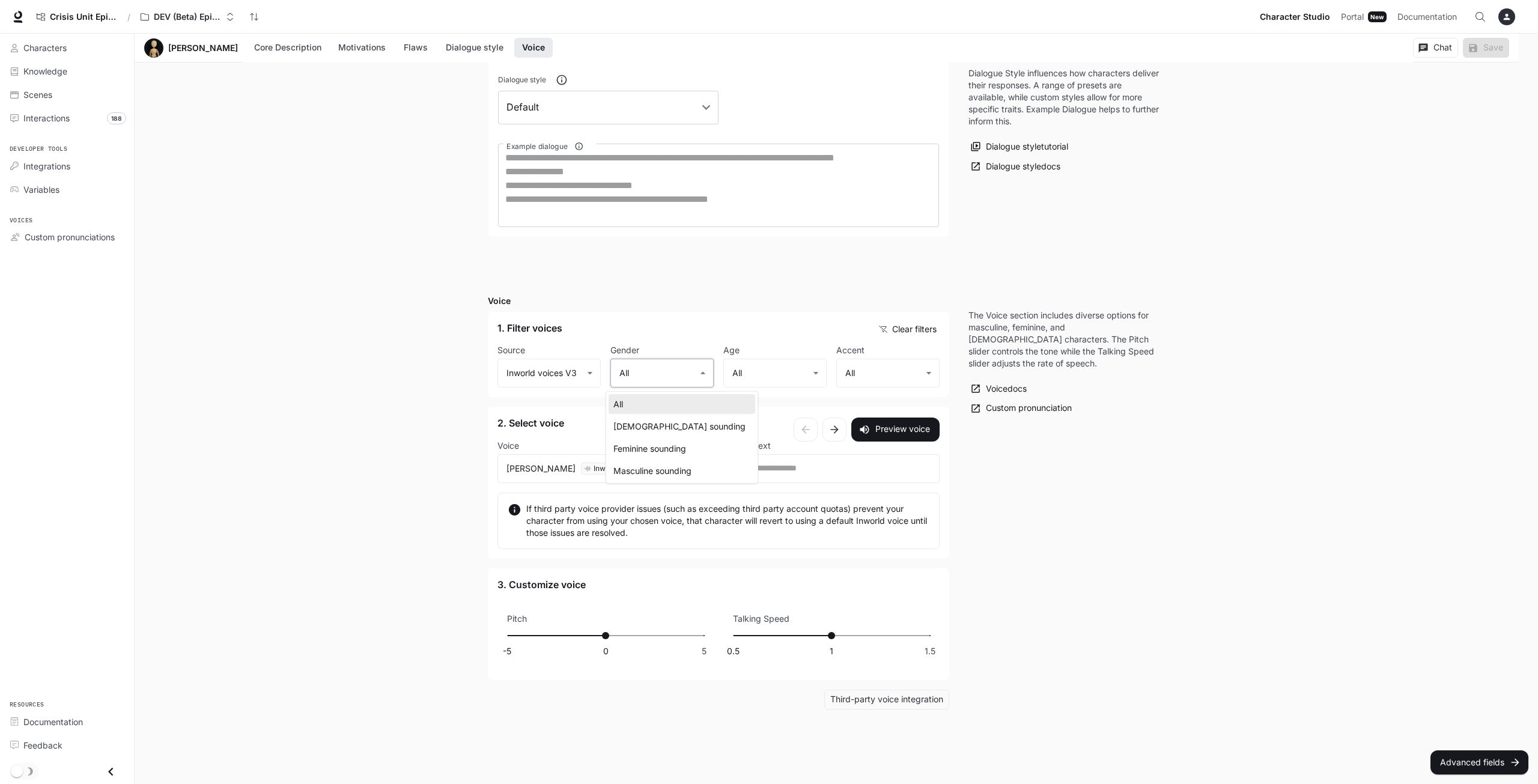 type on "**********" 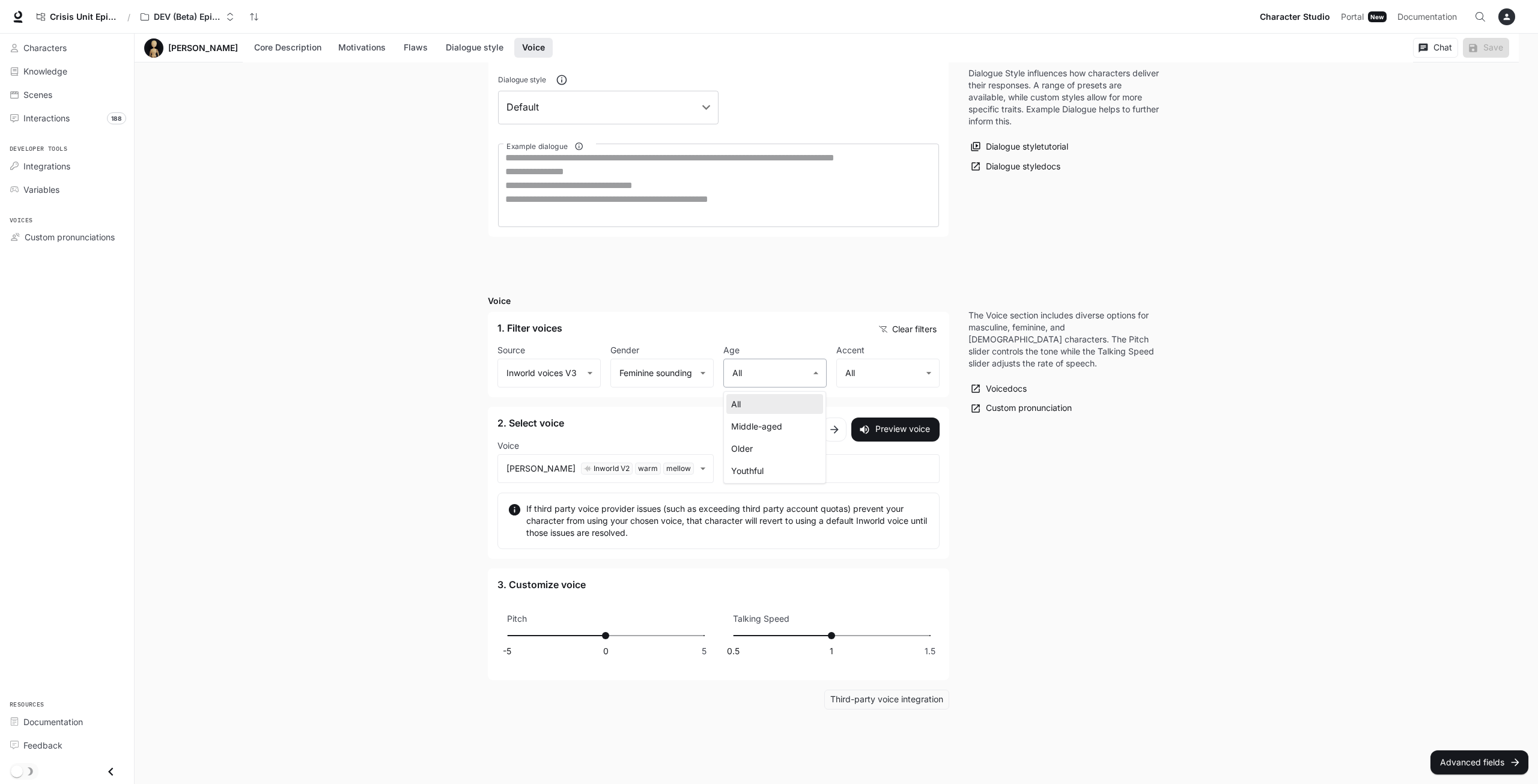 click on "**********" at bounding box center [769, 13] 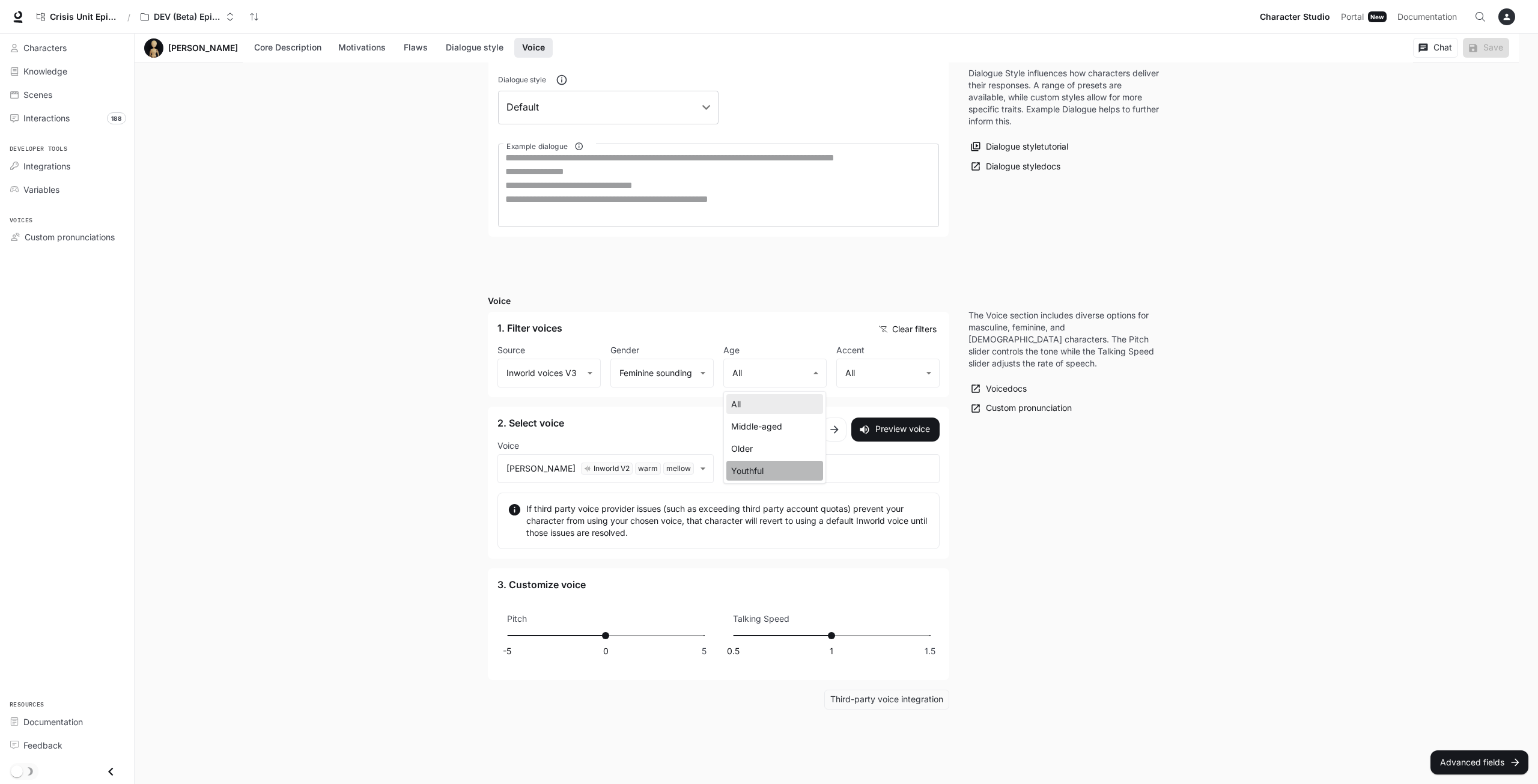 click on "Youthful" at bounding box center (774, 470) 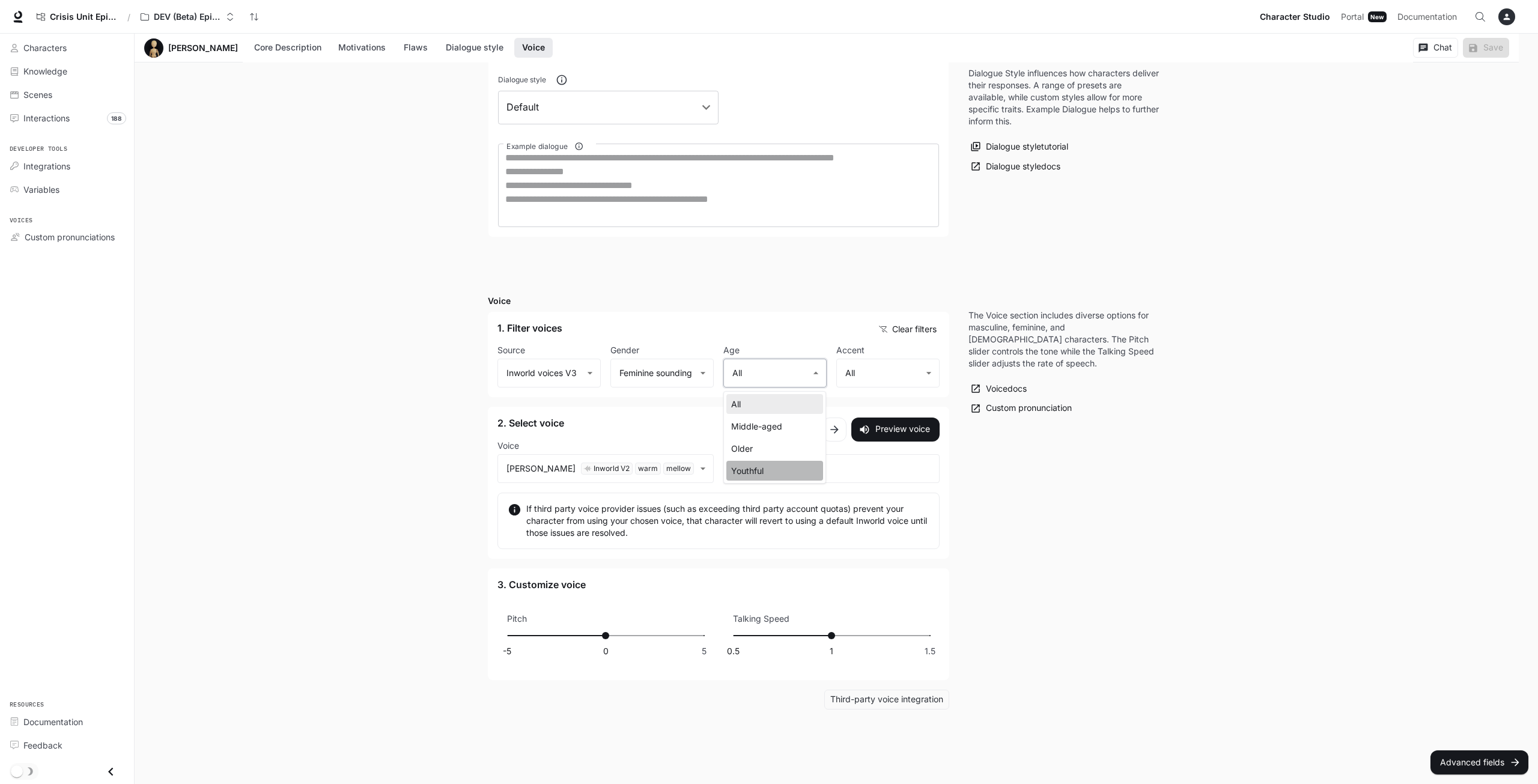 type on "**********" 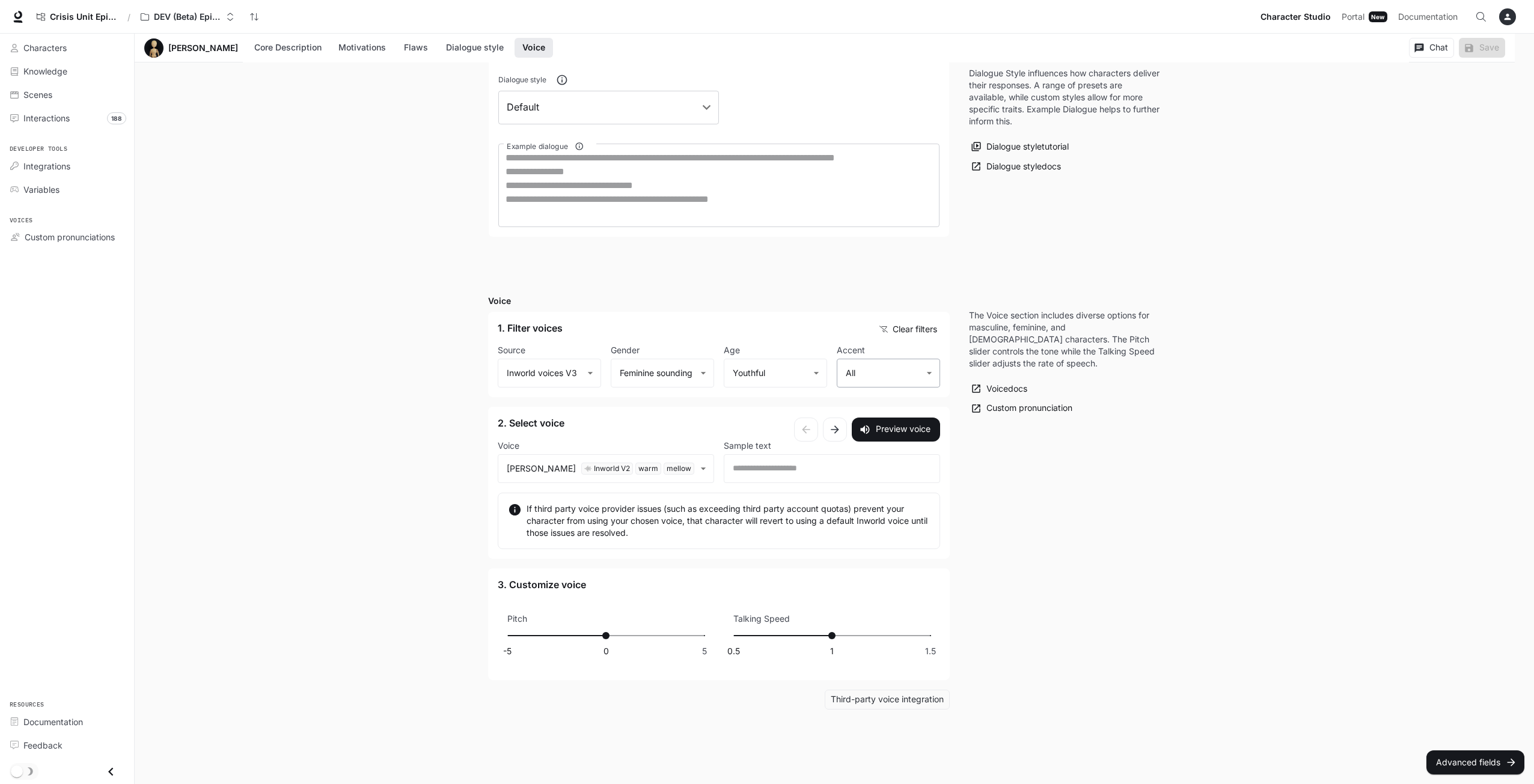 click on "**********" at bounding box center [767, 13] 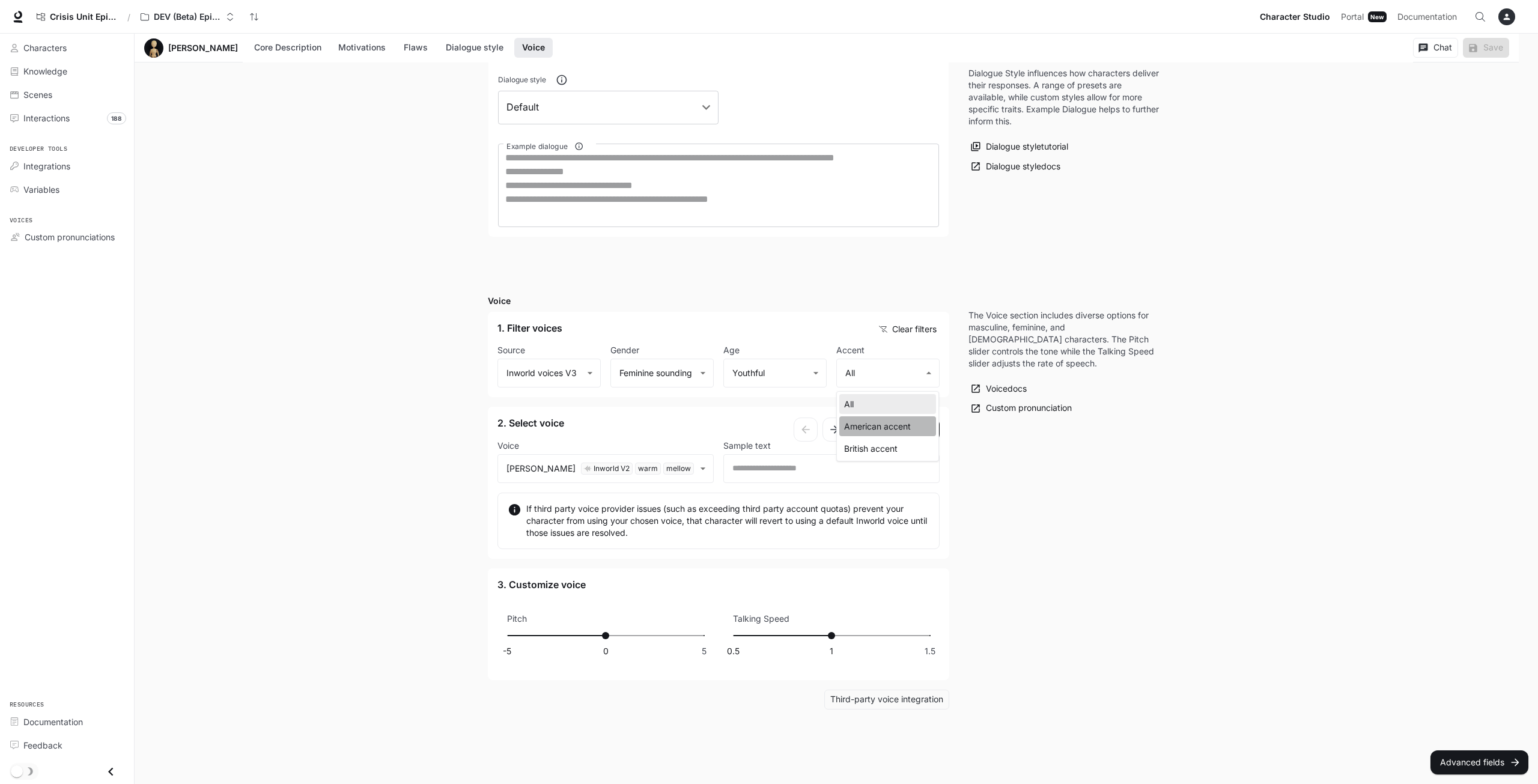 click on "American accent" at bounding box center (887, 426) 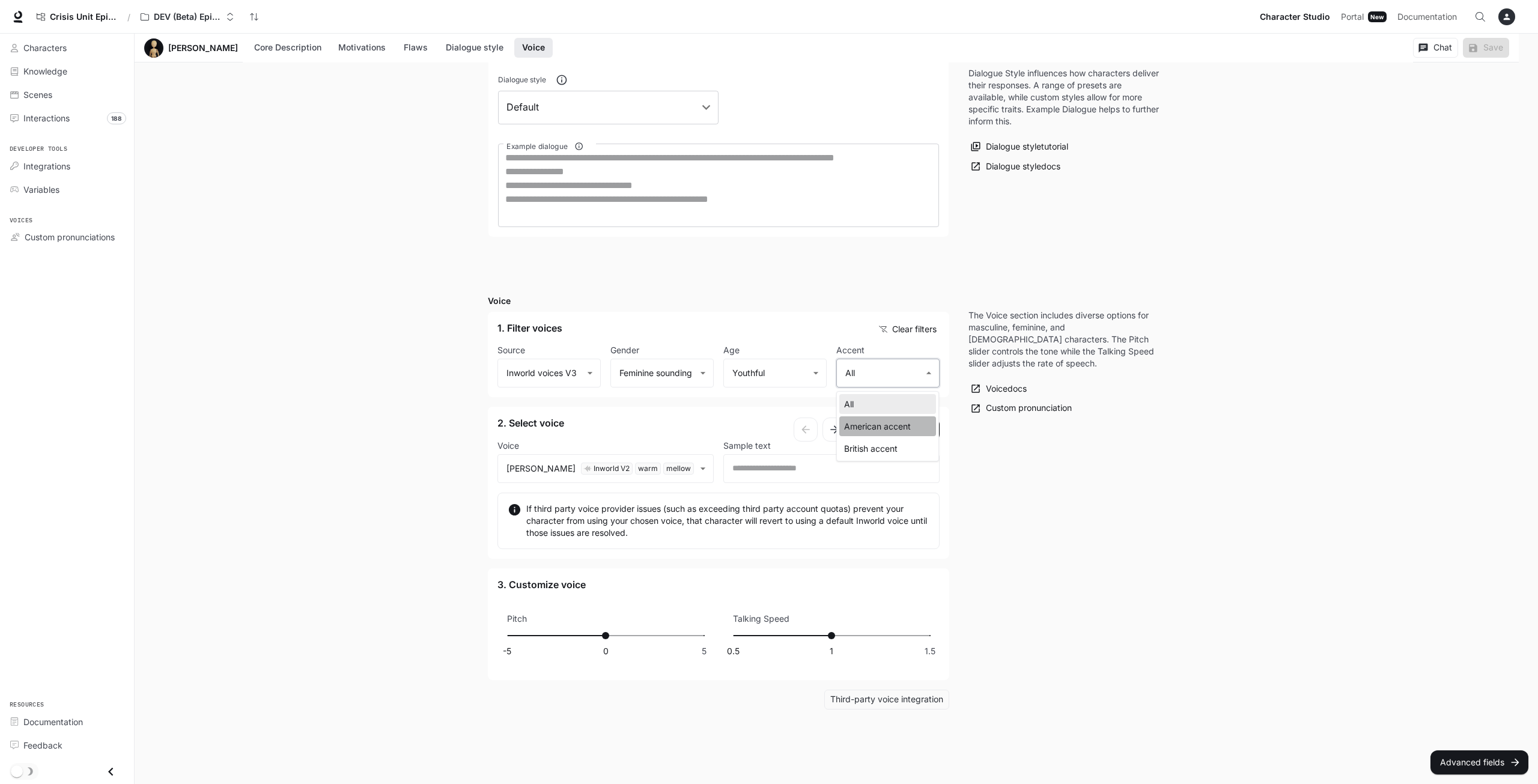 type on "**********" 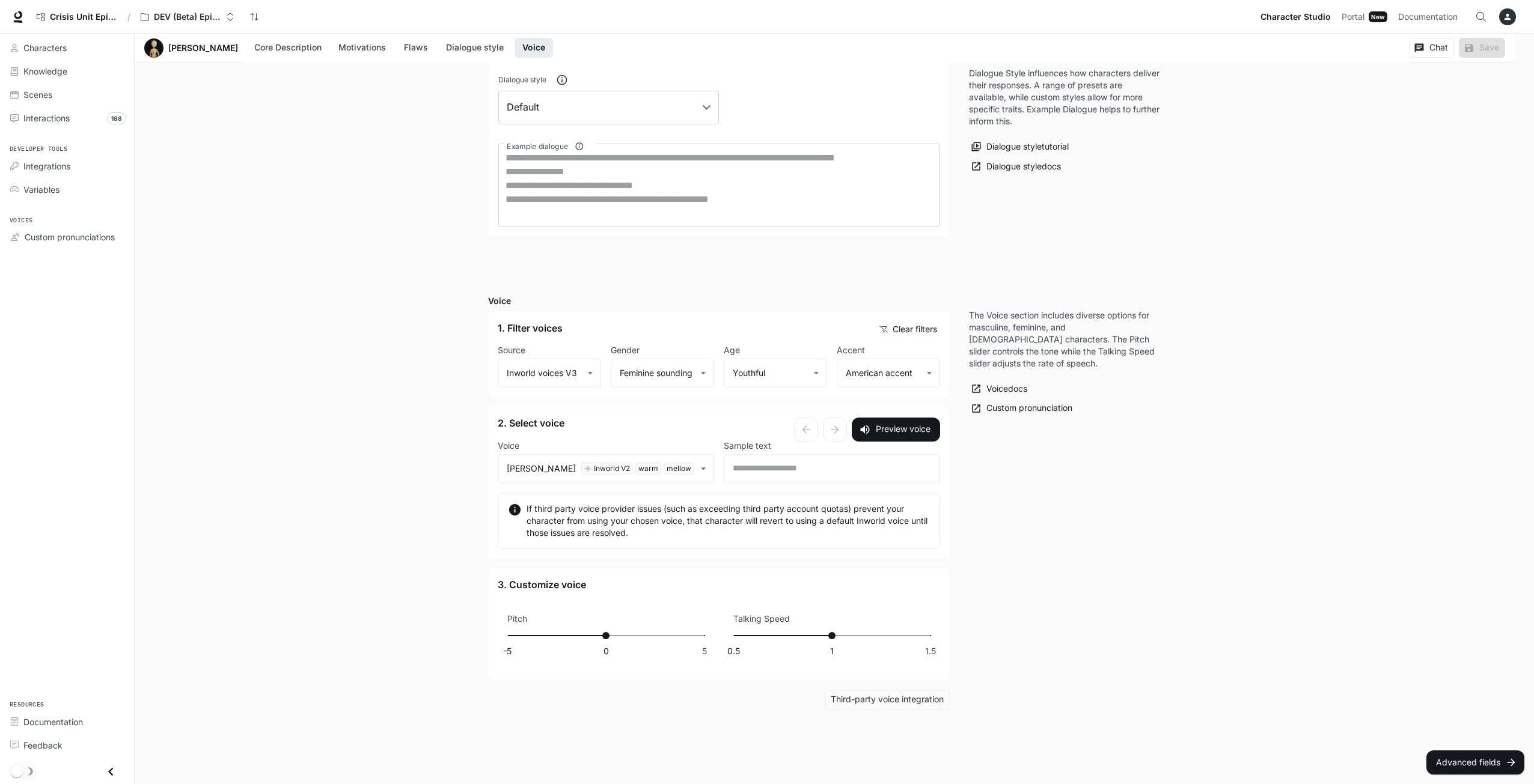 click on "If third party voice provider issues (such as exceeding third party account quotas) prevent your character from using your chosen voice, that character will revert to using a default Inworld voice until those issues are resolved." at bounding box center (728, 521) 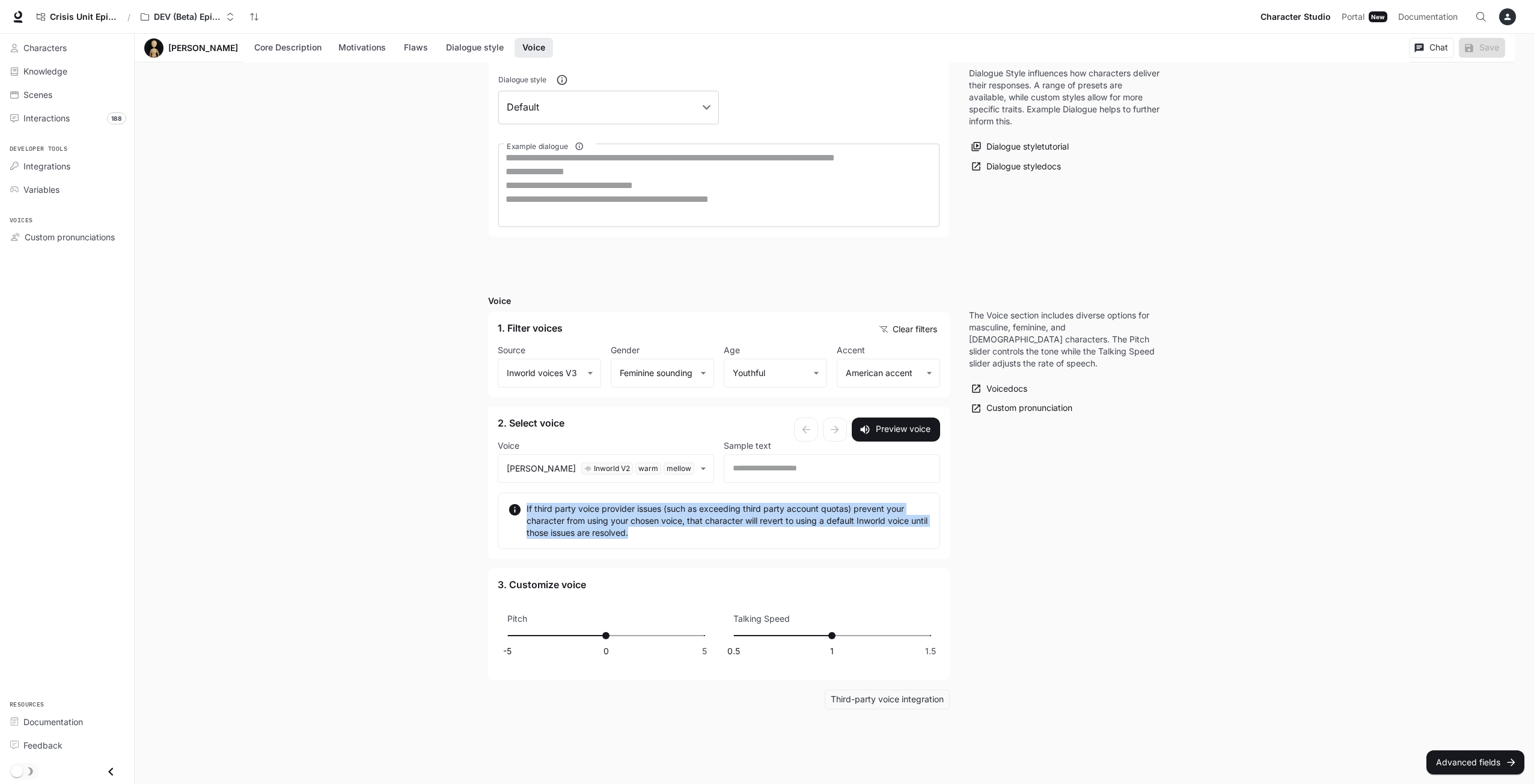 drag, startPoint x: 697, startPoint y: 532, endPoint x: 480, endPoint y: 488, distance: 221.4159 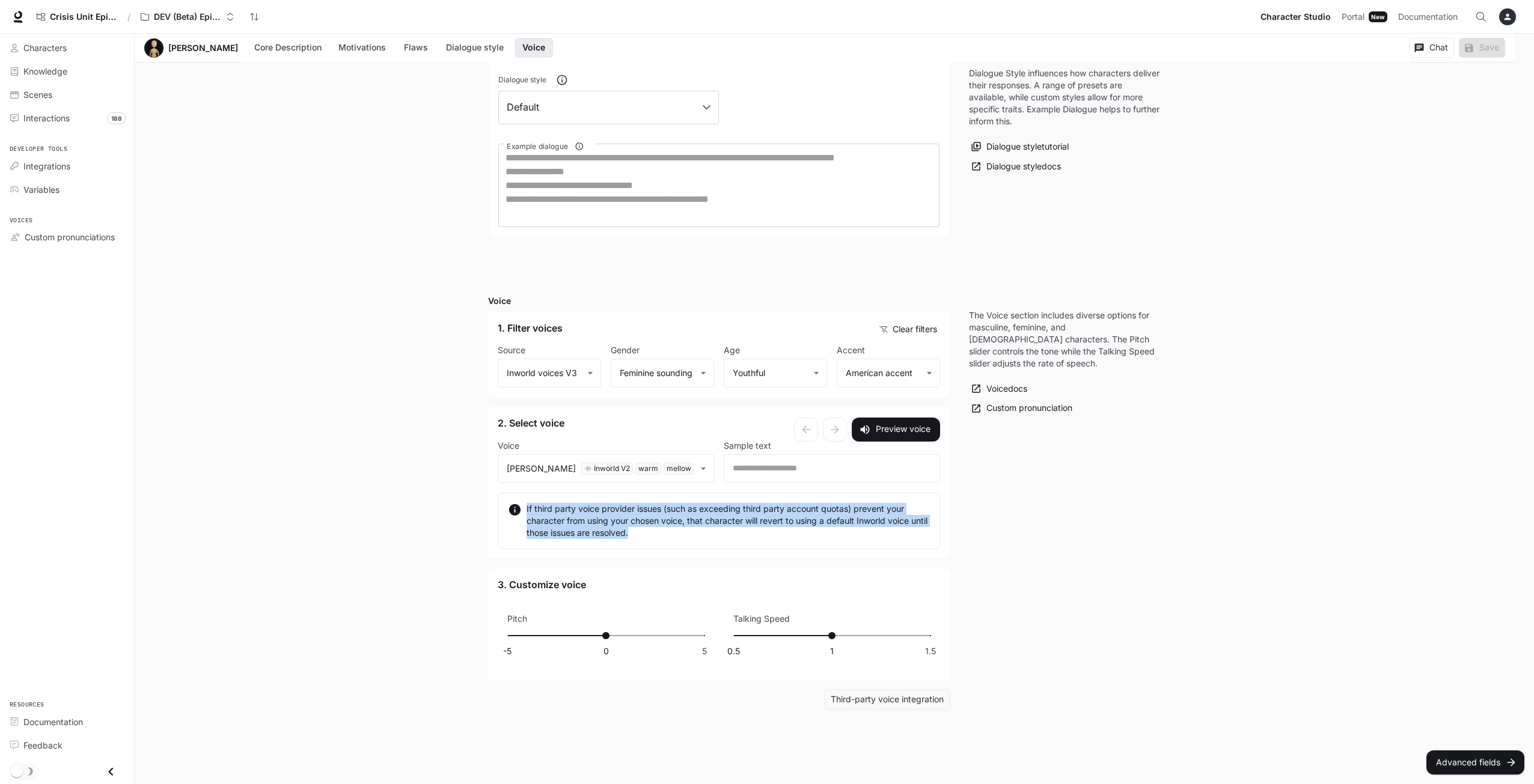 click on "If third party voice provider issues (such as exceeding third party account quotas) prevent your character from using your chosen voice, that character will revert to using a default Inworld voice until those issues are resolved." at bounding box center (728, 521) 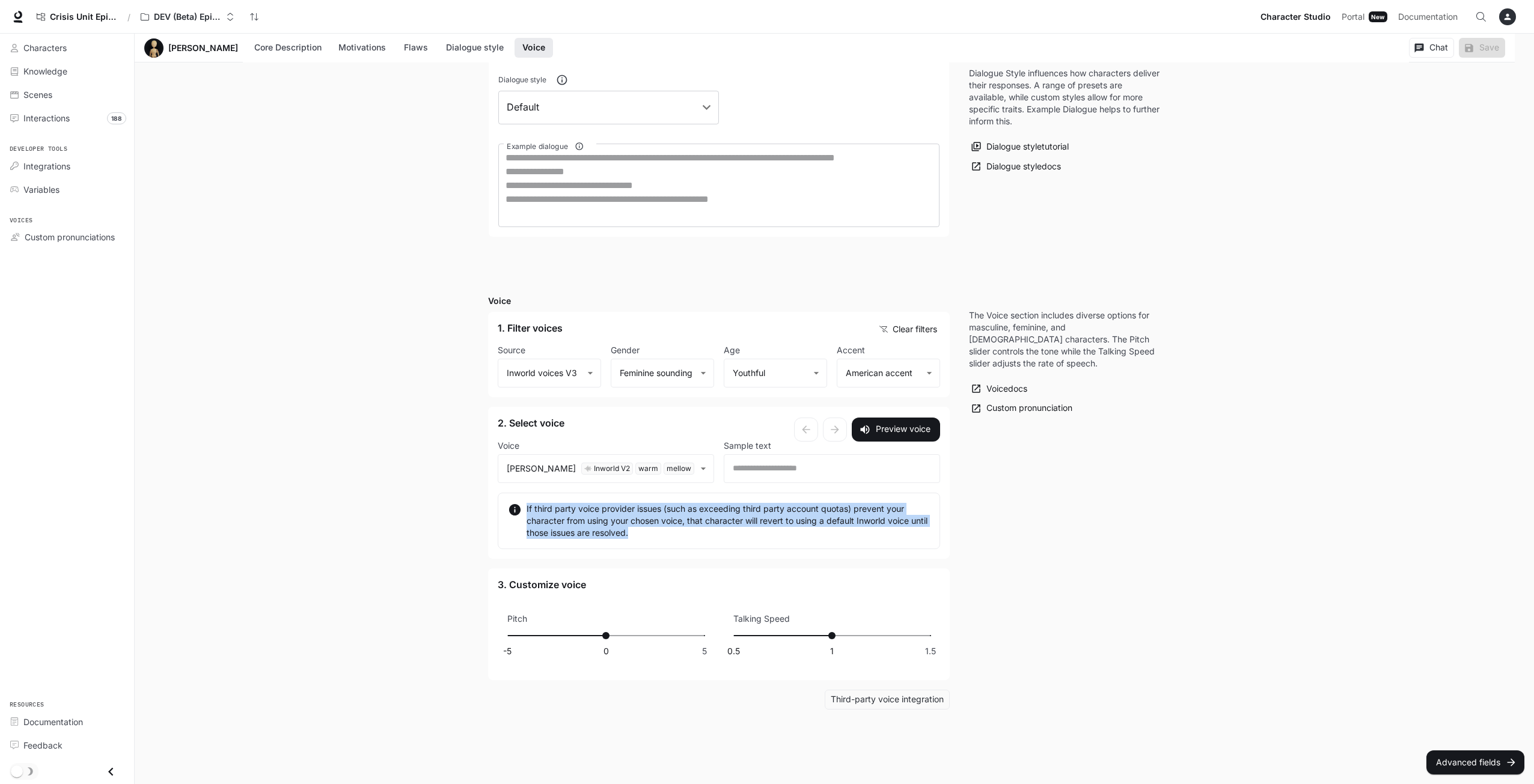 drag, startPoint x: 656, startPoint y: 530, endPoint x: 480, endPoint y: 490, distance: 180.48823 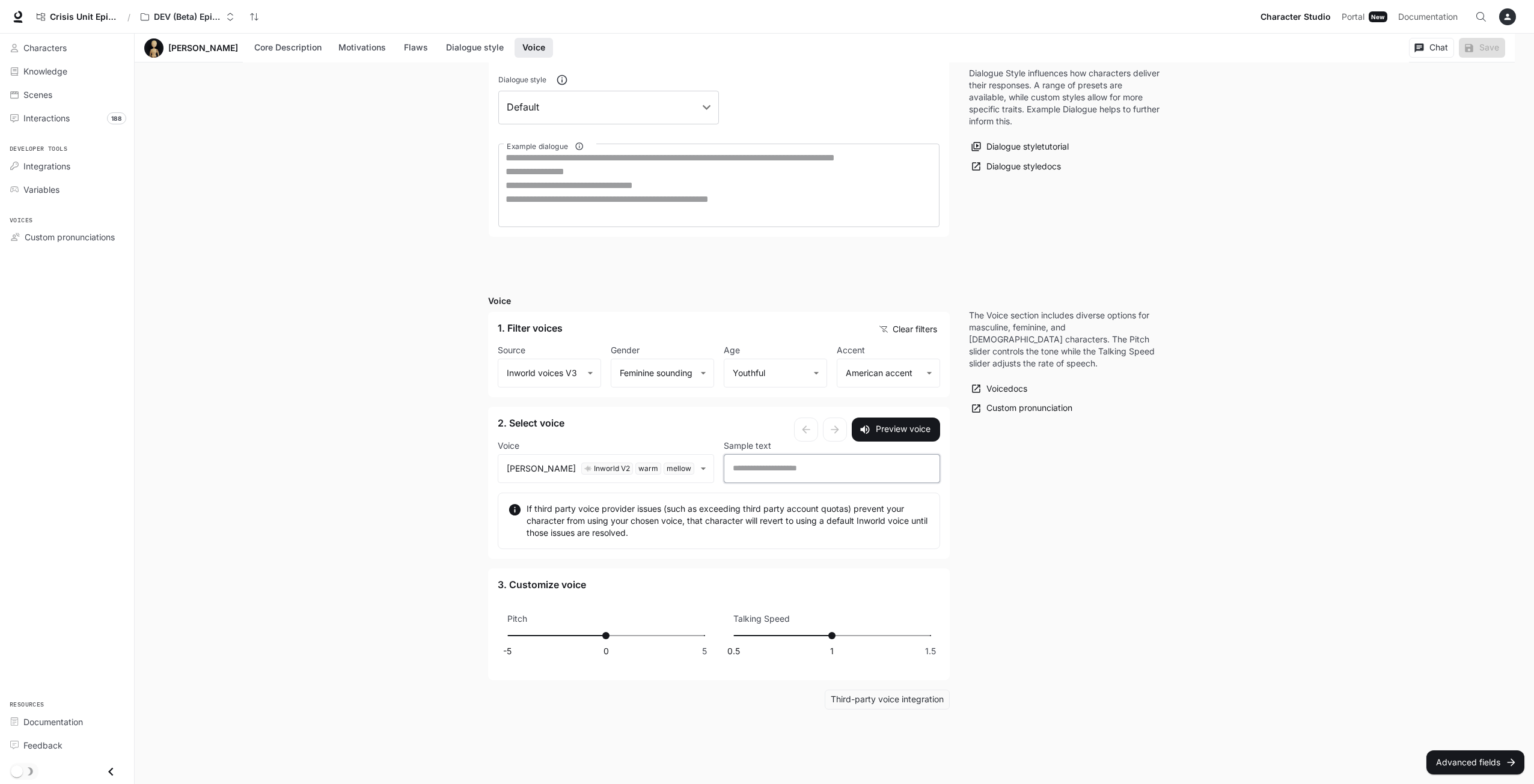click at bounding box center (832, 469) 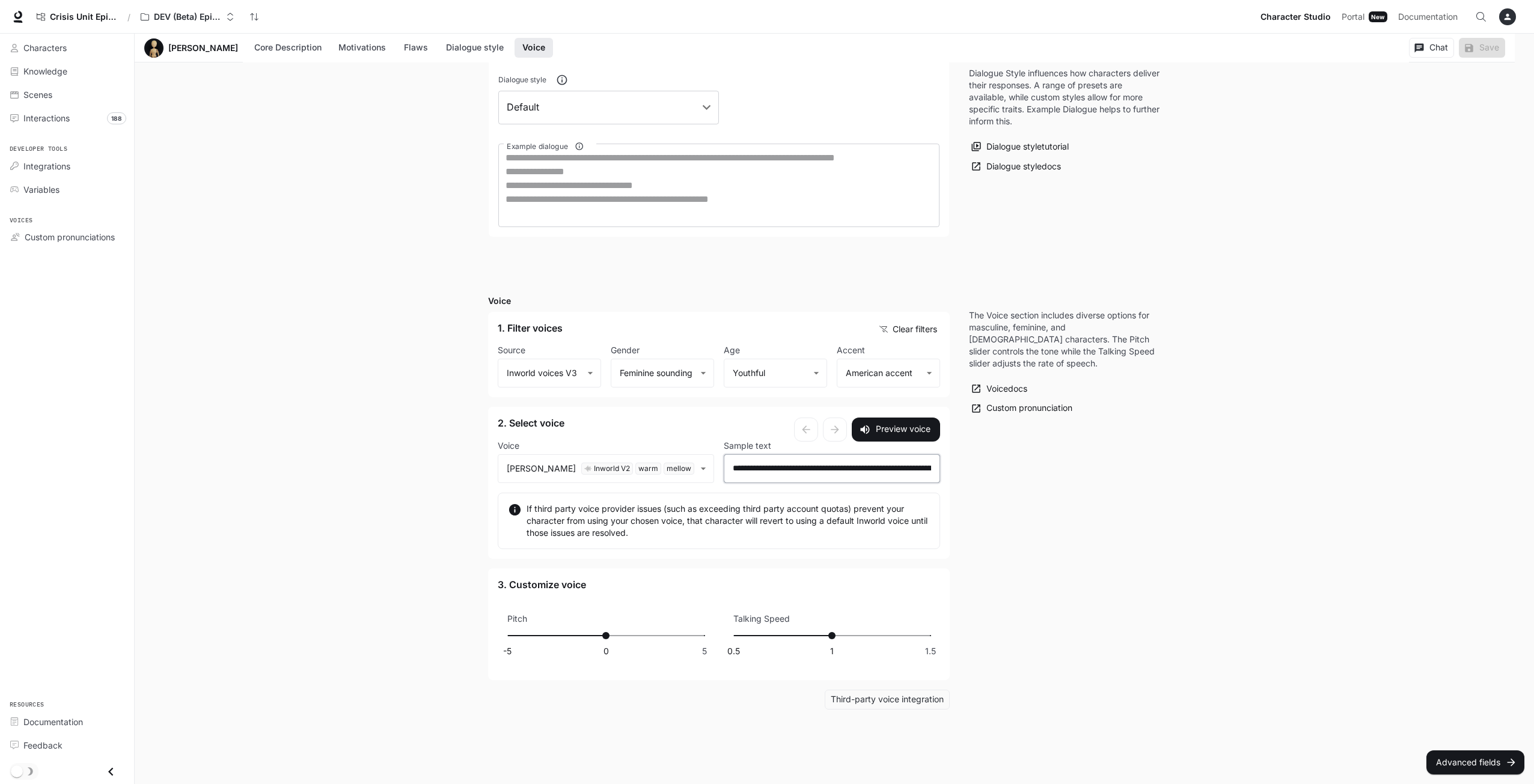 scroll, scrollTop: 0, scrollLeft: 188, axis: horizontal 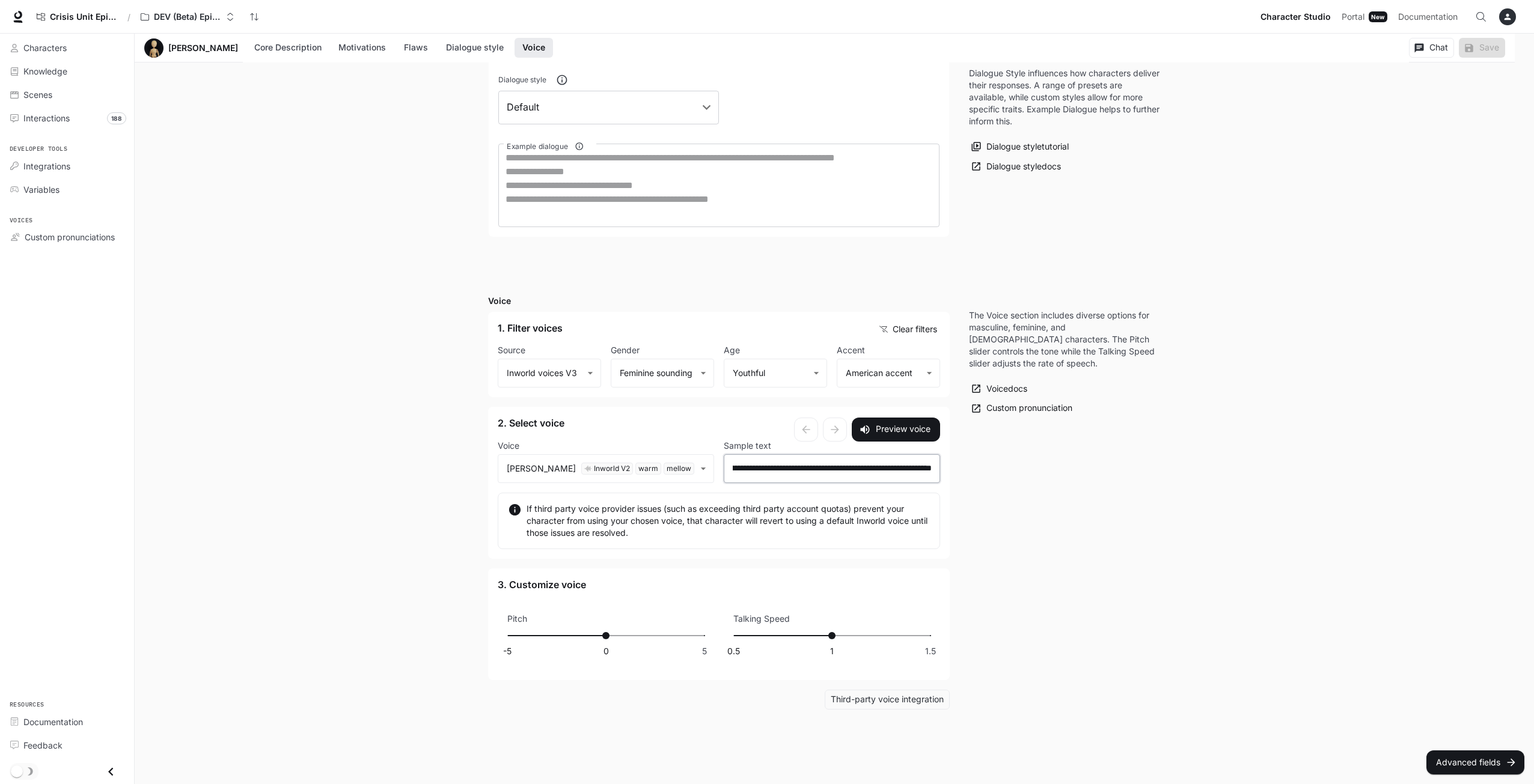 type on "**********" 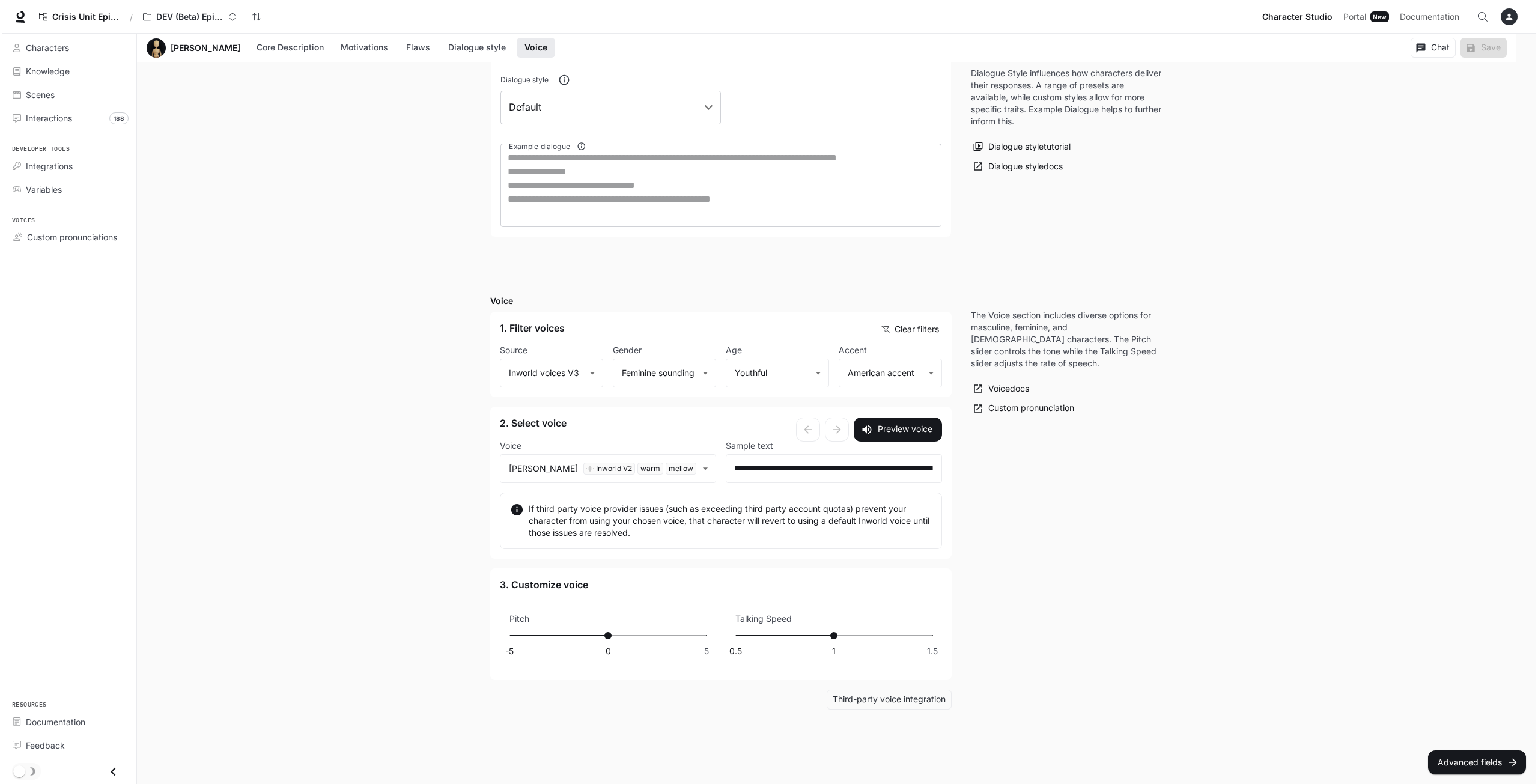 scroll, scrollTop: 0, scrollLeft: 0, axis: both 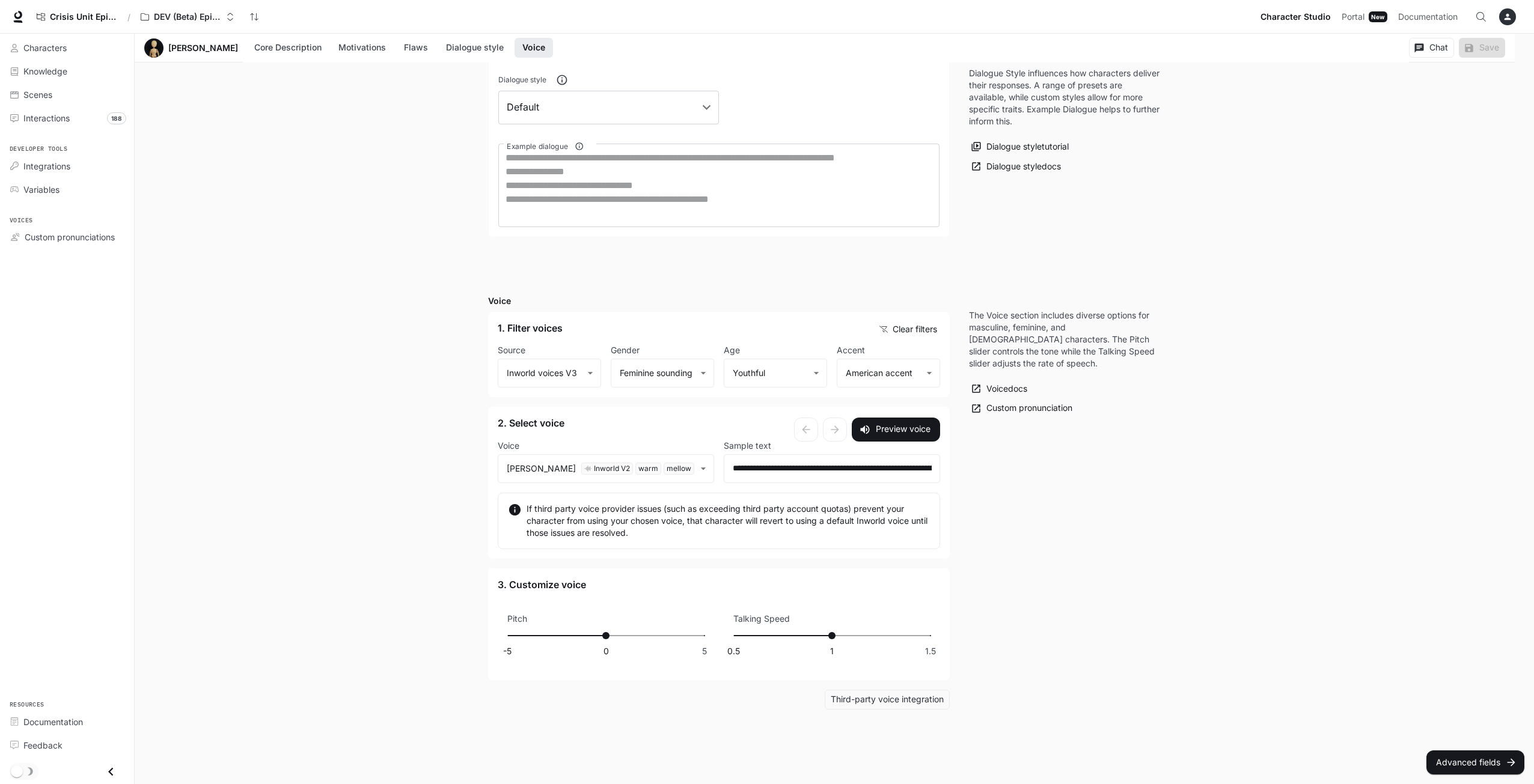 drag, startPoint x: 1220, startPoint y: 633, endPoint x: 952, endPoint y: 519, distance: 291.2387 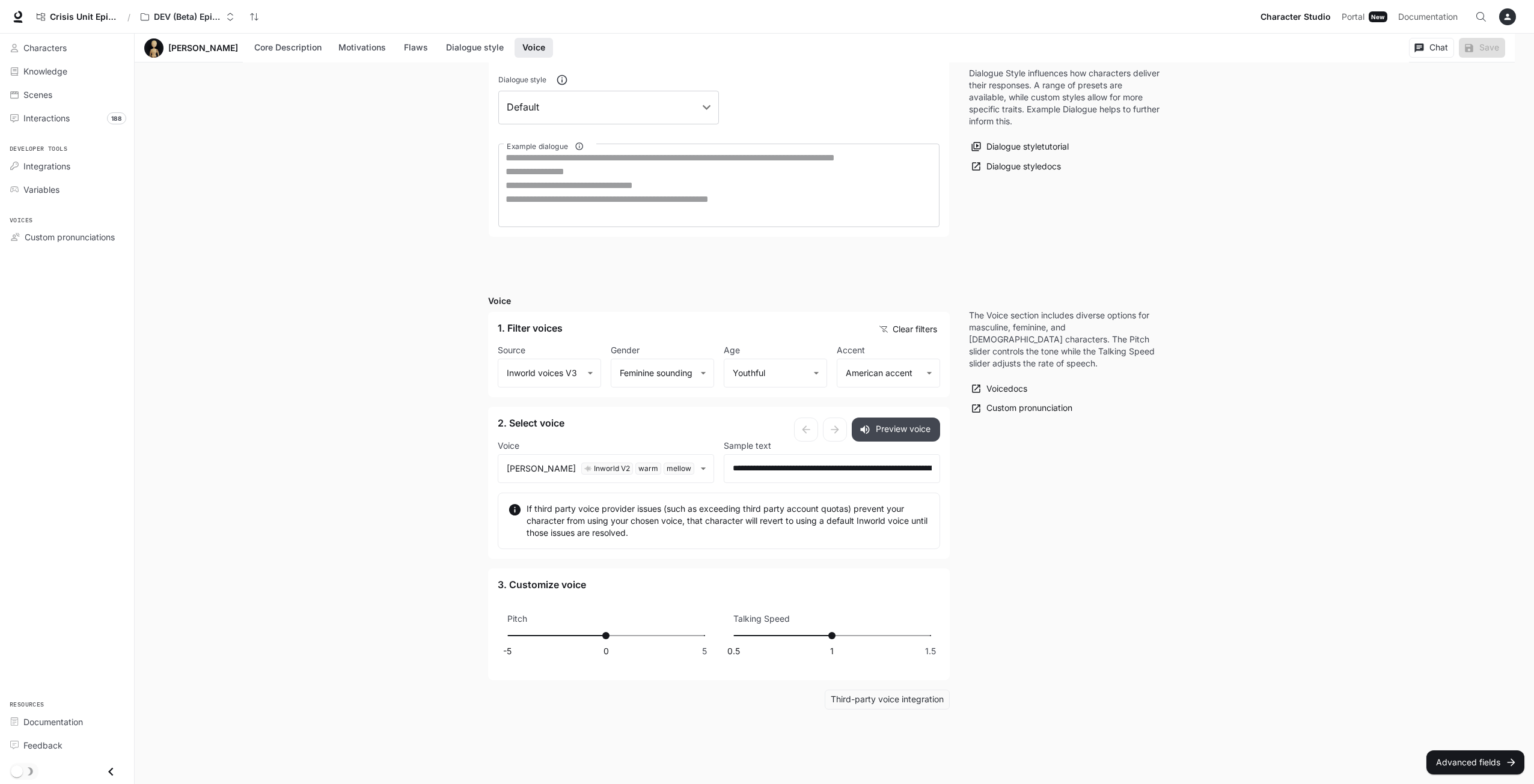 click on "Preview voice" at bounding box center (896, 430) 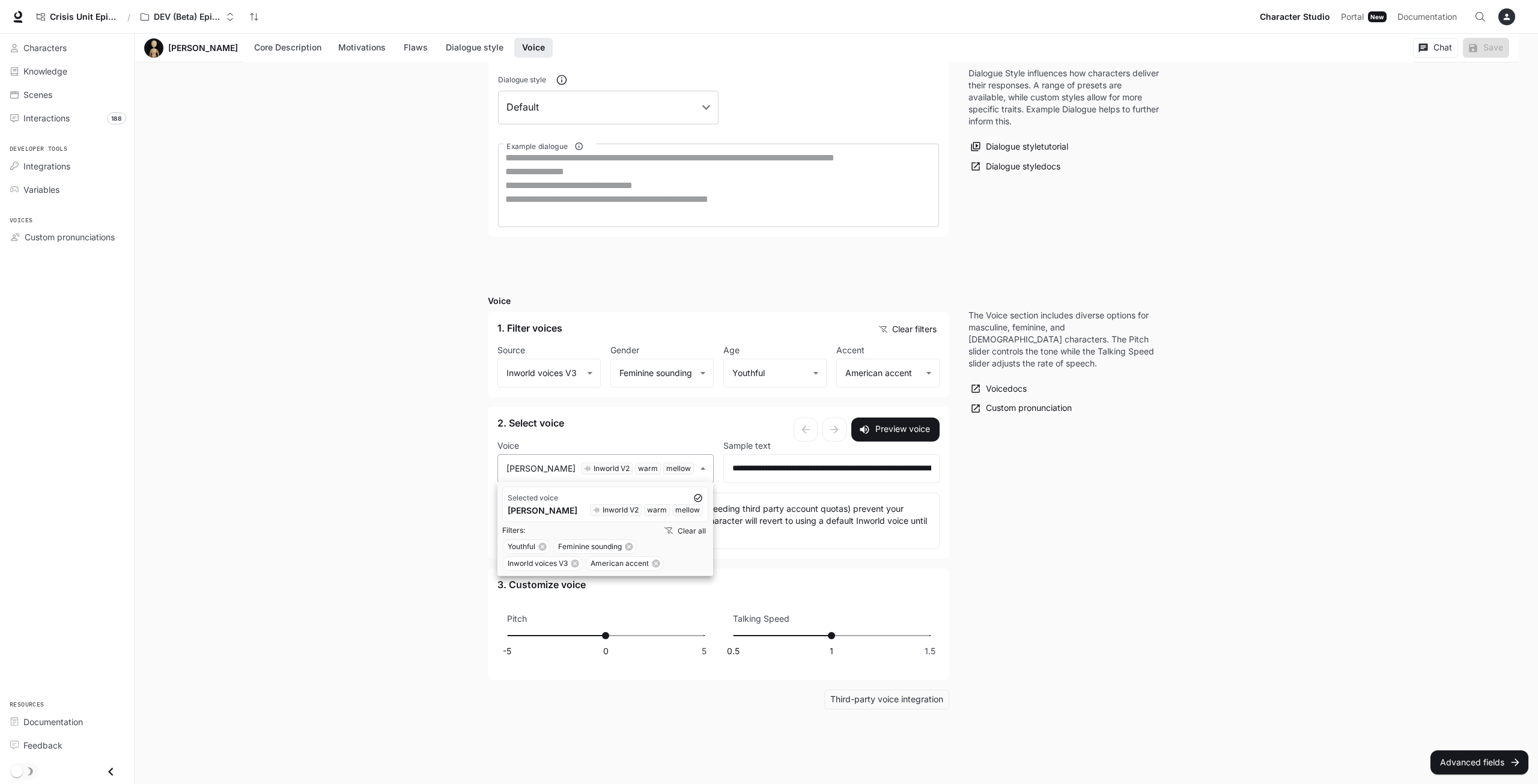 click on "**********" at bounding box center [769, 13] 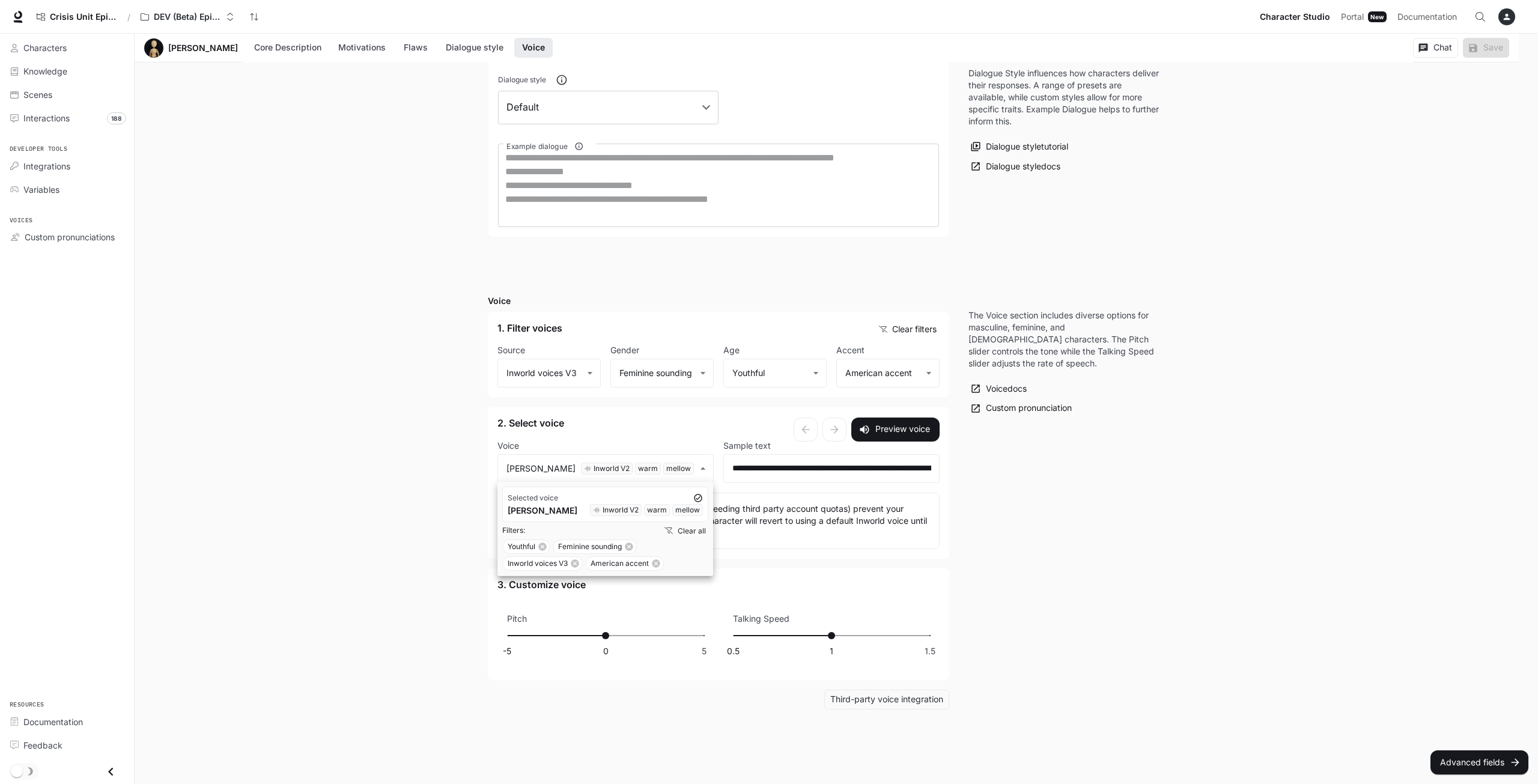 click on "Selected voice" at bounding box center (533, 498) 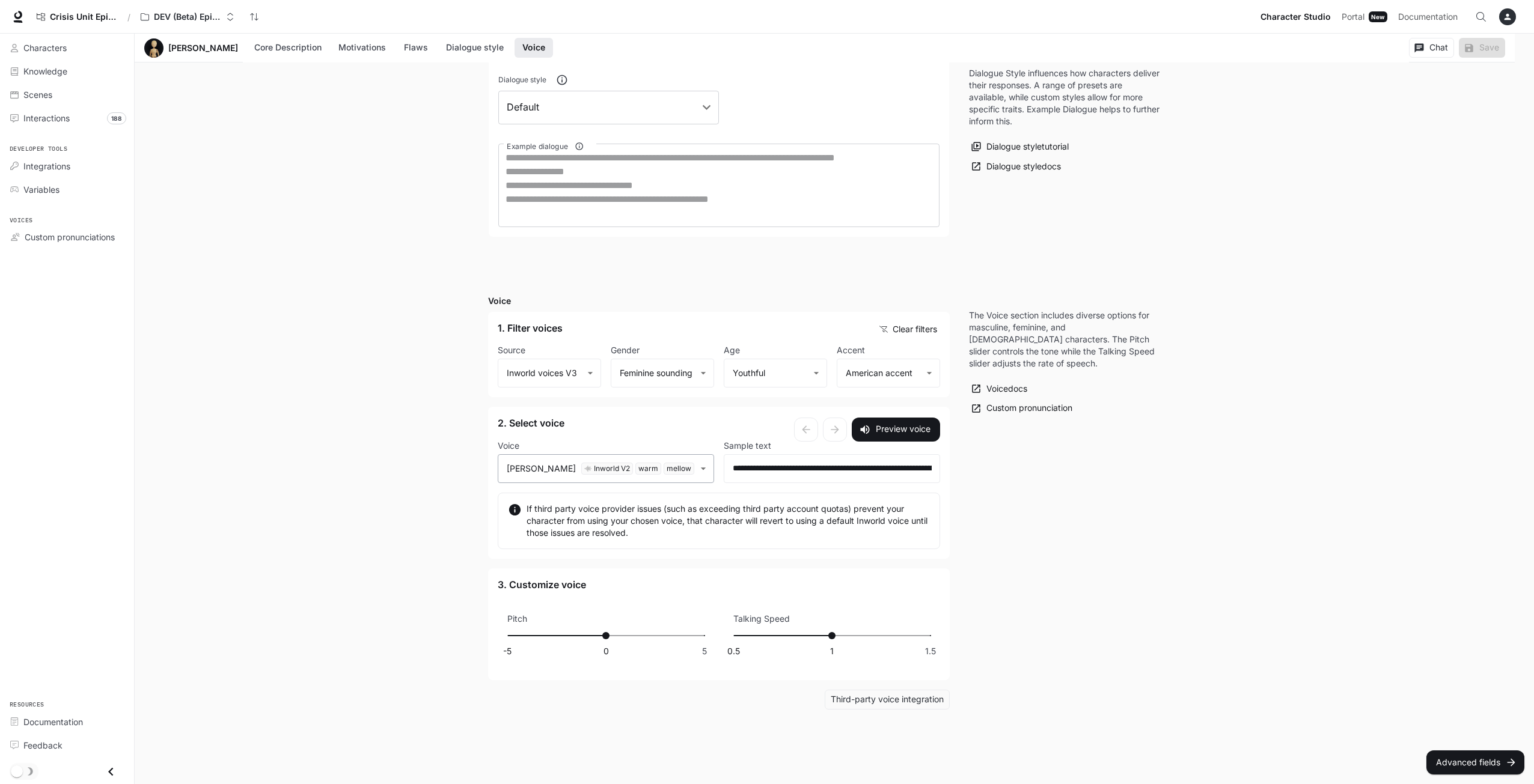 click on "**********" at bounding box center (767, 13) 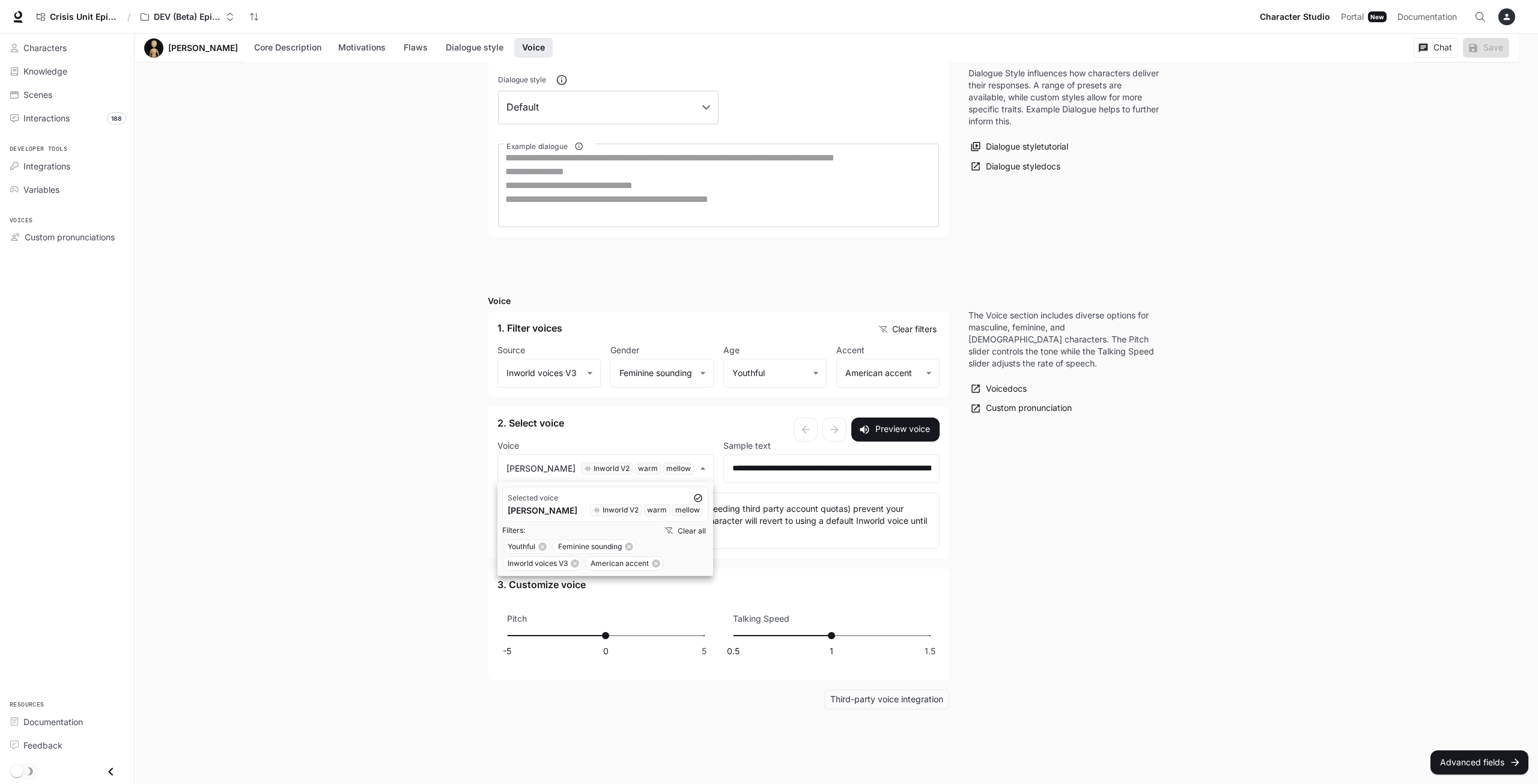 click on "Ashley Inworld V2 warm mellow" at bounding box center [605, 510] 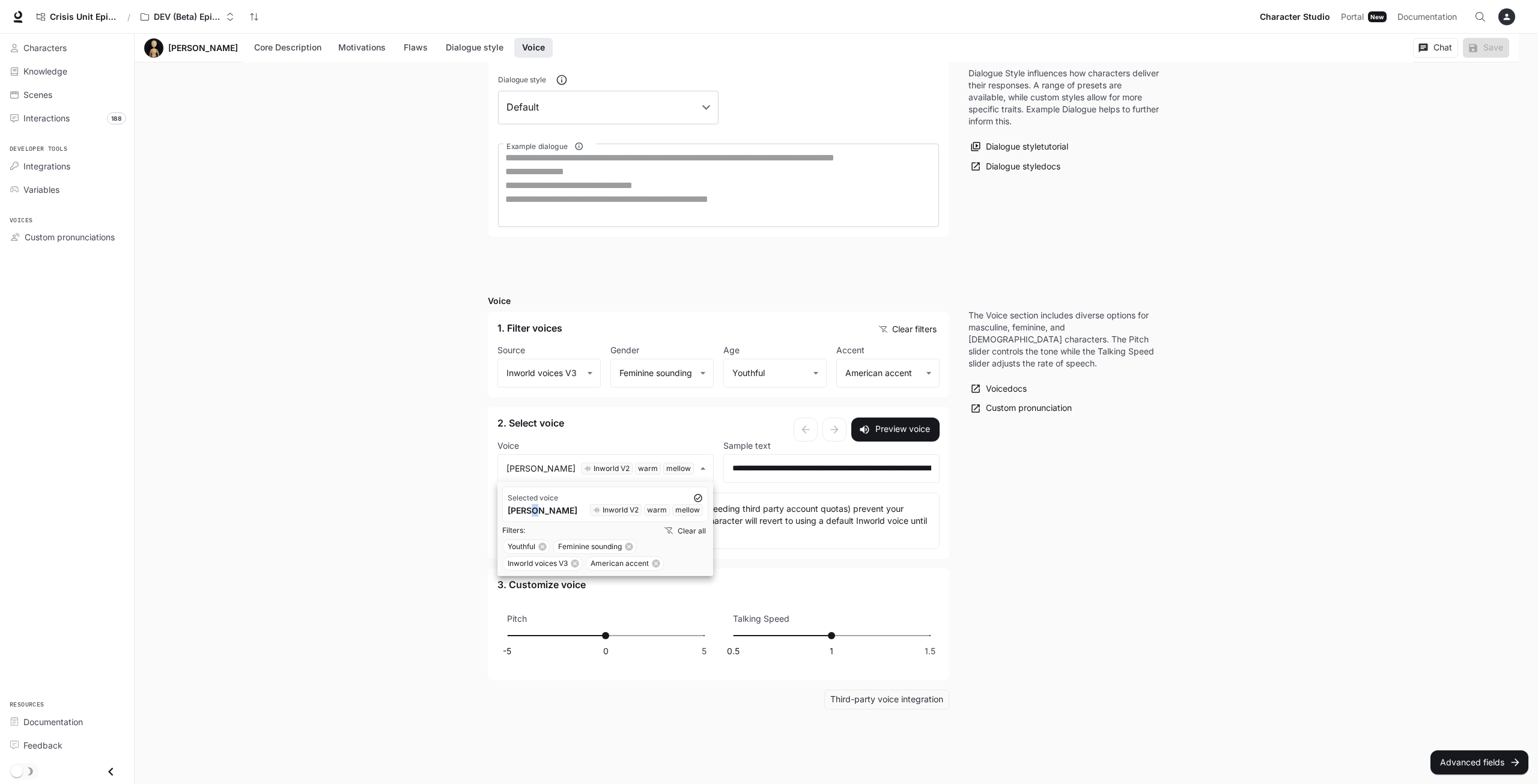 drag, startPoint x: 555, startPoint y: 514, endPoint x: 625, endPoint y: 516, distance: 70.02857 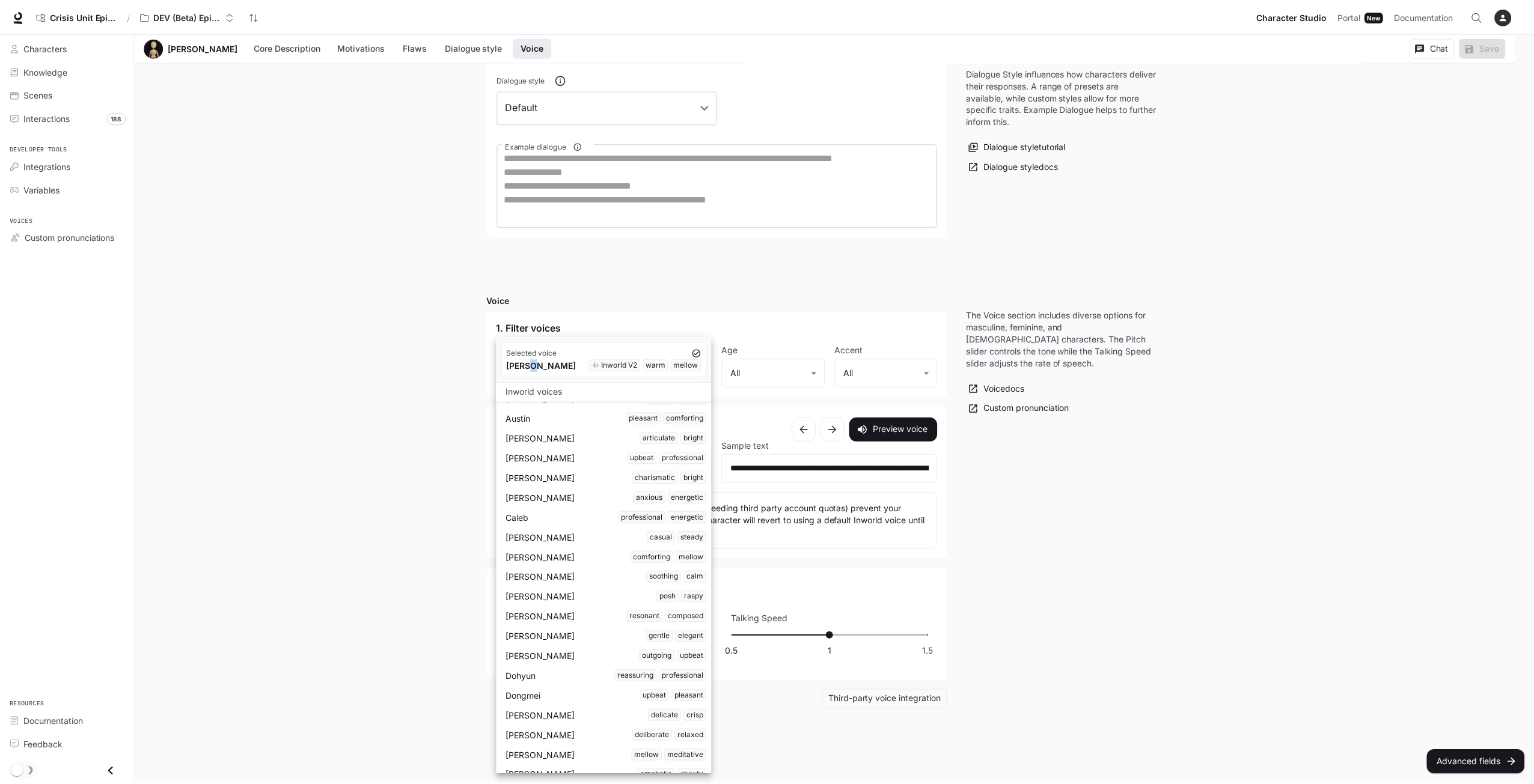 scroll, scrollTop: 0, scrollLeft: 0, axis: both 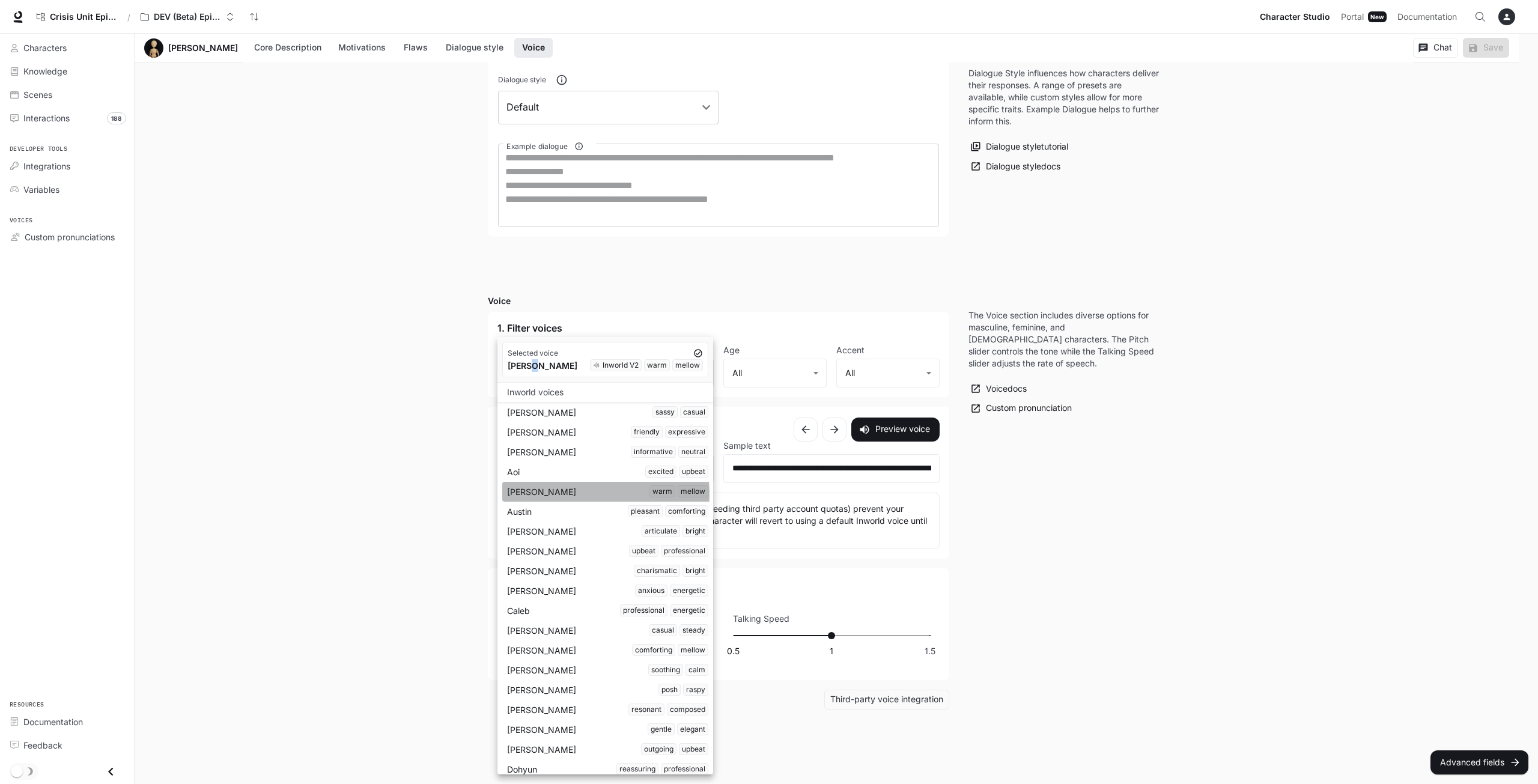 click on "Ashley warm mellow" at bounding box center [607, 491] 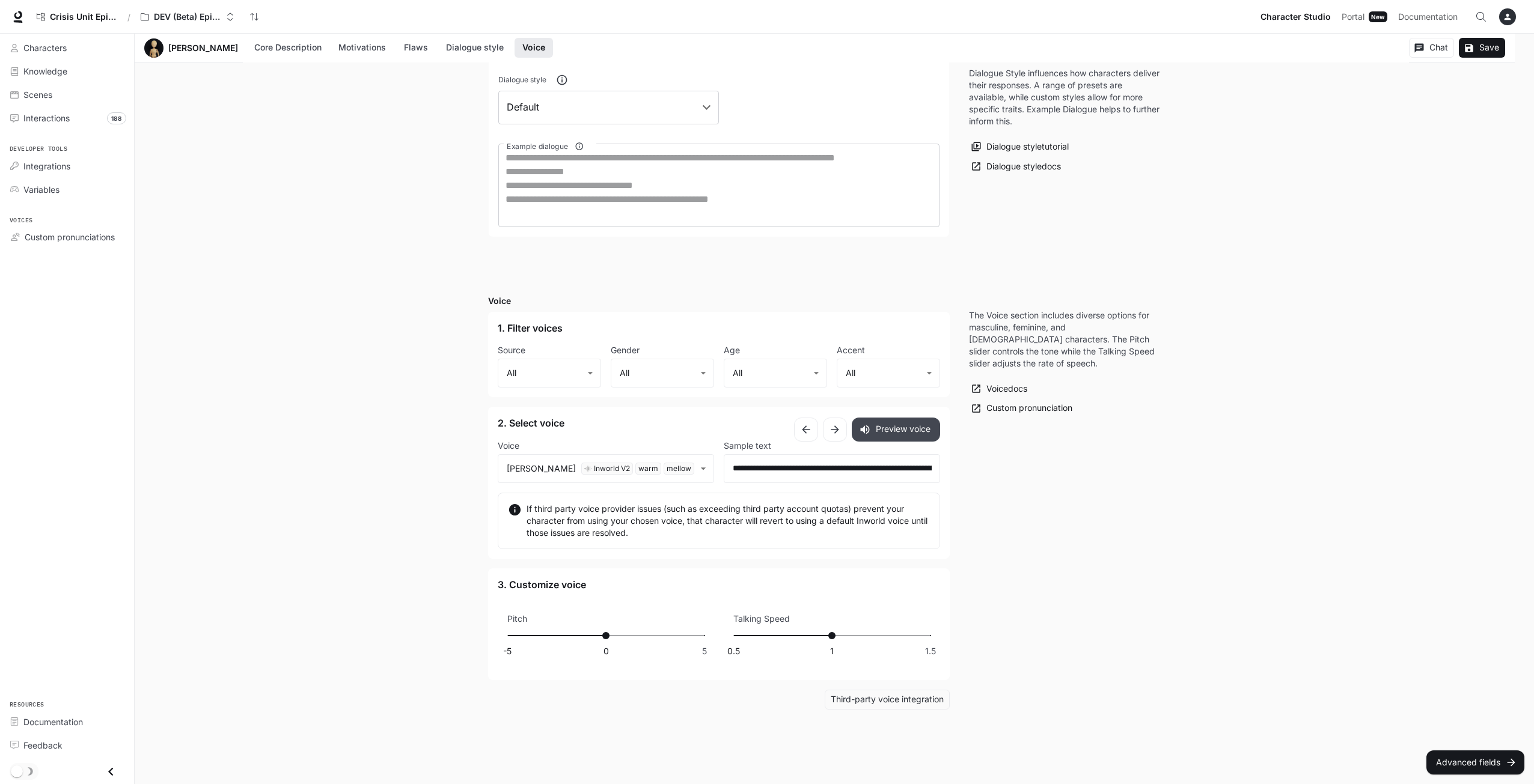 click on "Preview voice" at bounding box center [896, 430] 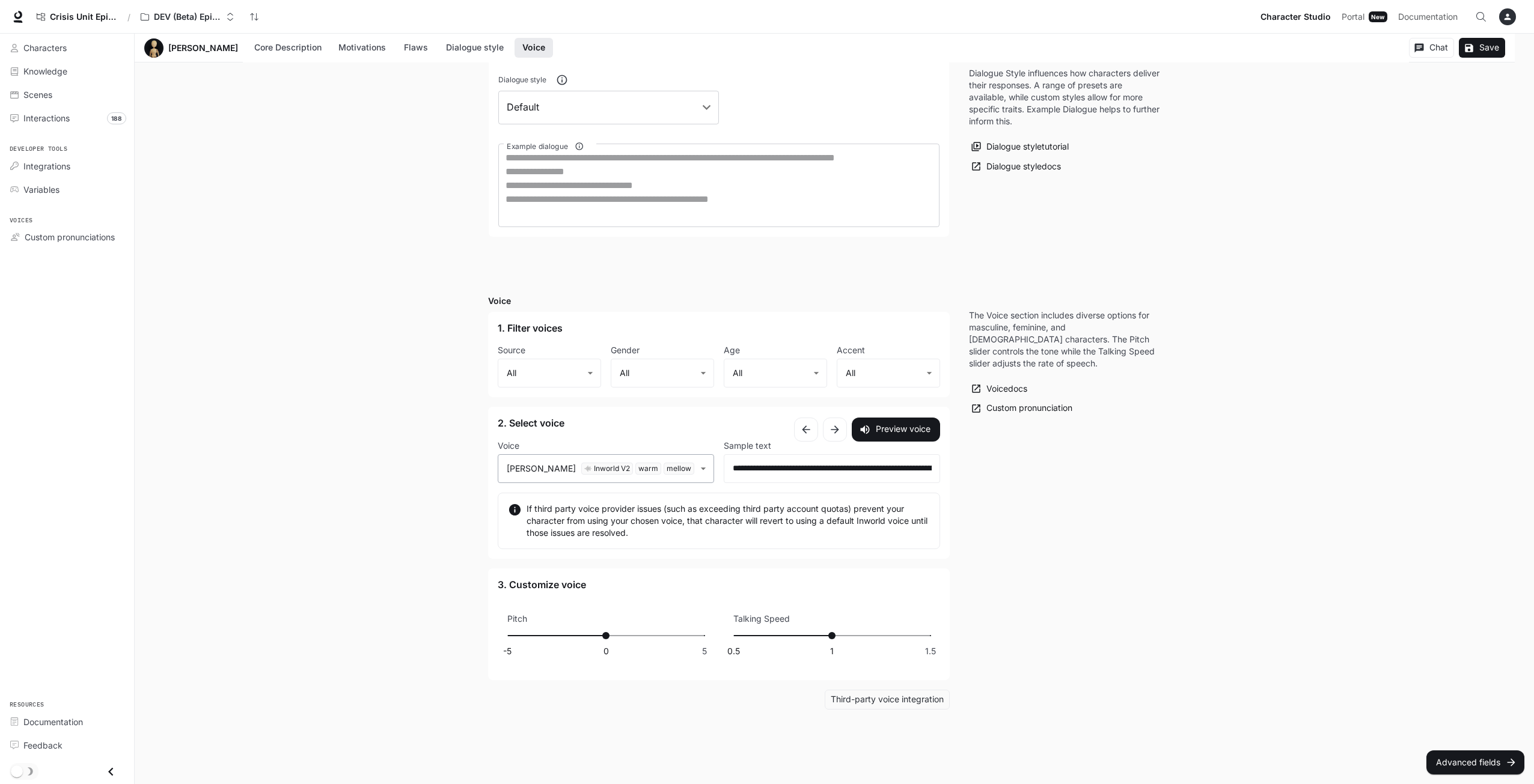 click on "**********" at bounding box center [767, 13] 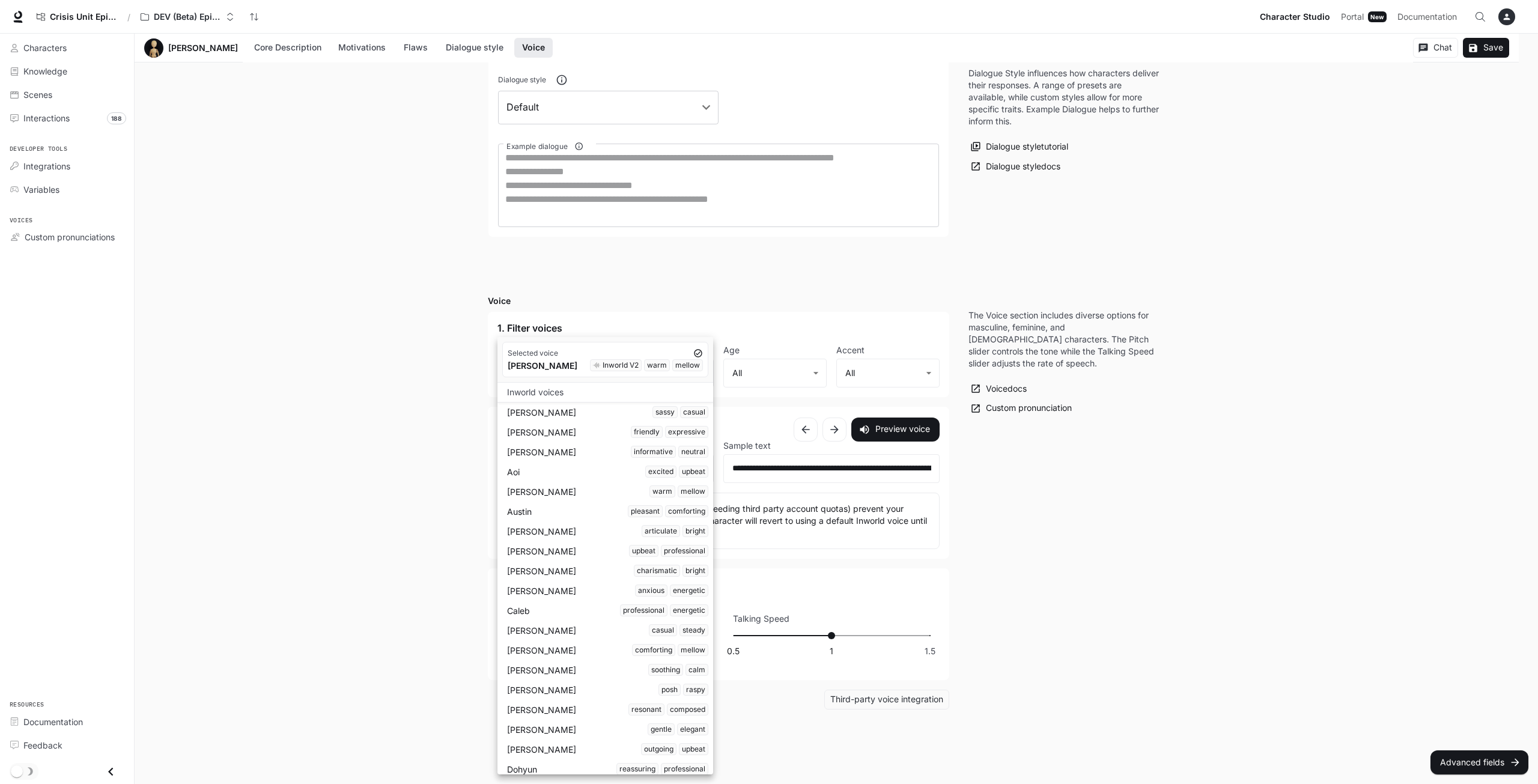 click on "Casey casual steady" at bounding box center (607, 630) 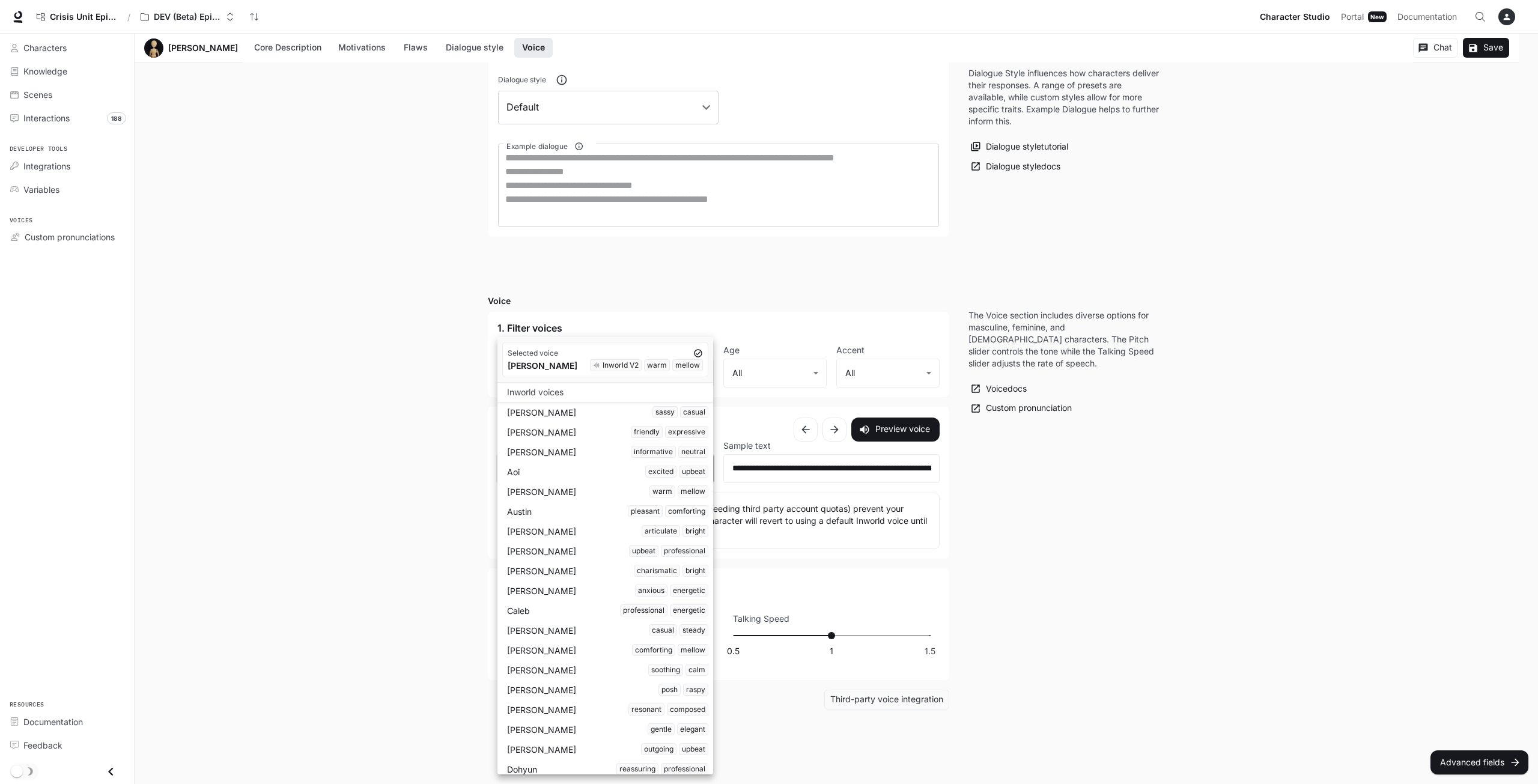 type on "**********" 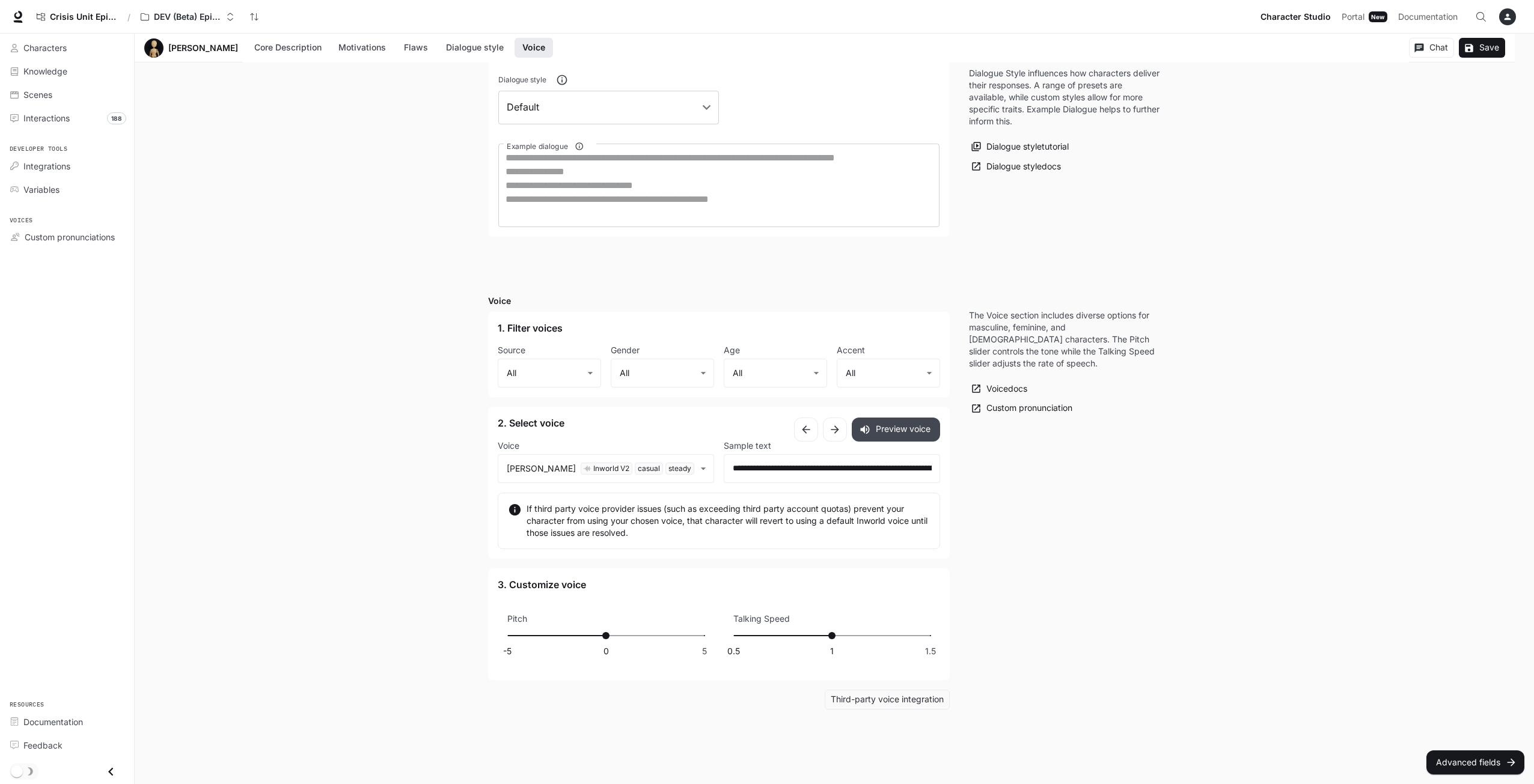 click on "Preview voice" at bounding box center [896, 430] 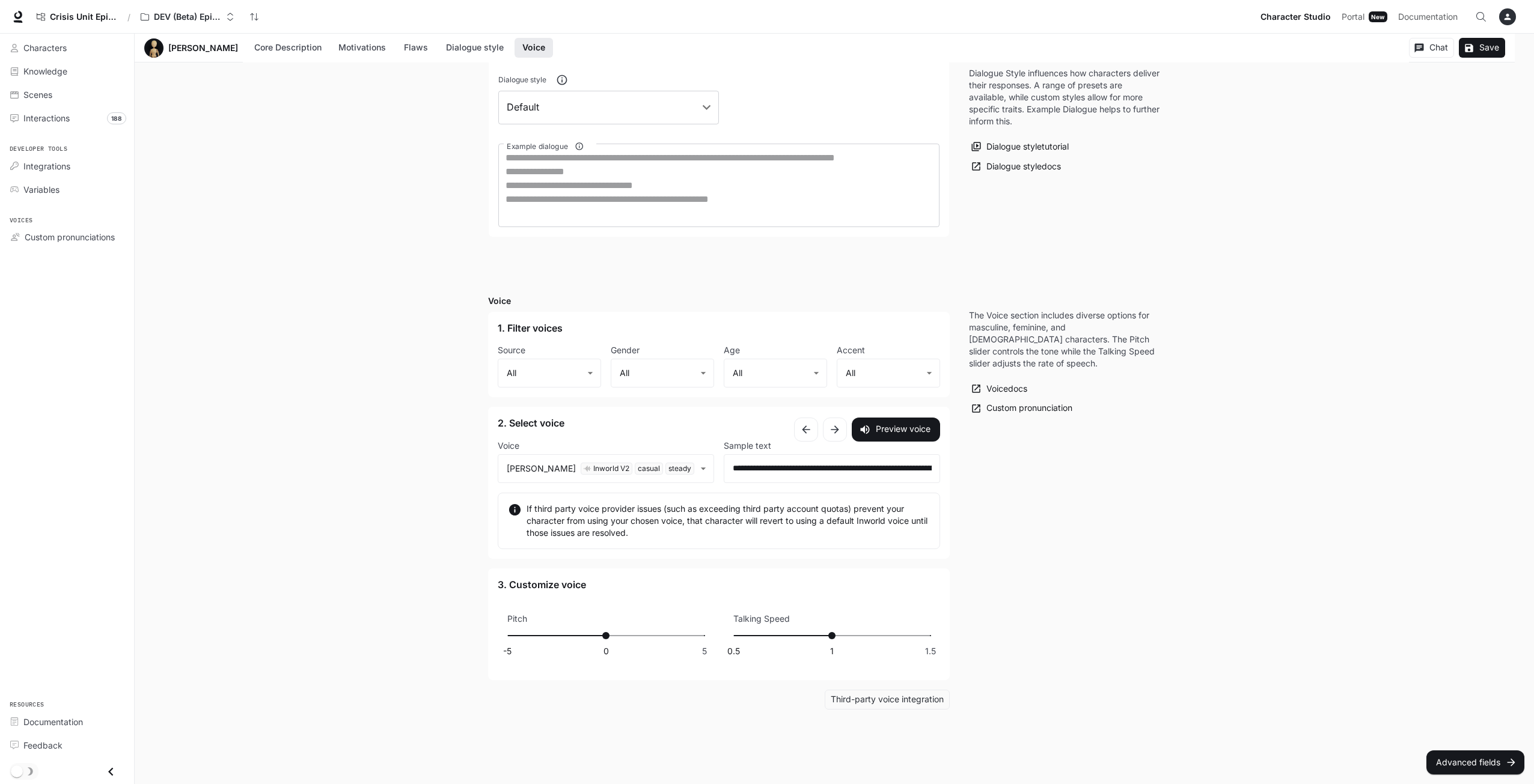 click on "**********" at bounding box center (834, 20) 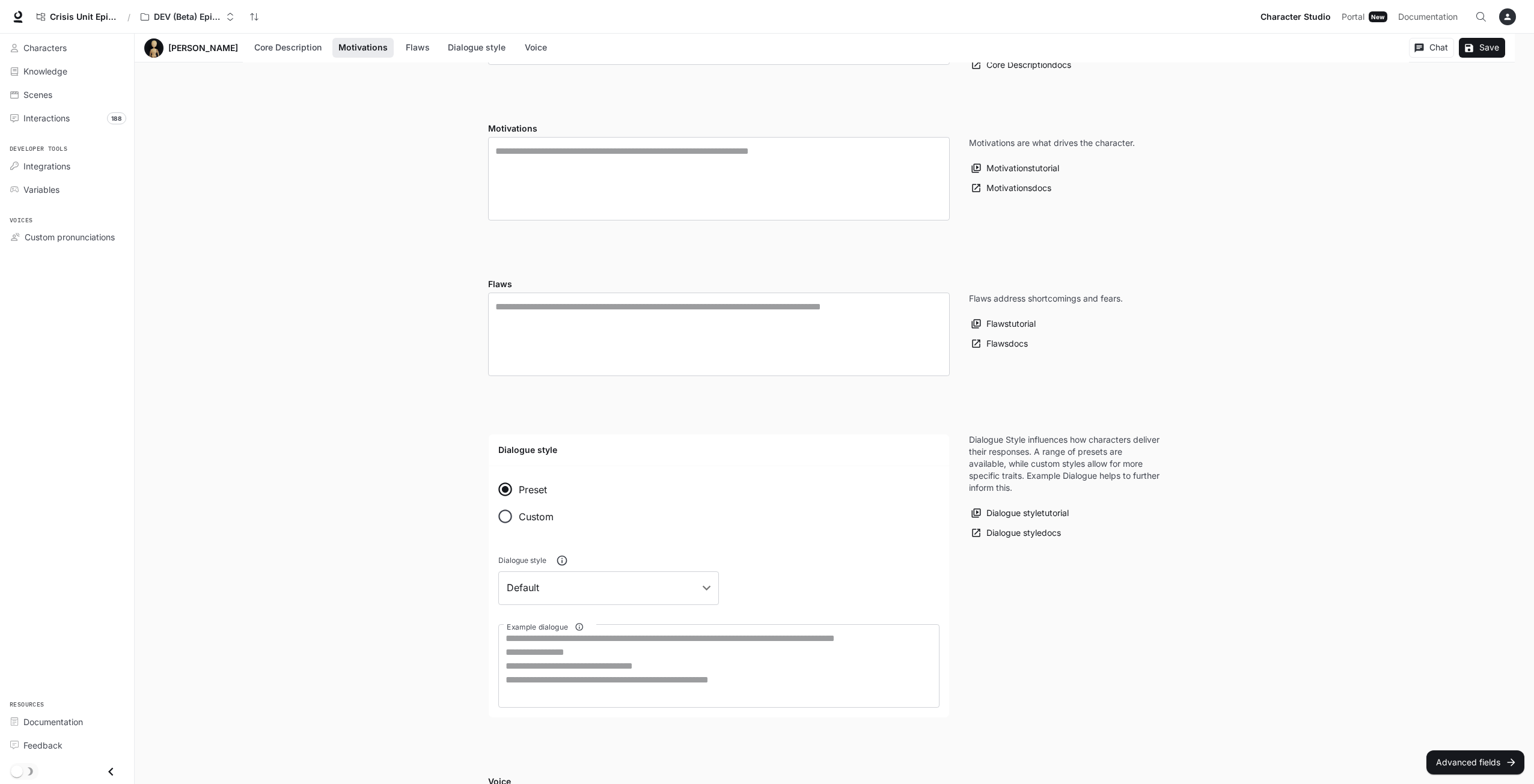 scroll, scrollTop: 0, scrollLeft: 0, axis: both 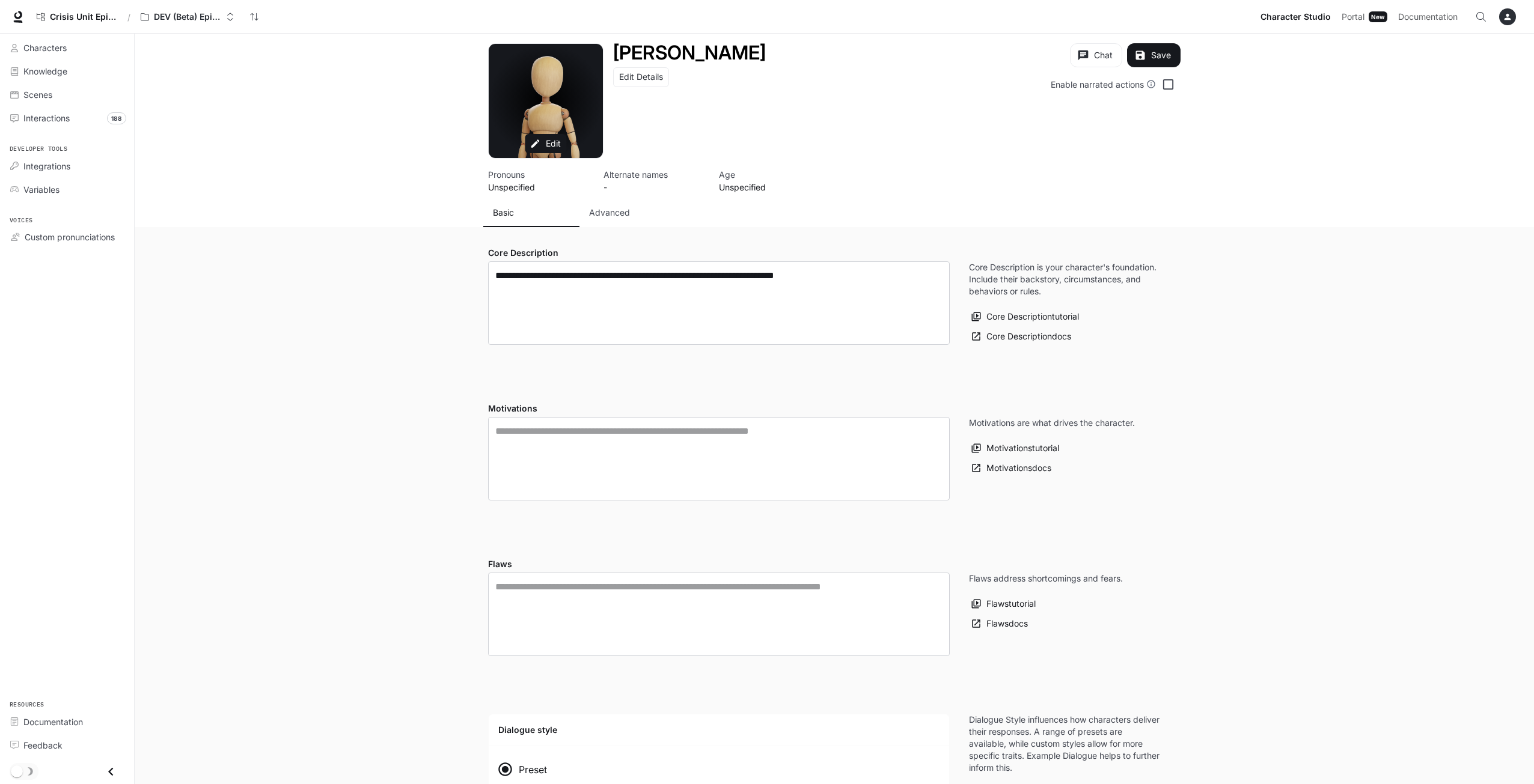 click on "Advanced" at bounding box center (610, 213) 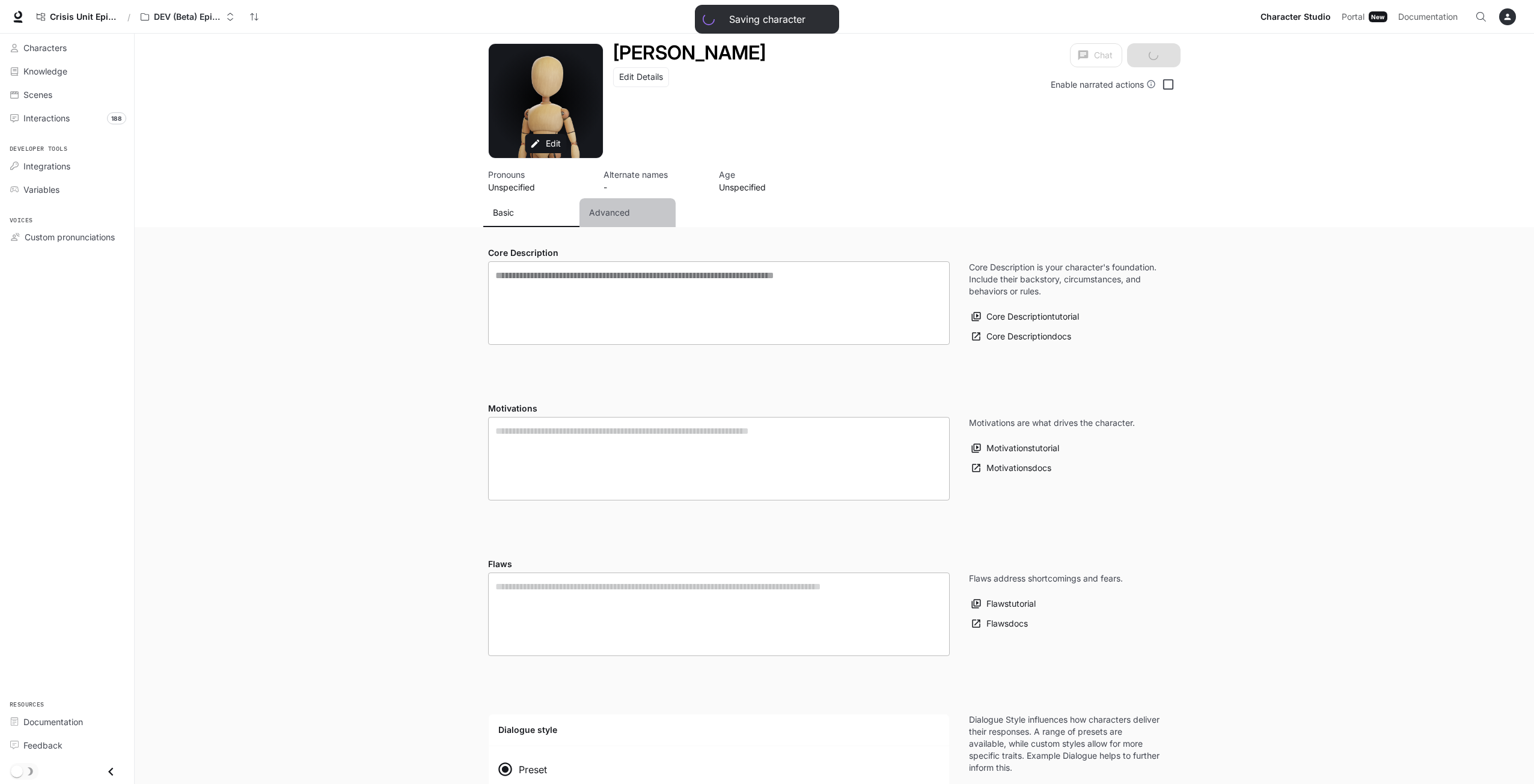 click on "Advanced" at bounding box center [610, 213] 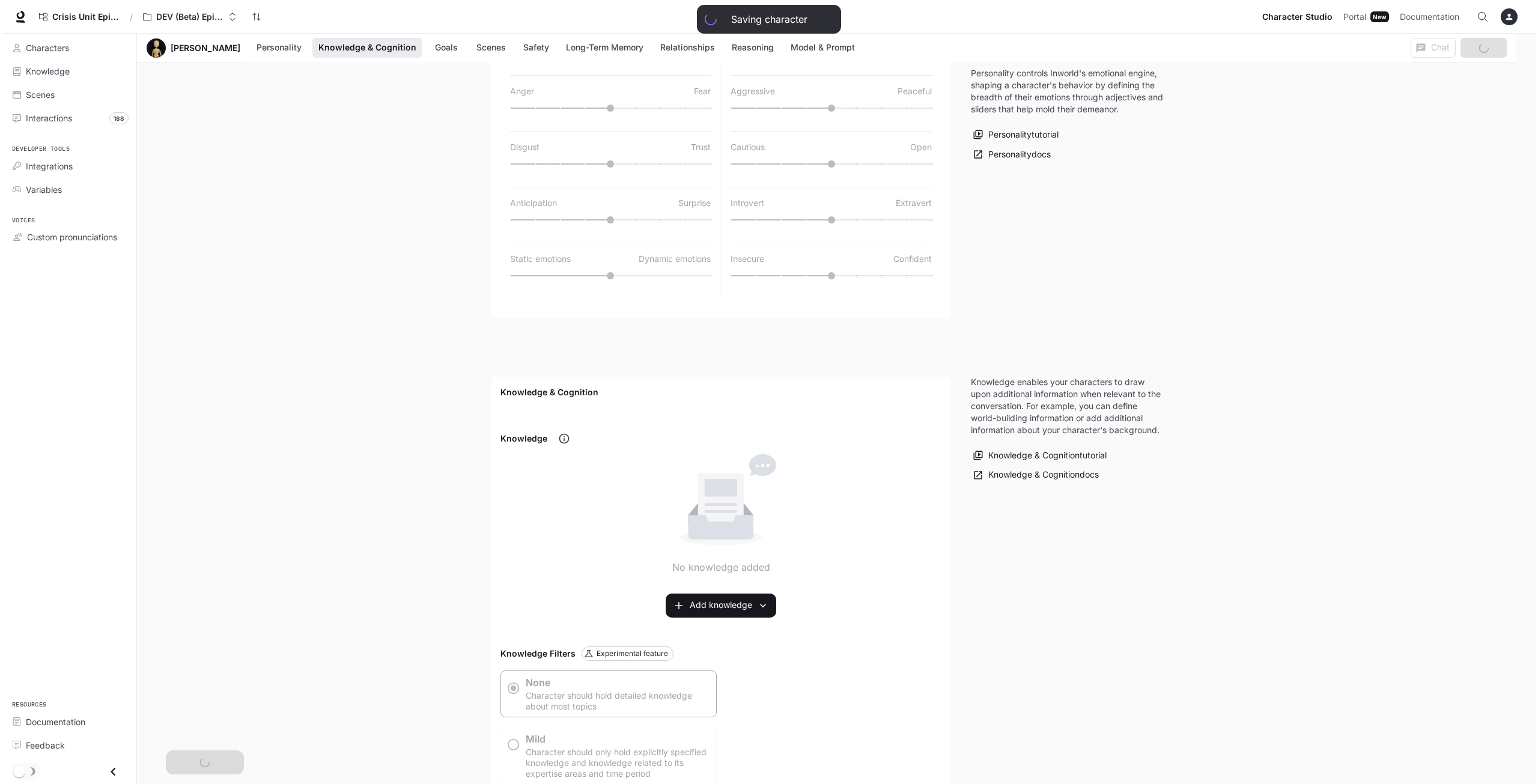scroll, scrollTop: 721, scrollLeft: 0, axis: vertical 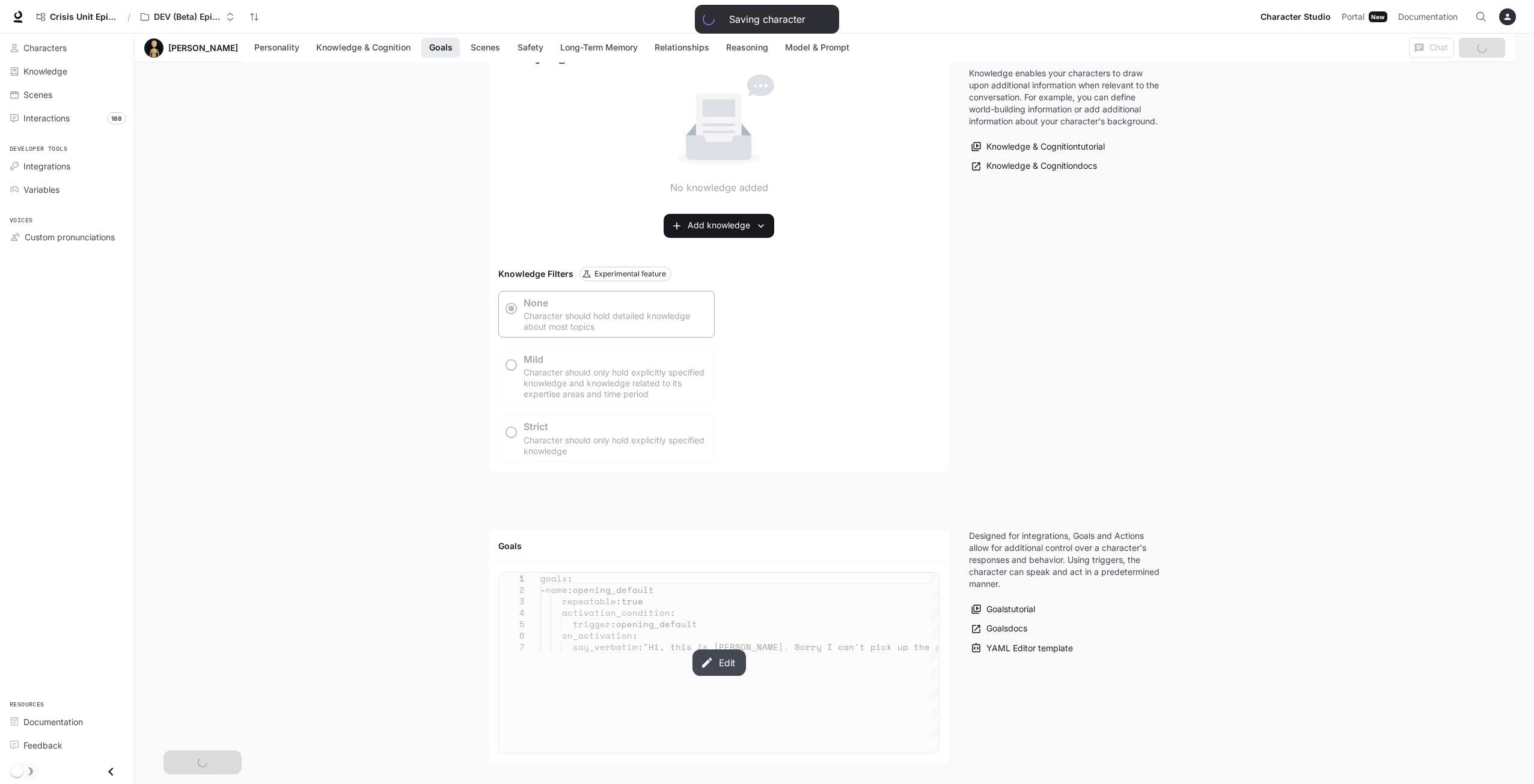 click on "Edit" at bounding box center (718, 663) 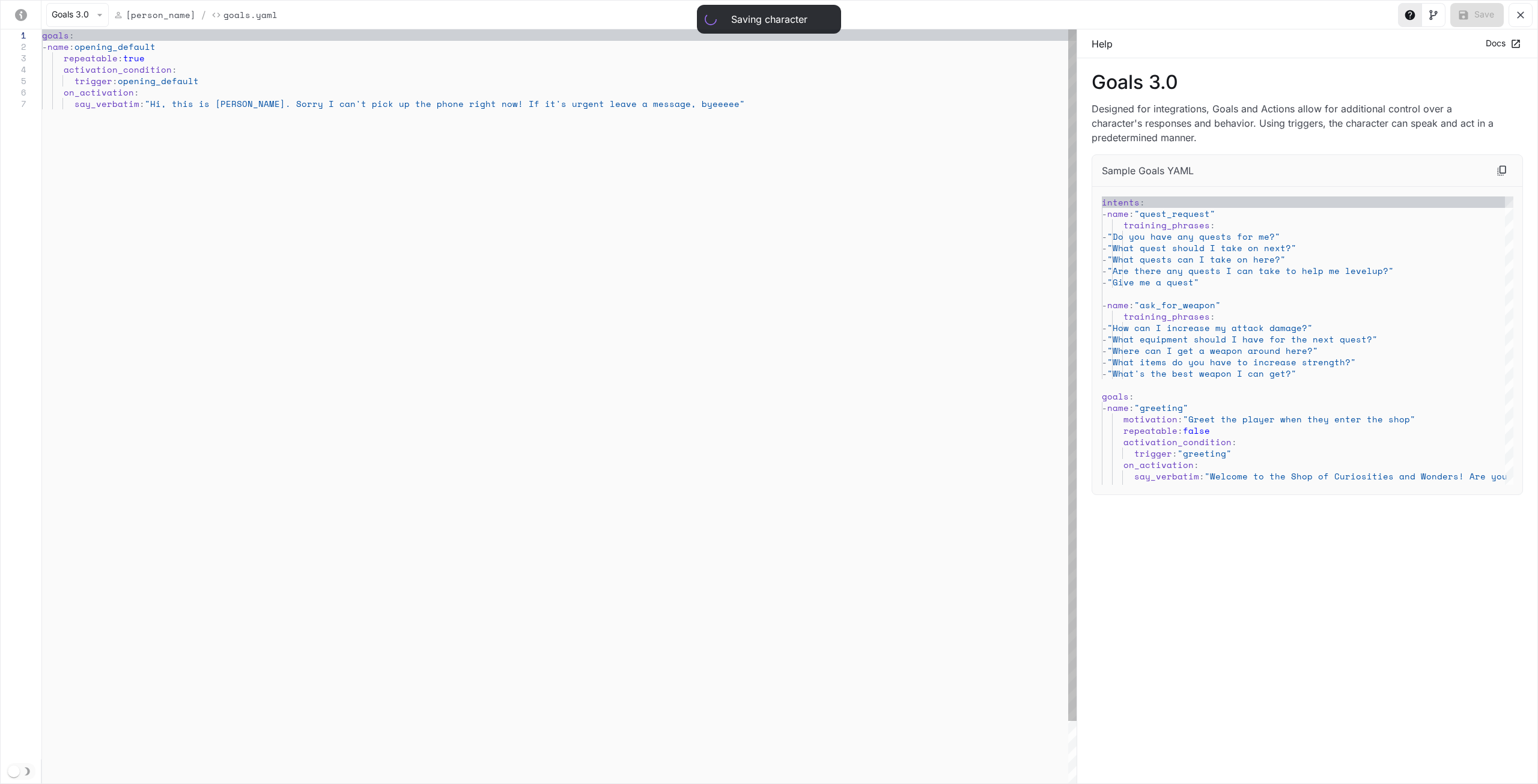 click on "goals :   -  name :  opening_default      repeatable :  true      activation_condition :        trigger :  opening_default      on_activation :        say_verbatim :  "Hi, this is Emily. Sorry I can't pick up the phon e right now! If it's urgent leave a message, byeee ee"" at bounding box center (559, 441) 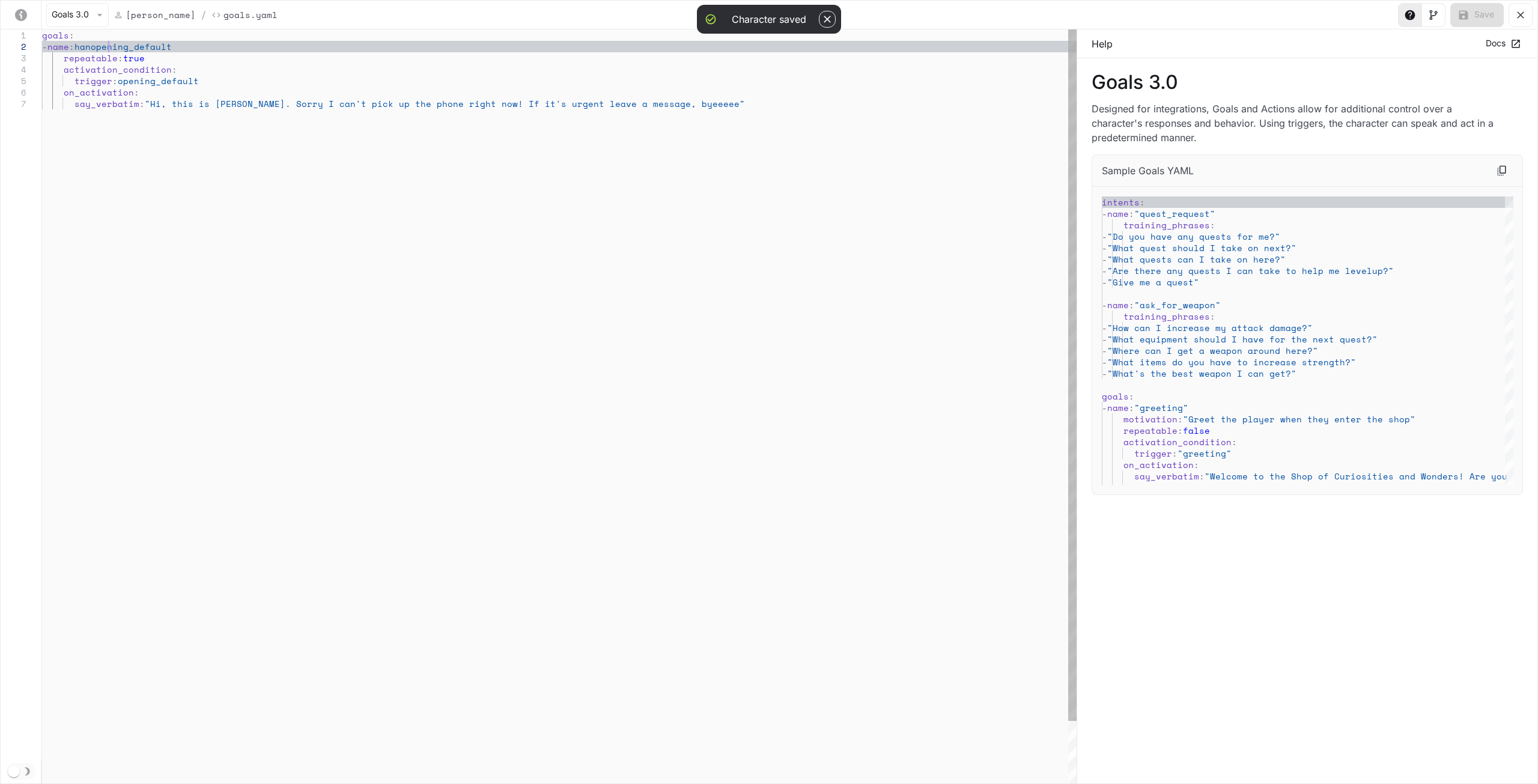type on "**********" 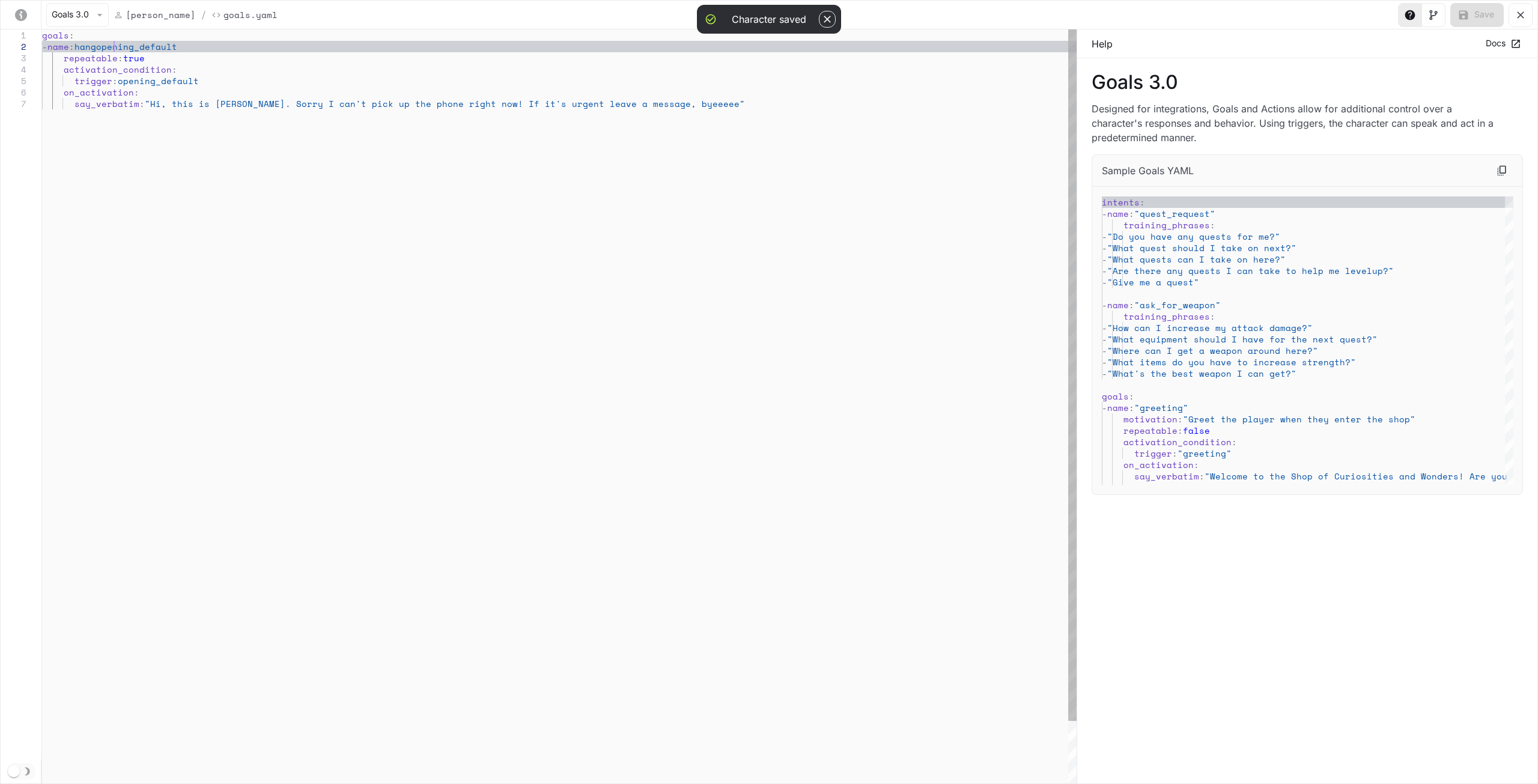 type on "**********" 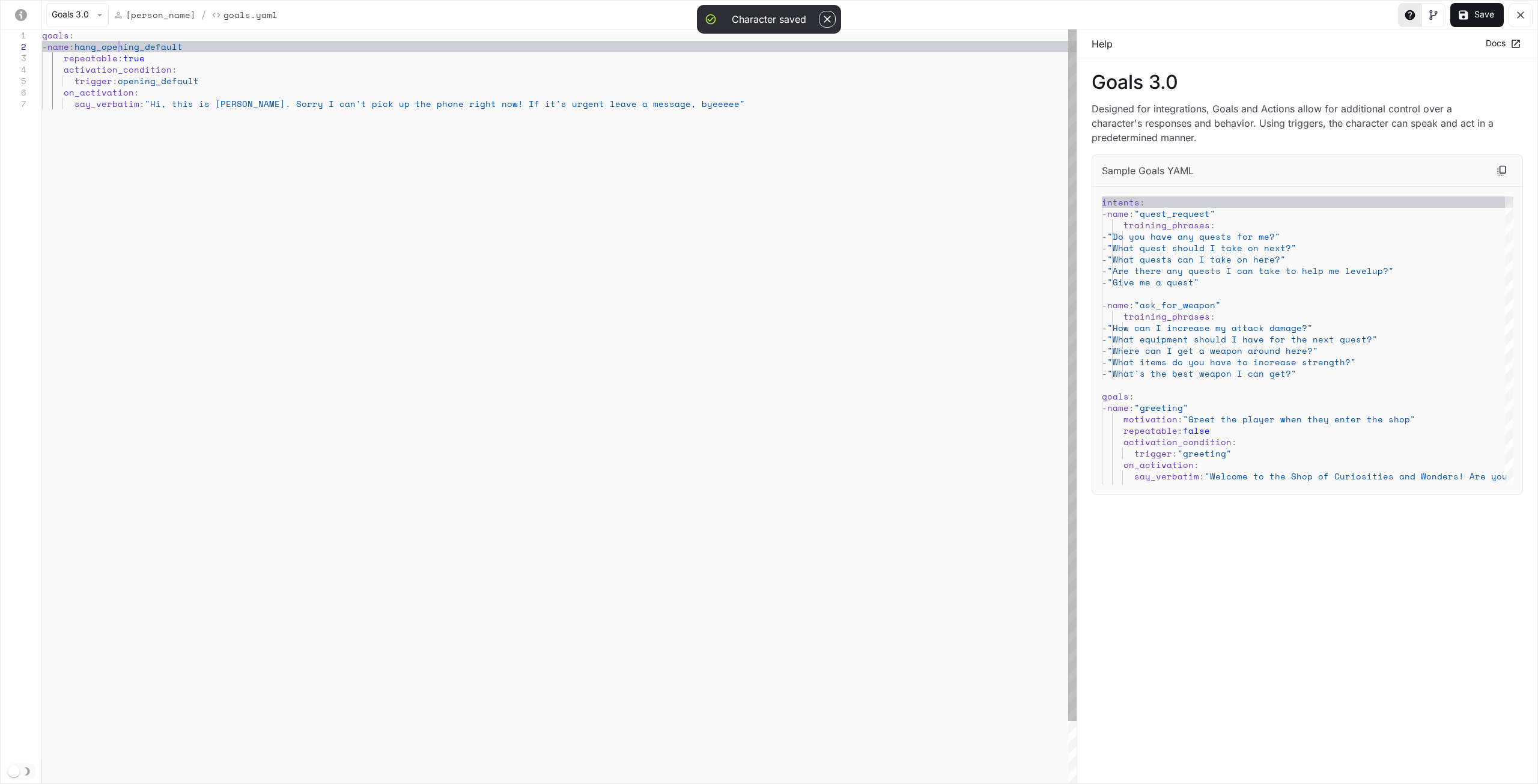 type on "**********" 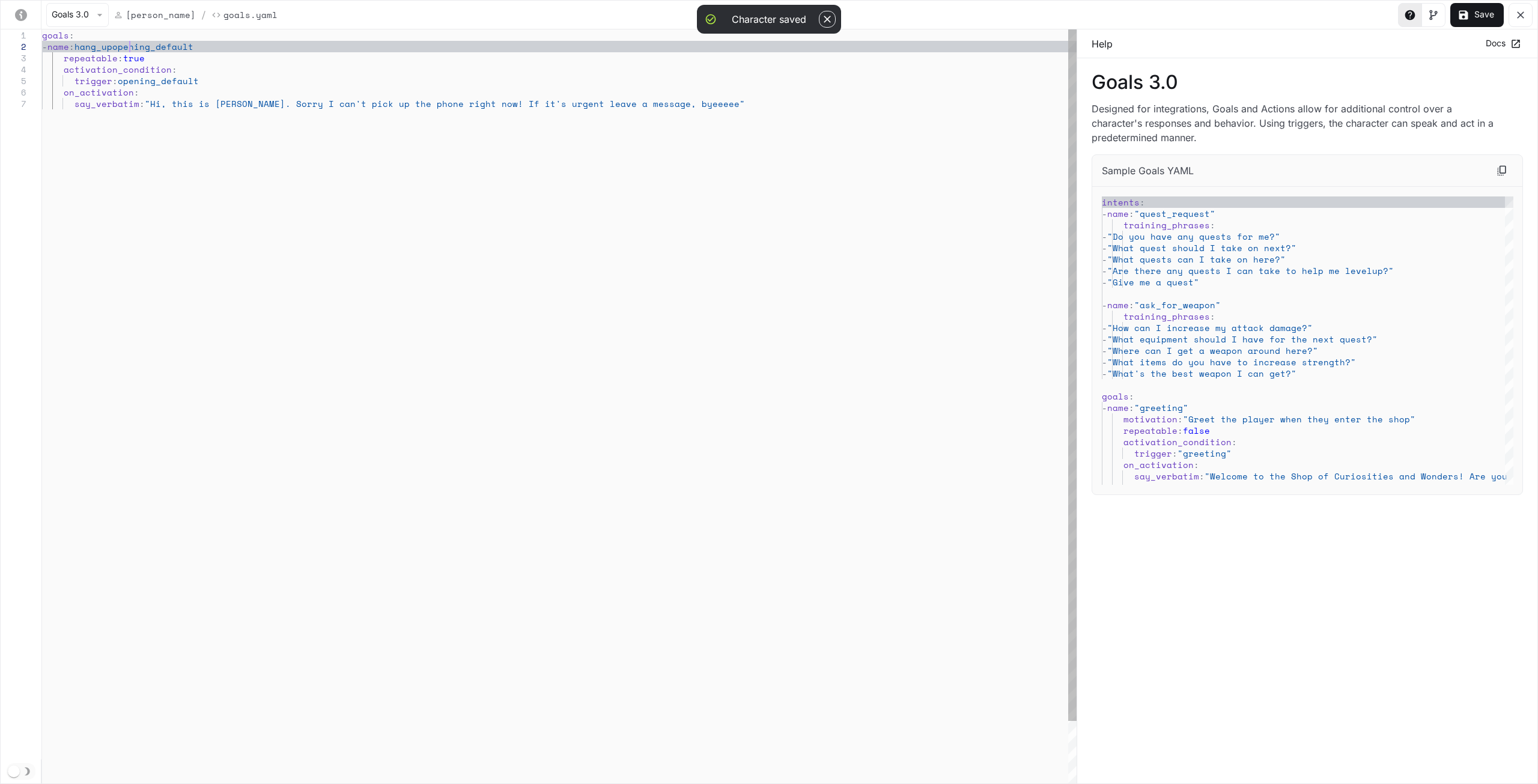 type on "**********" 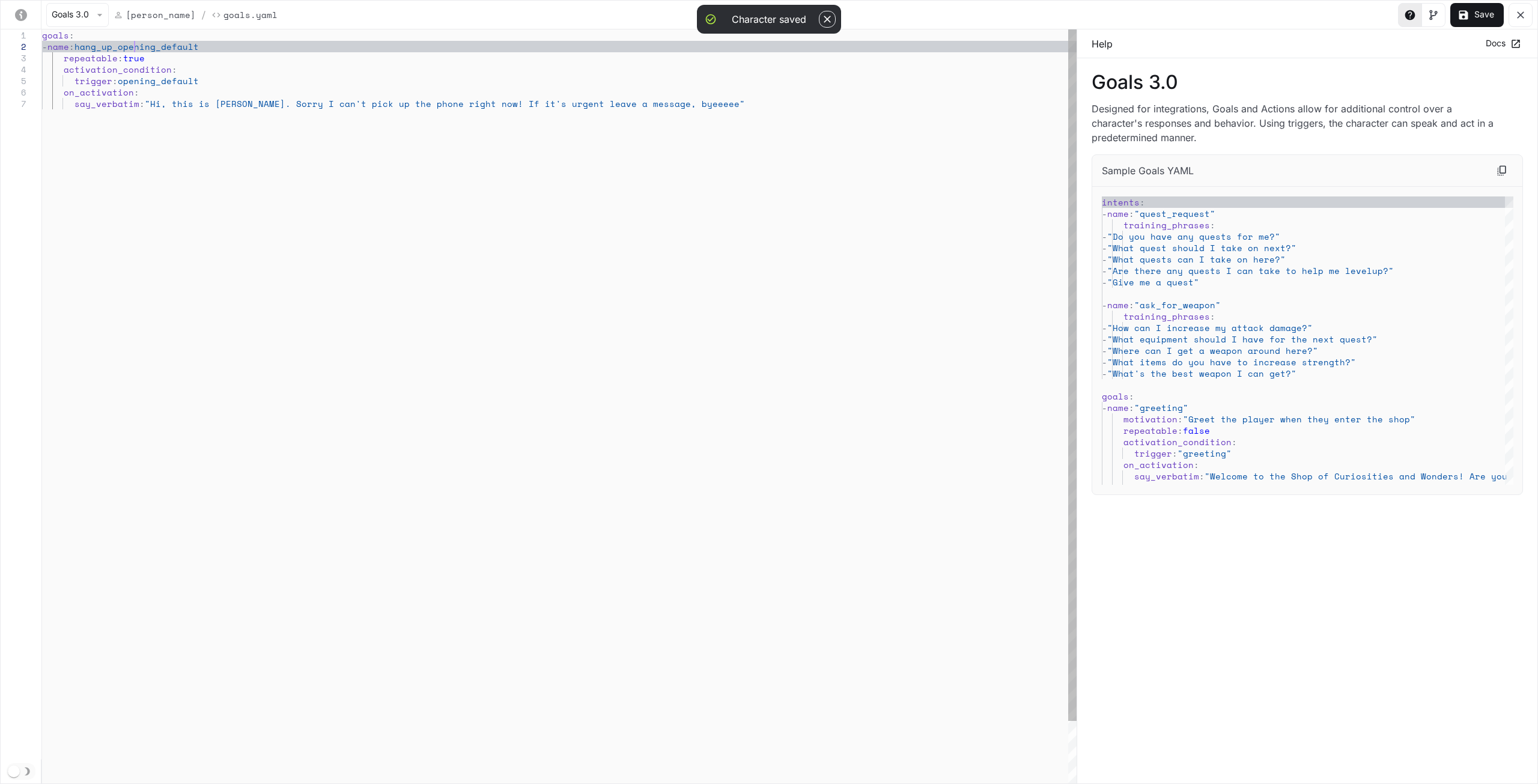 type on "**********" 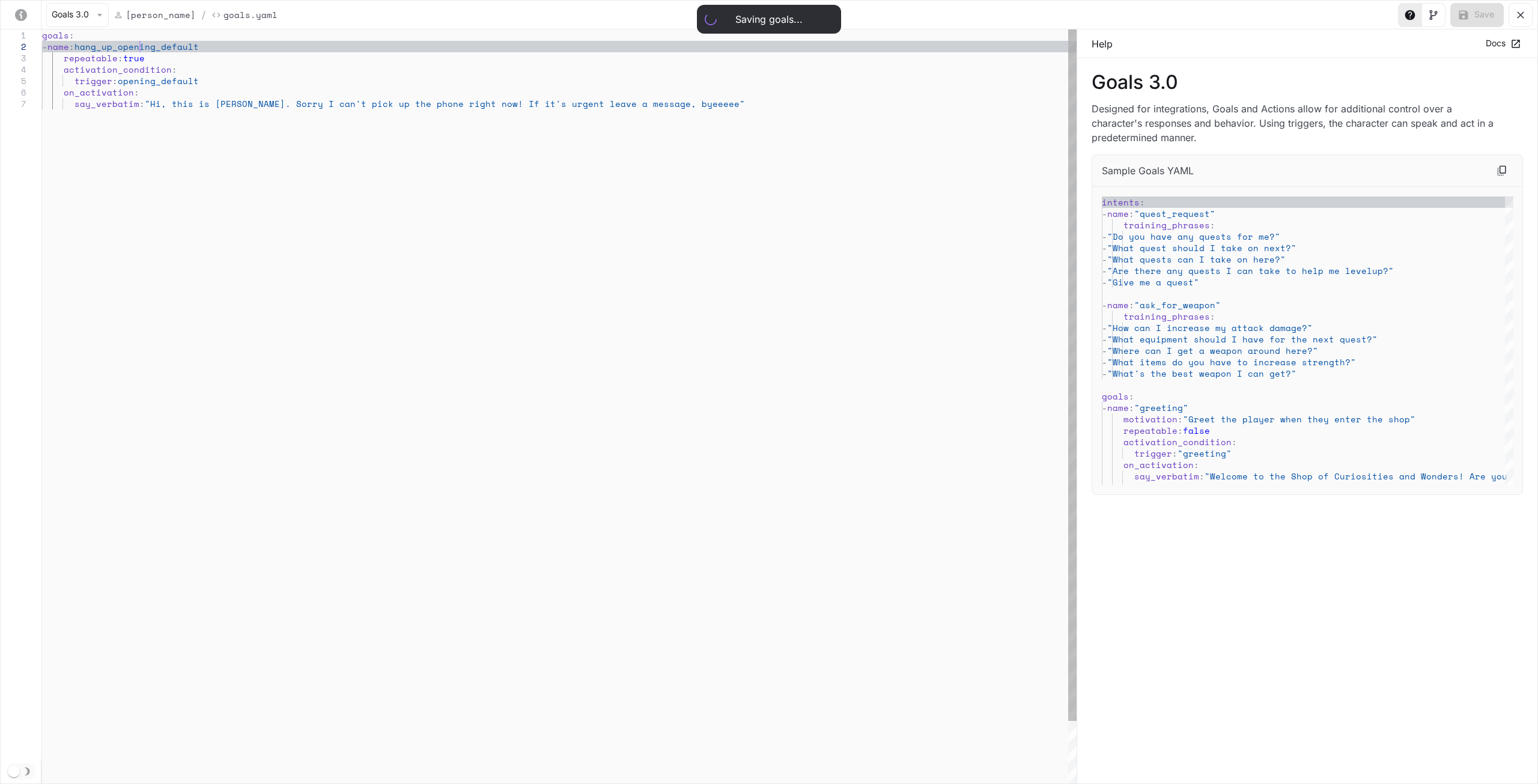 click on "goals :   -  name :  hang_up_opening_default      repeatable :  true      activation_condition :        trigger :  opening_default      on_activation :        say_verbatim :  "Hi, this is Emily. Sorry I can't pick up the phon e right now! If it's urgent leave a message, byeee ee"" at bounding box center [559, 441] 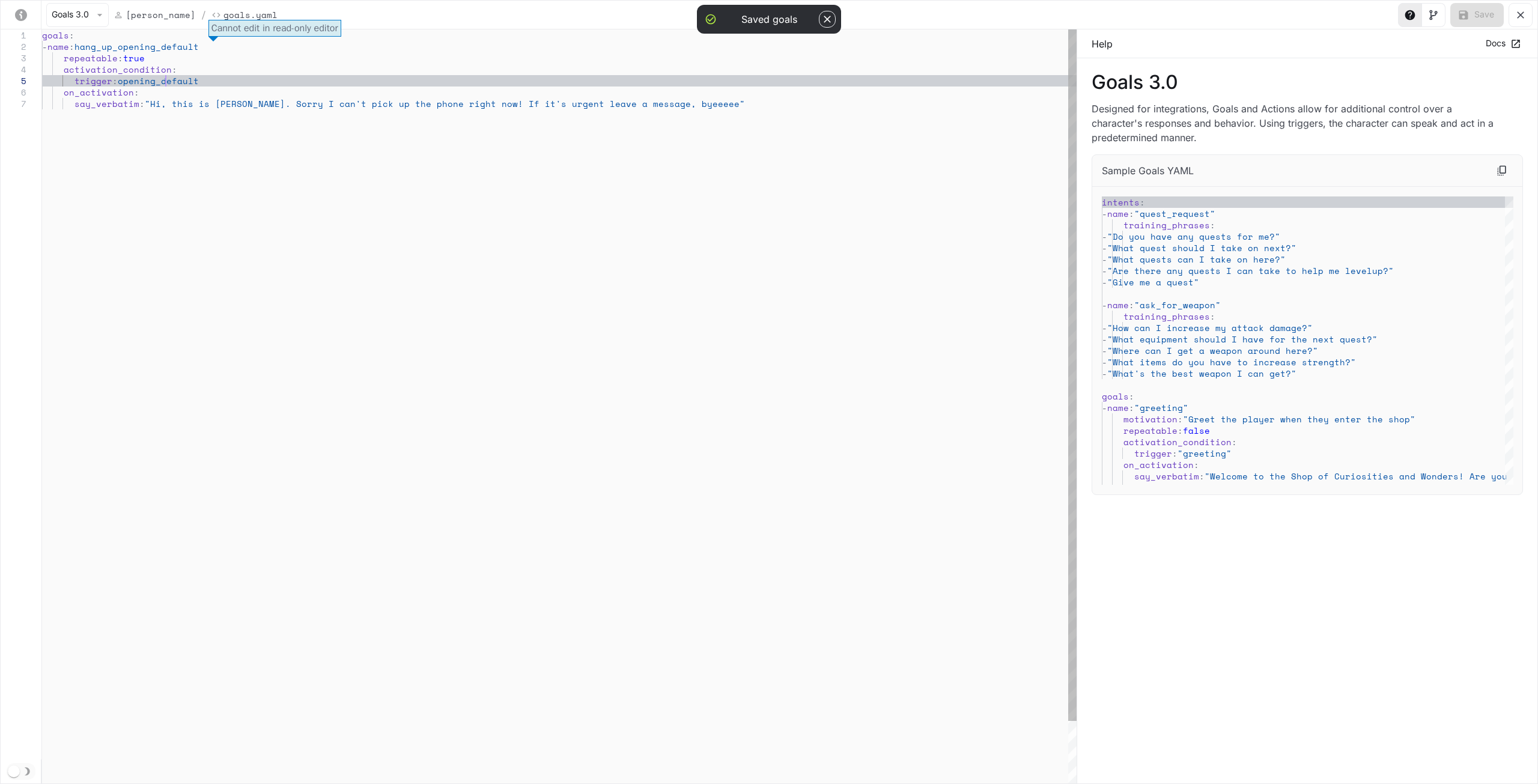 click on "goals :   -  name :  hang_up_opening_default      repeatable :  true      activation_condition :        trigger :  opening_default      on_activation :        say_verbatim :  "Hi, this is Emily. Sorry I can't pick up the phon e right now! If it's urgent leave a message, byeee ee"" at bounding box center [559, 441] 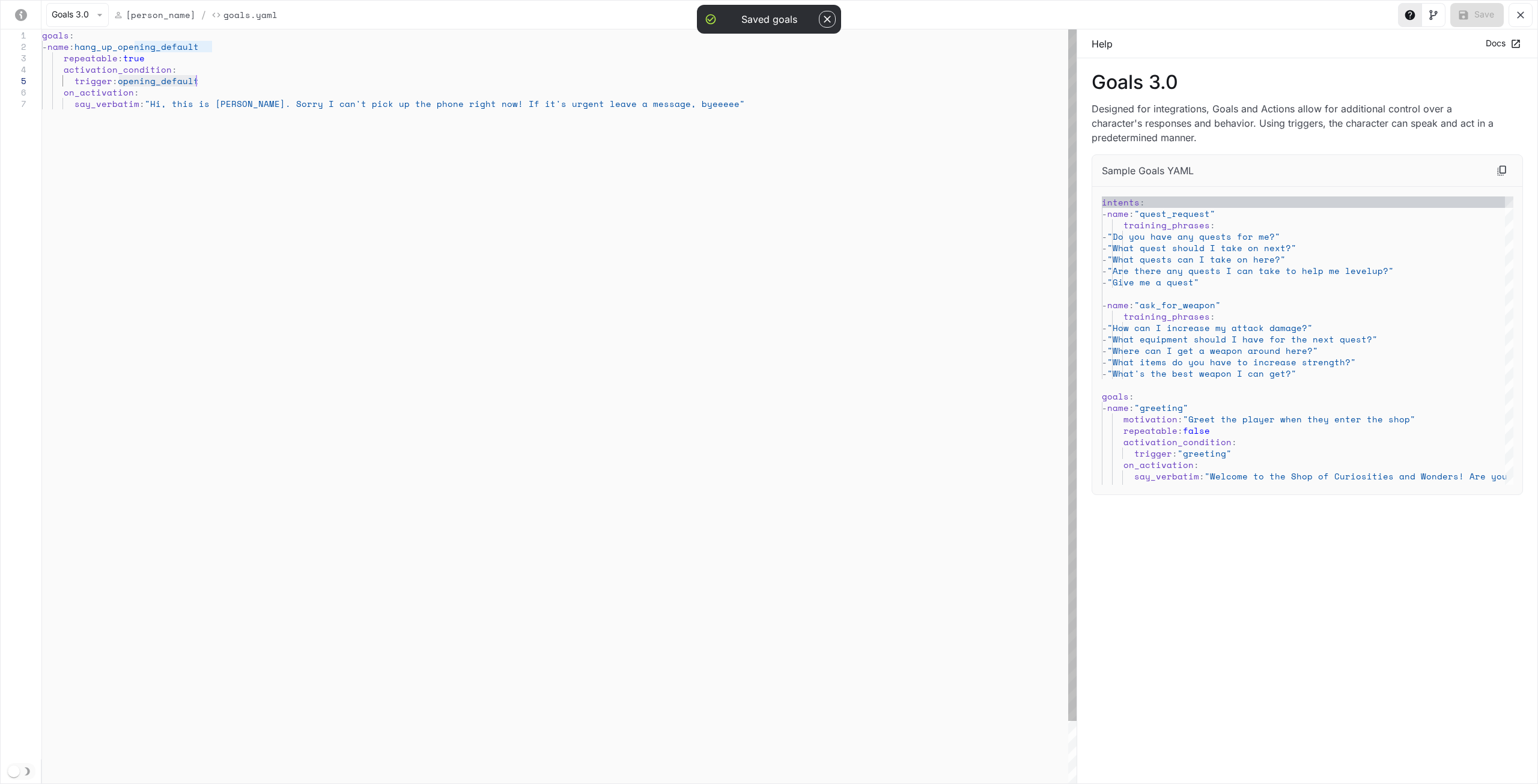 type on "**********" 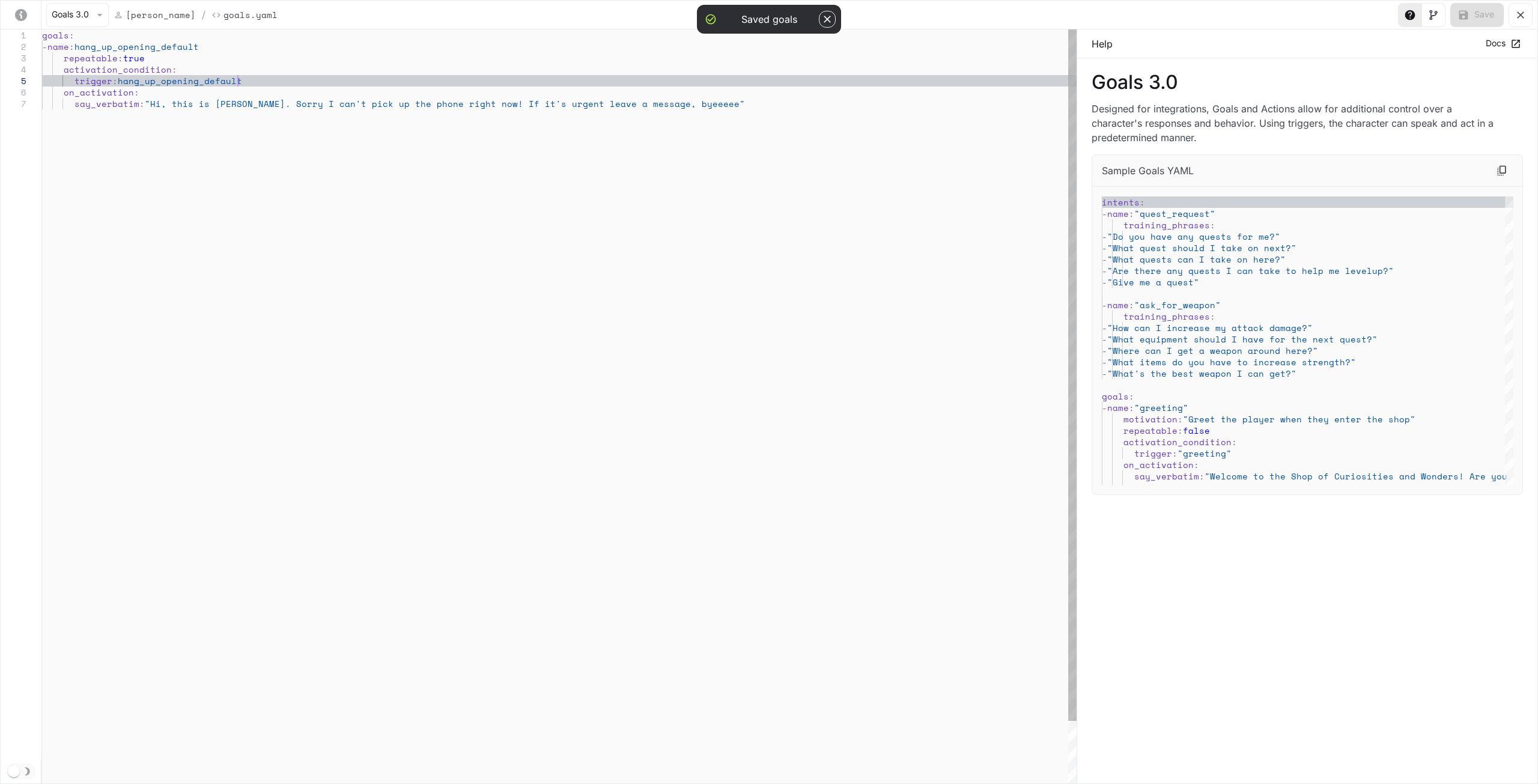 type on "**********" 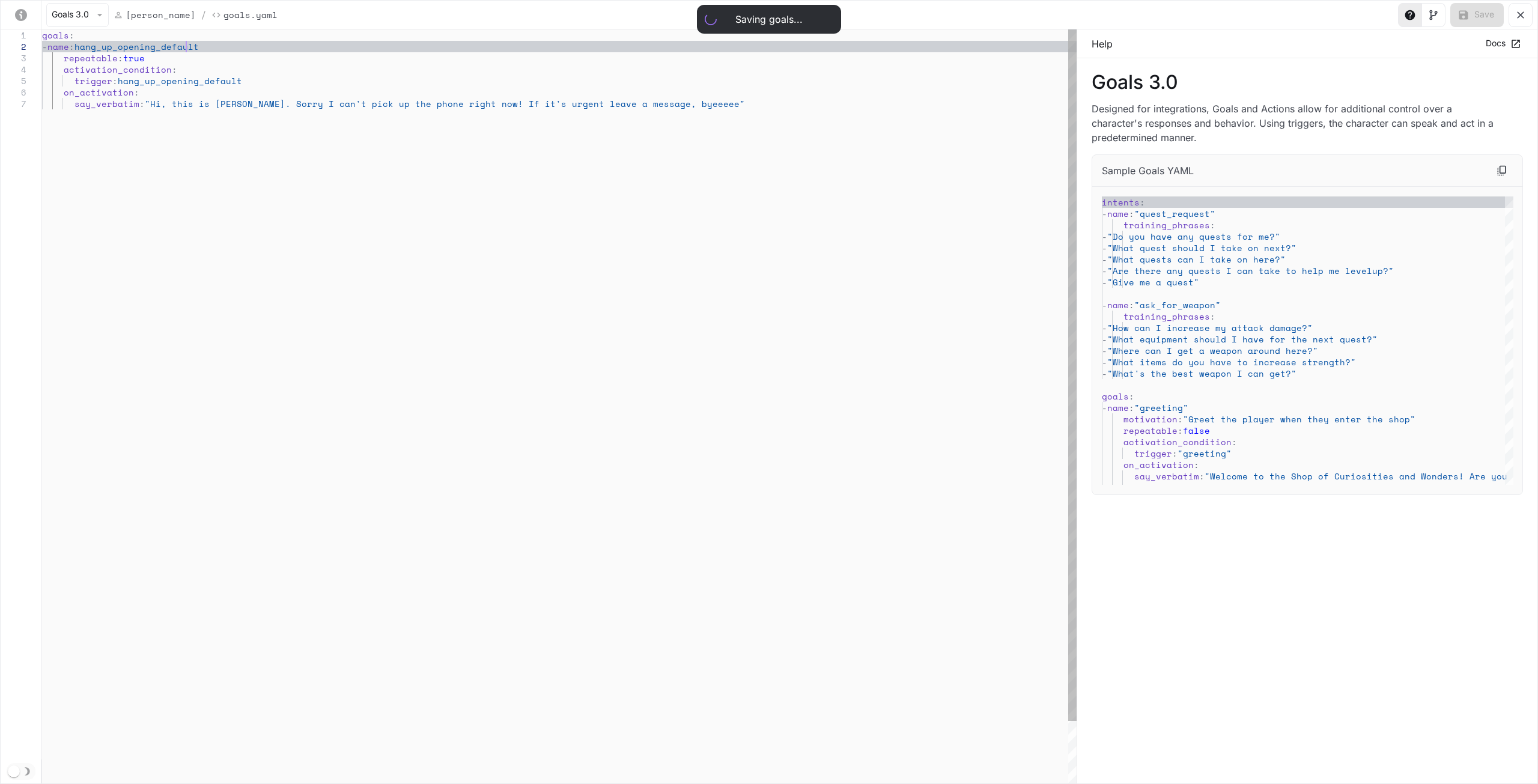 click on "goals :   -  name :  hang_up_opening_default      repeatable :  true      activation_condition :        trigger :  hang_up_opening_default      on_activation :        say_verbatim :  "Hi, this is Emily. Sorry I can't pick up the phon e right now! If it's urgent leave a message, byeee ee"" at bounding box center (559, 441) 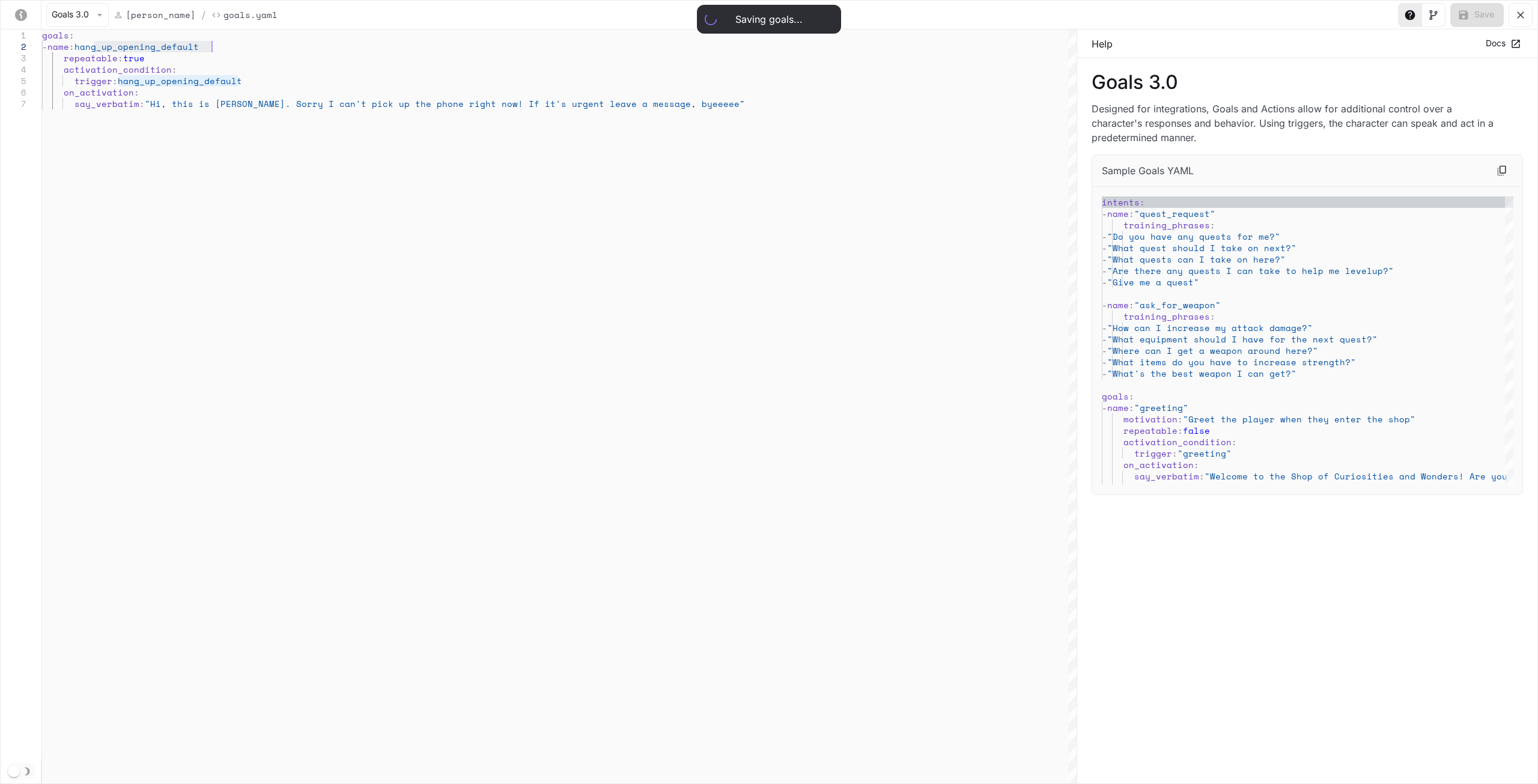 type on "**********" 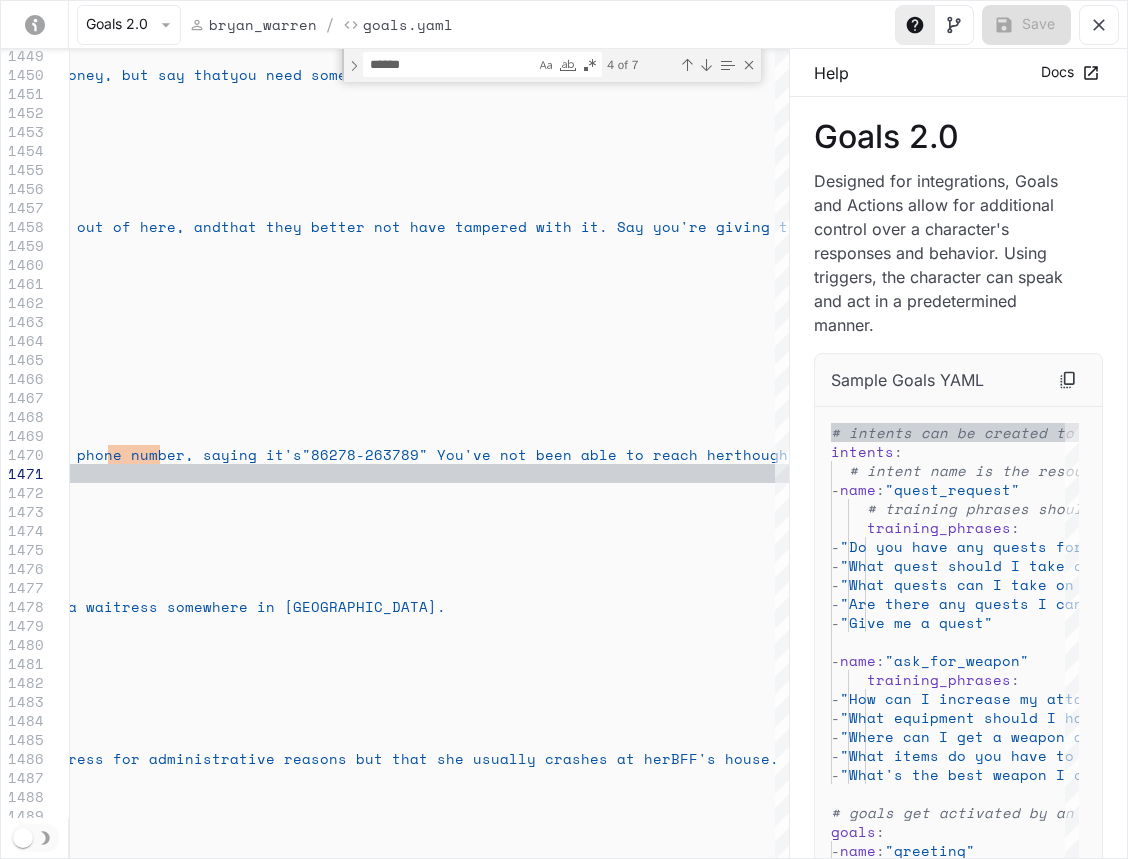 scroll, scrollTop: 2184, scrollLeft: 0, axis: vertical 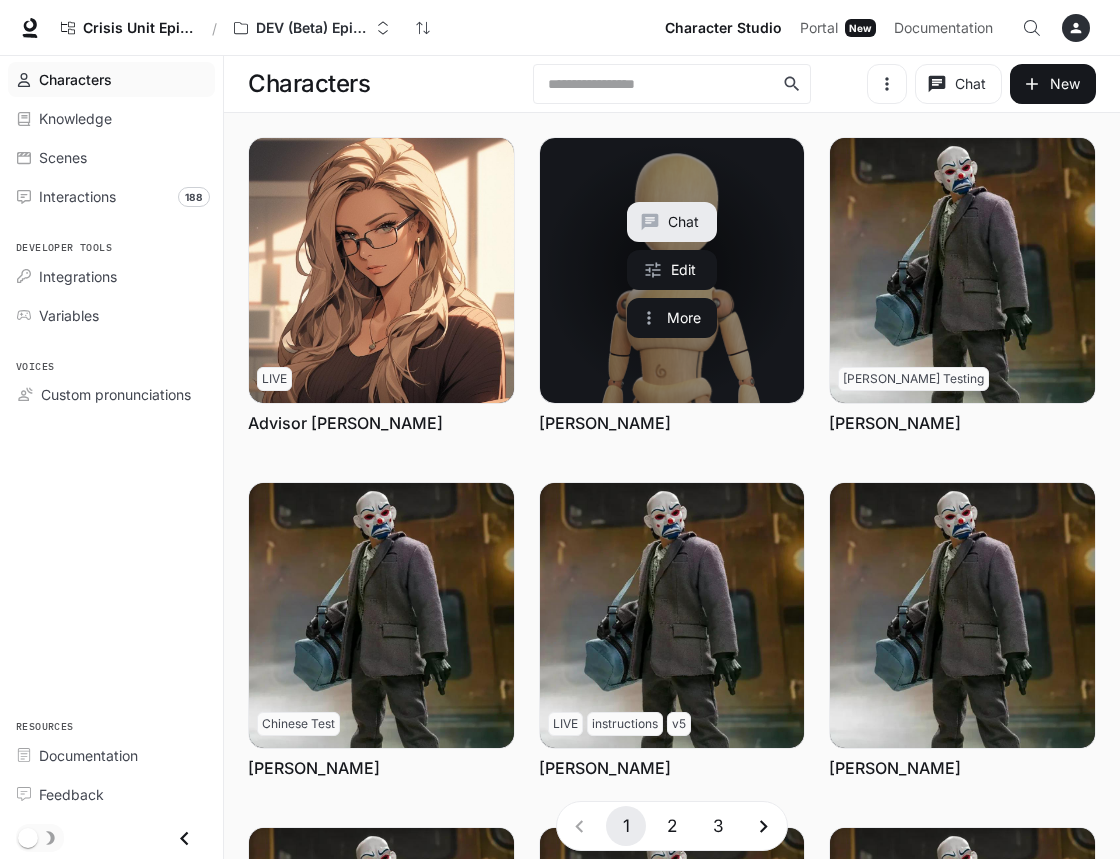 click at bounding box center [672, 270] 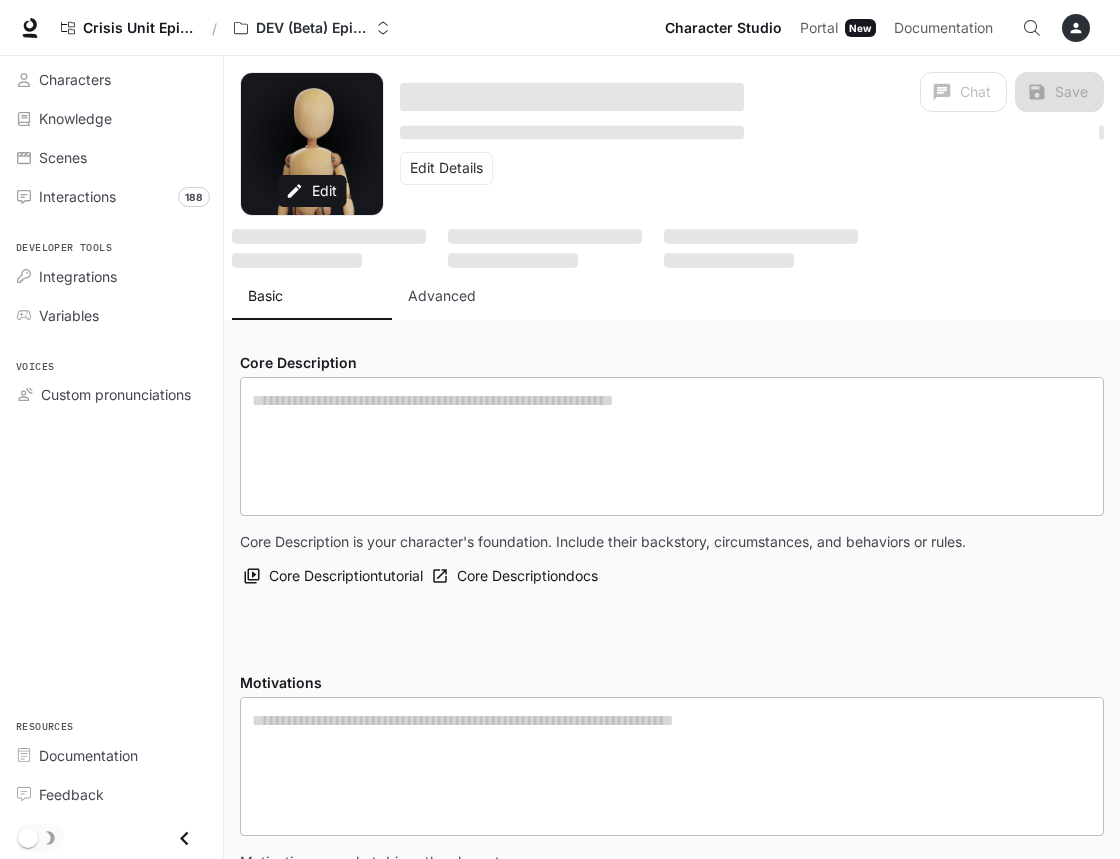 type on "**********" 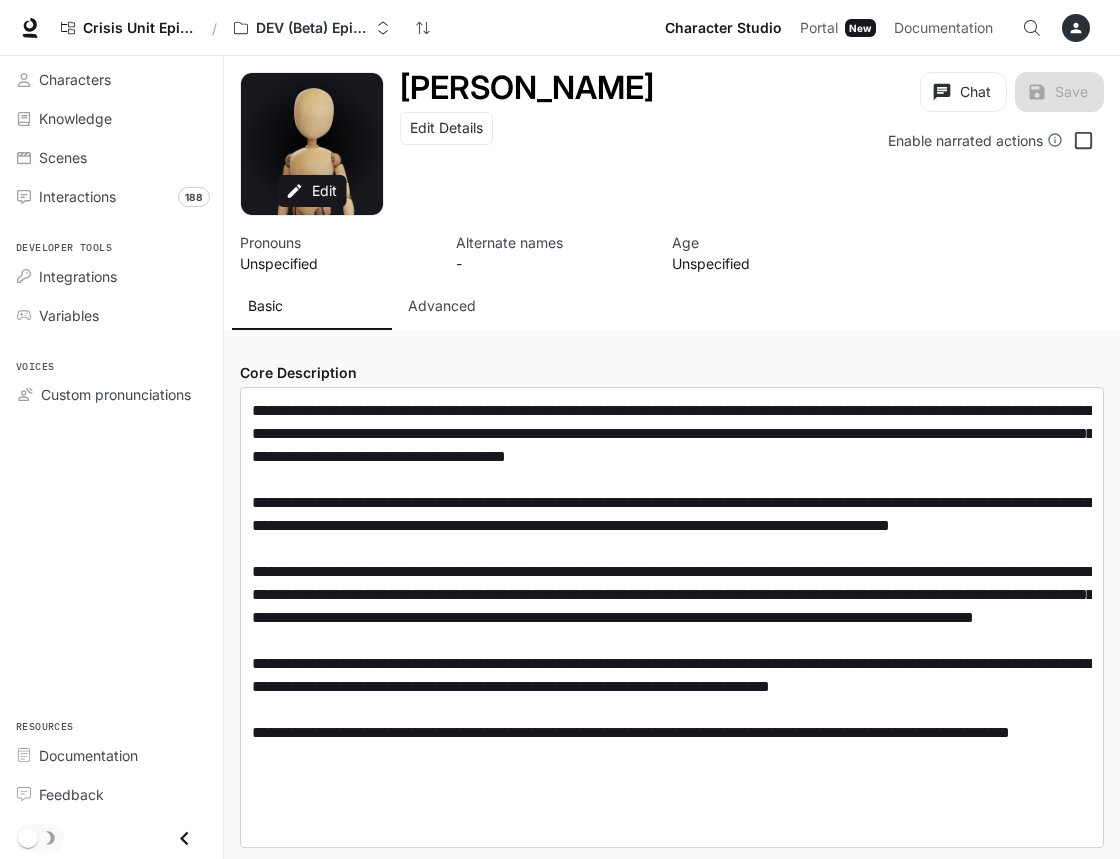 type on "**********" 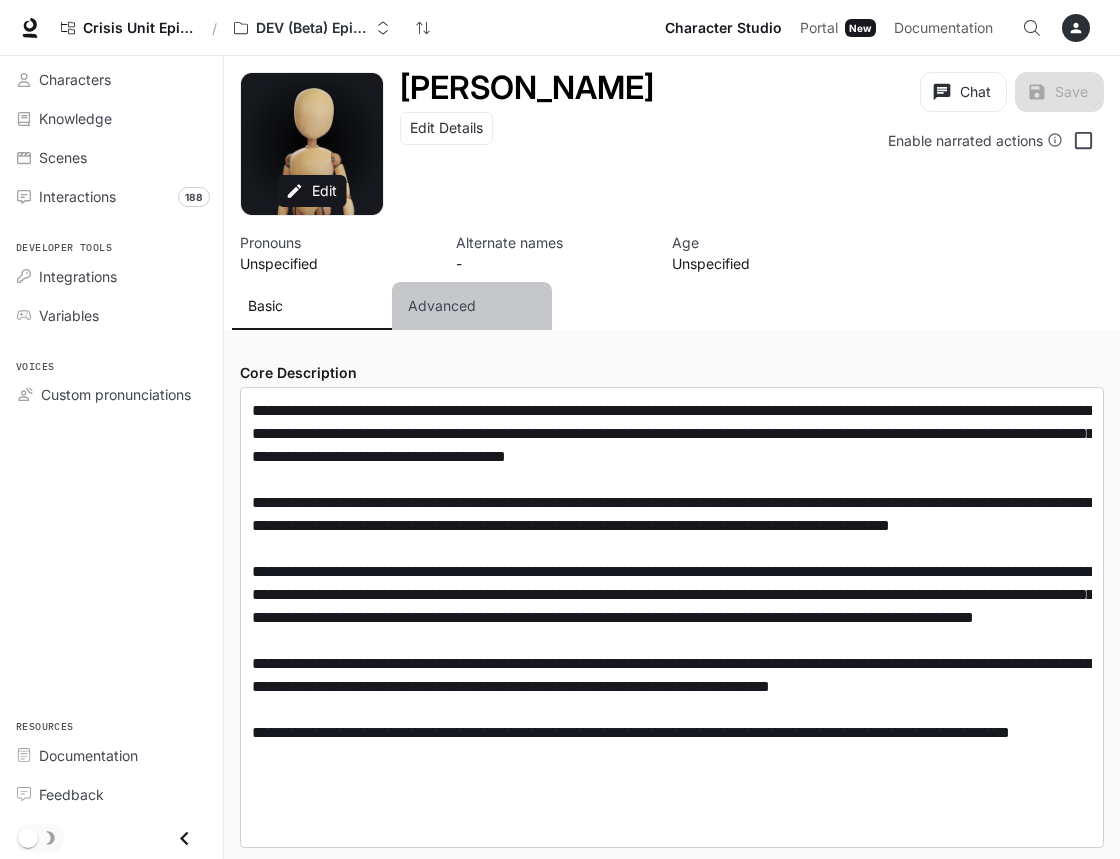 click on "Advanced" at bounding box center [472, 306] 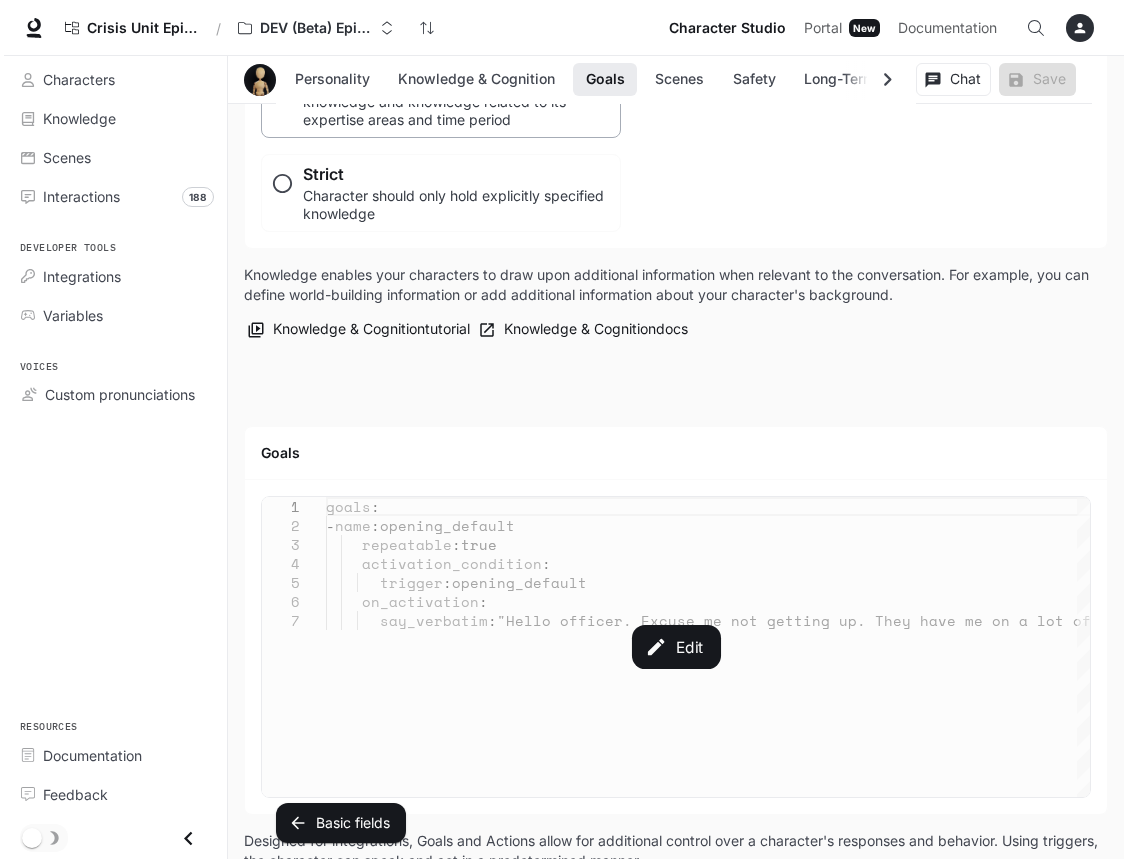 scroll, scrollTop: 1700, scrollLeft: 0, axis: vertical 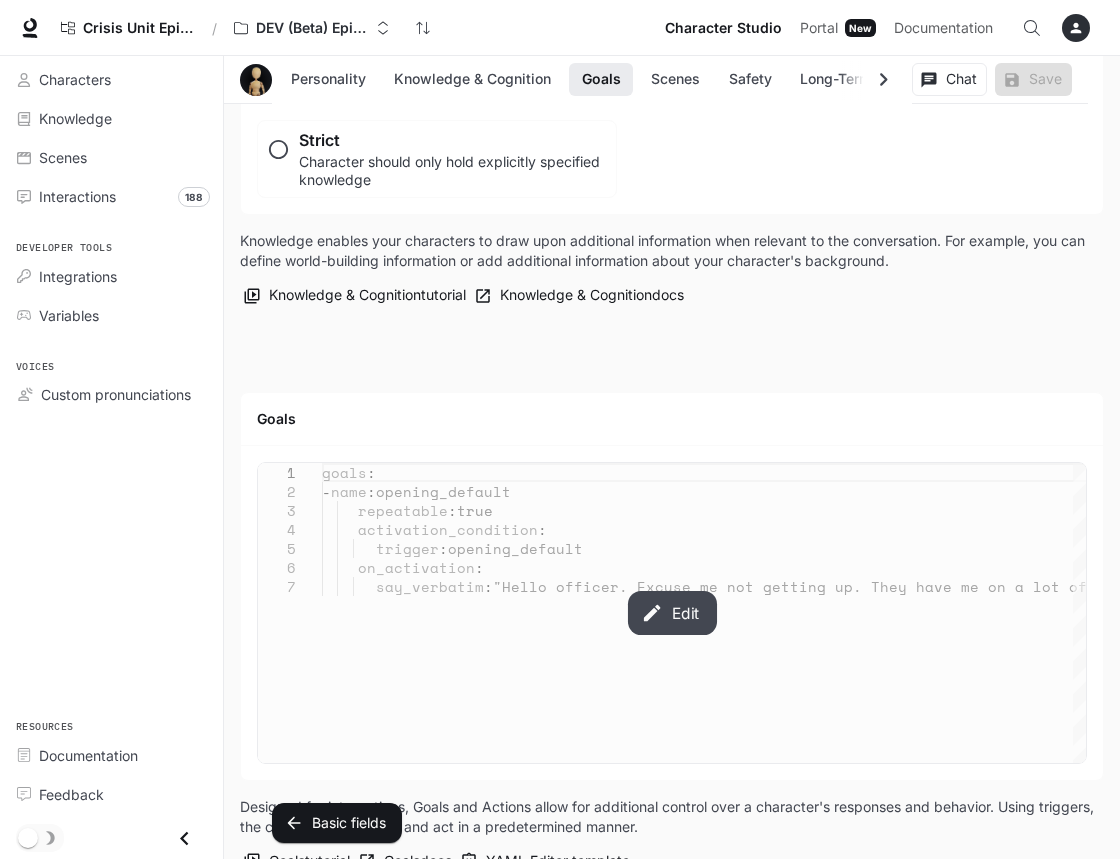 click on "Edit" at bounding box center (671, 613) 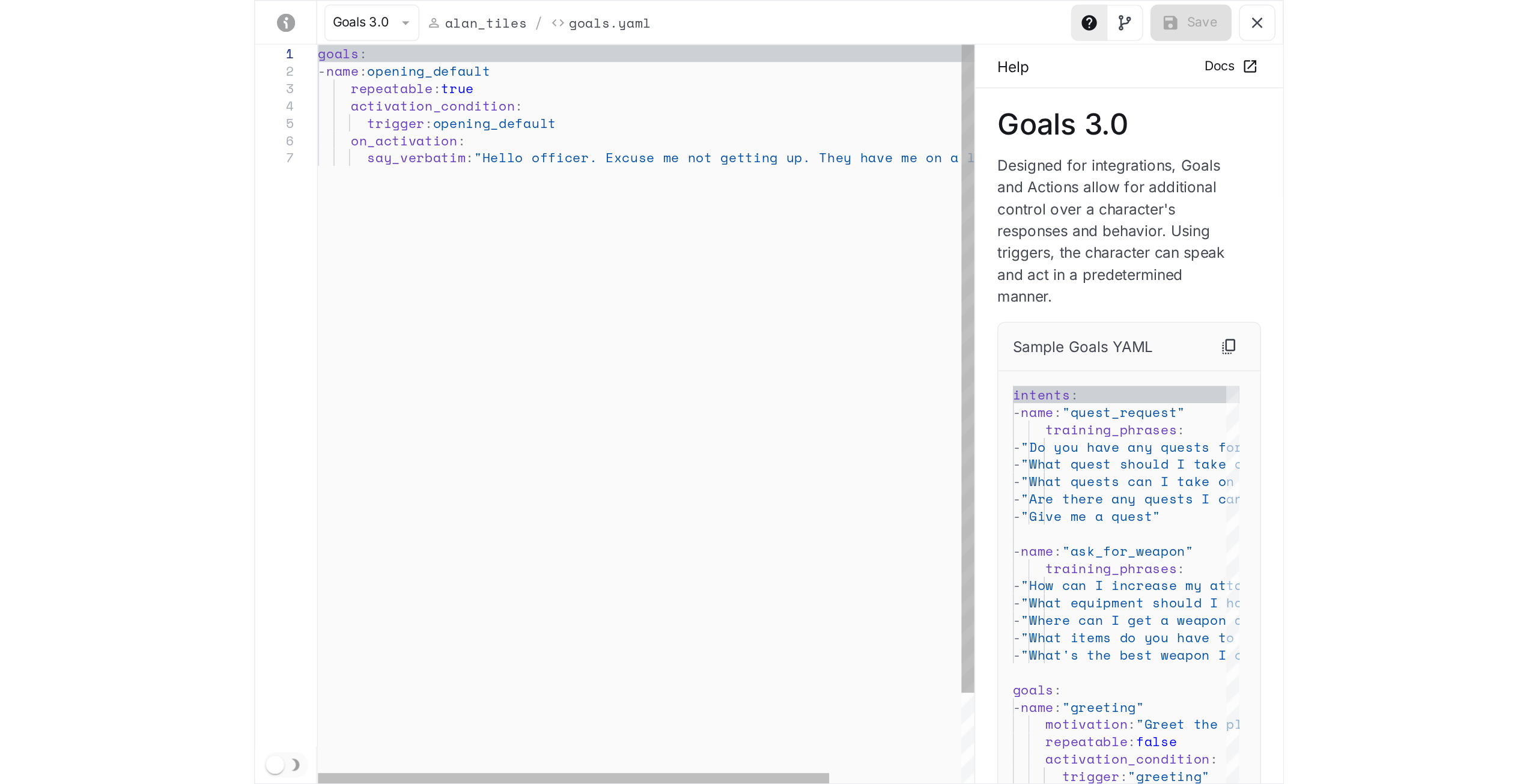 scroll, scrollTop: 0, scrollLeft: 514, axis: horizontal 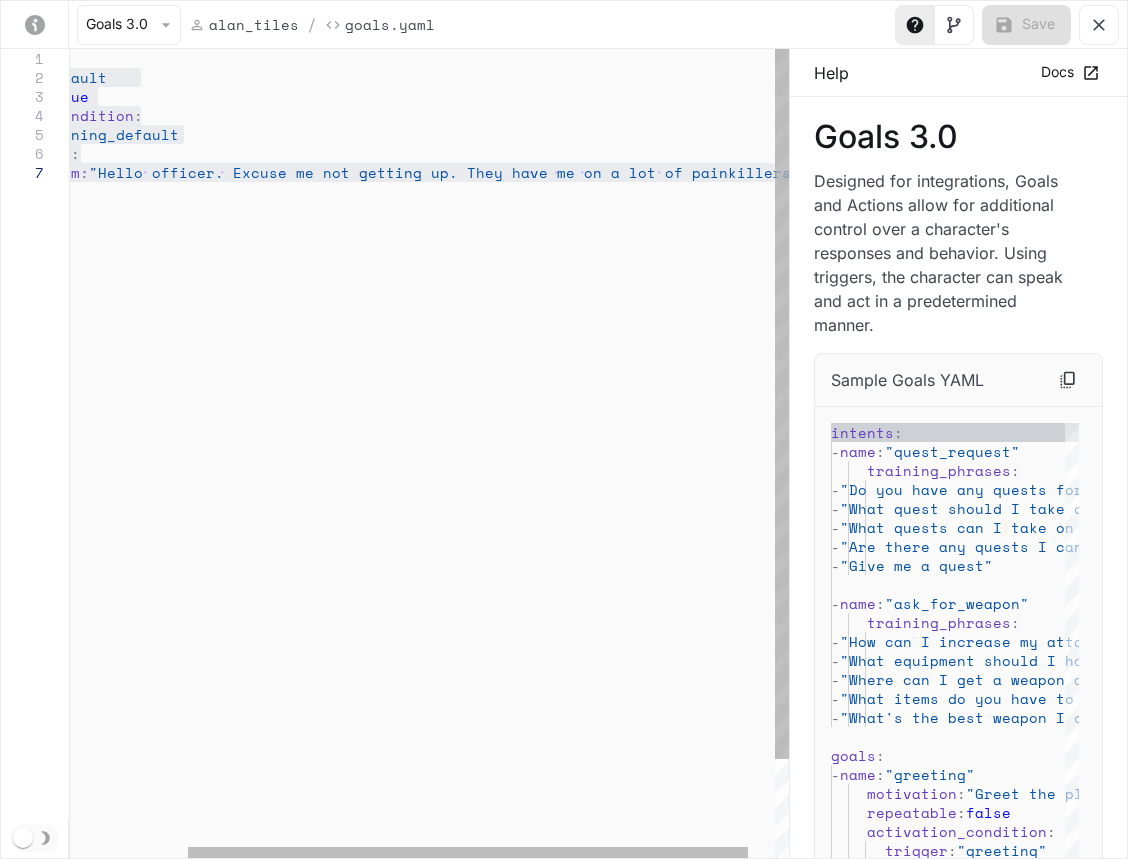 drag, startPoint x: 70, startPoint y: 60, endPoint x: 1377, endPoint y: 173, distance: 1311.8757 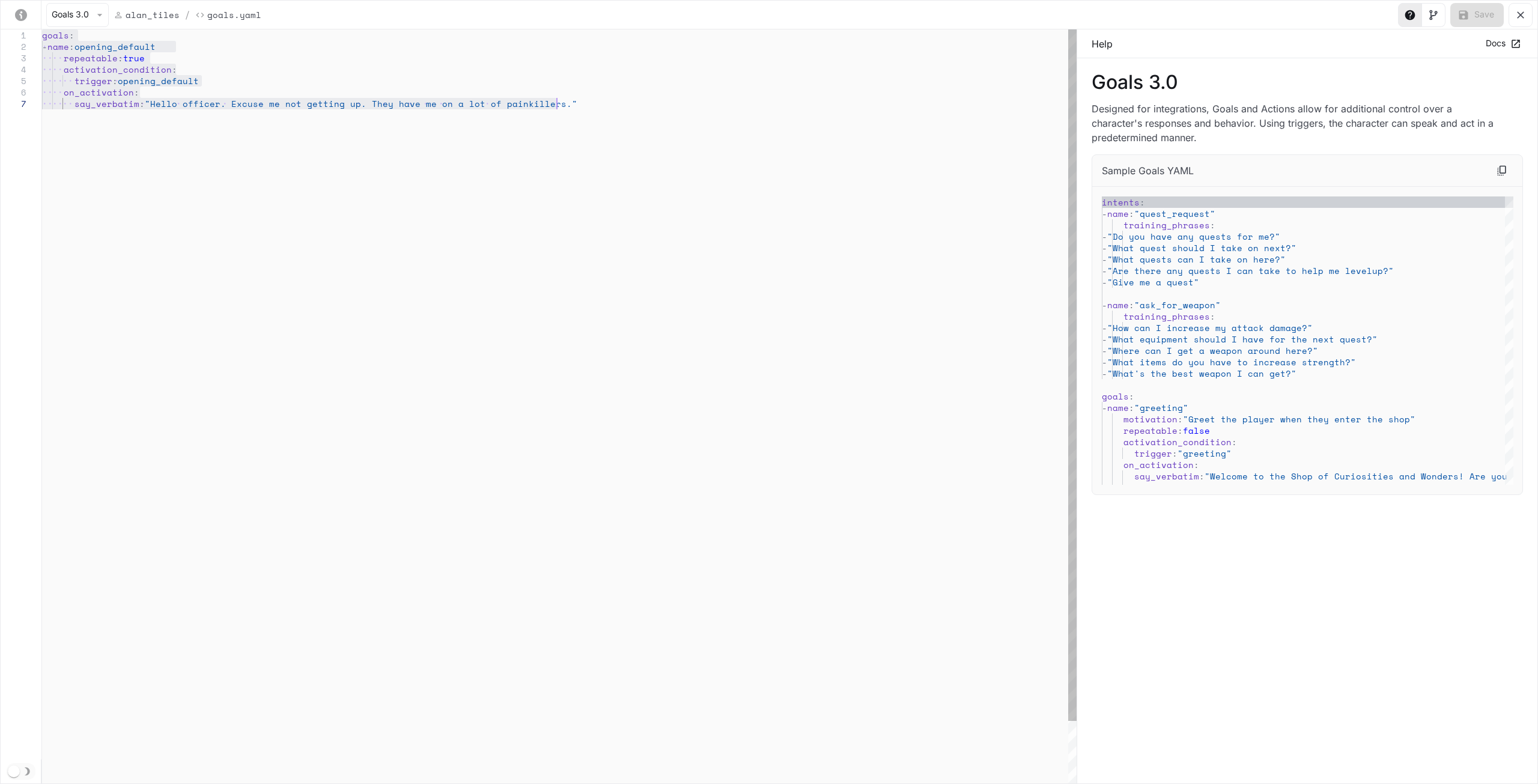 click on "goals :   -  name :  opening_default      repeatable :  true      activation_condition :        trigger :  opening_default      on_activation :        say_verbatim :  "Hello officer. Excuse me not getting up. They hav e me on a lot of painkillers."" at bounding box center (559, 441) 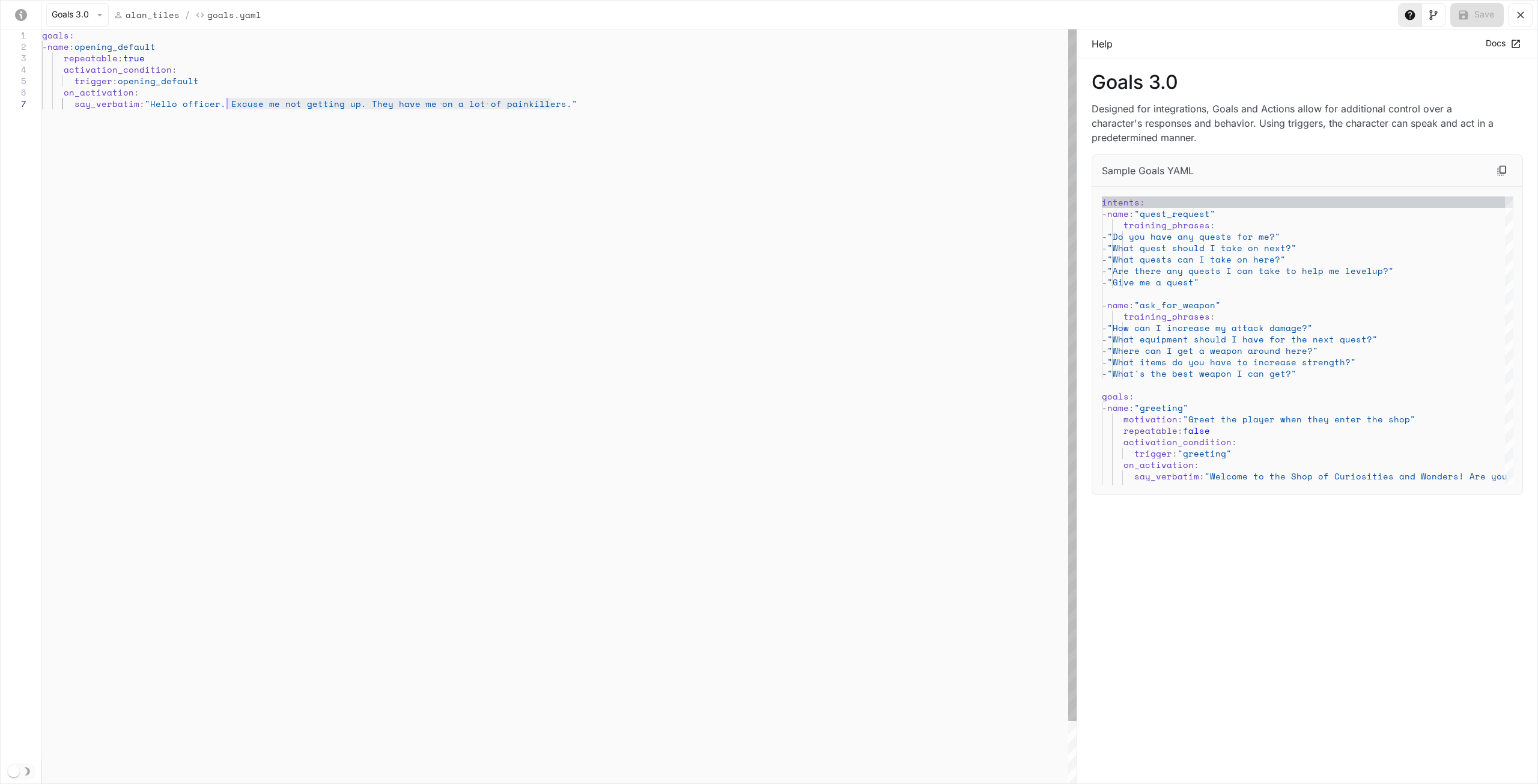 drag, startPoint x: 552, startPoint y: 105, endPoint x: 226, endPoint y: 103, distance: 326.0061 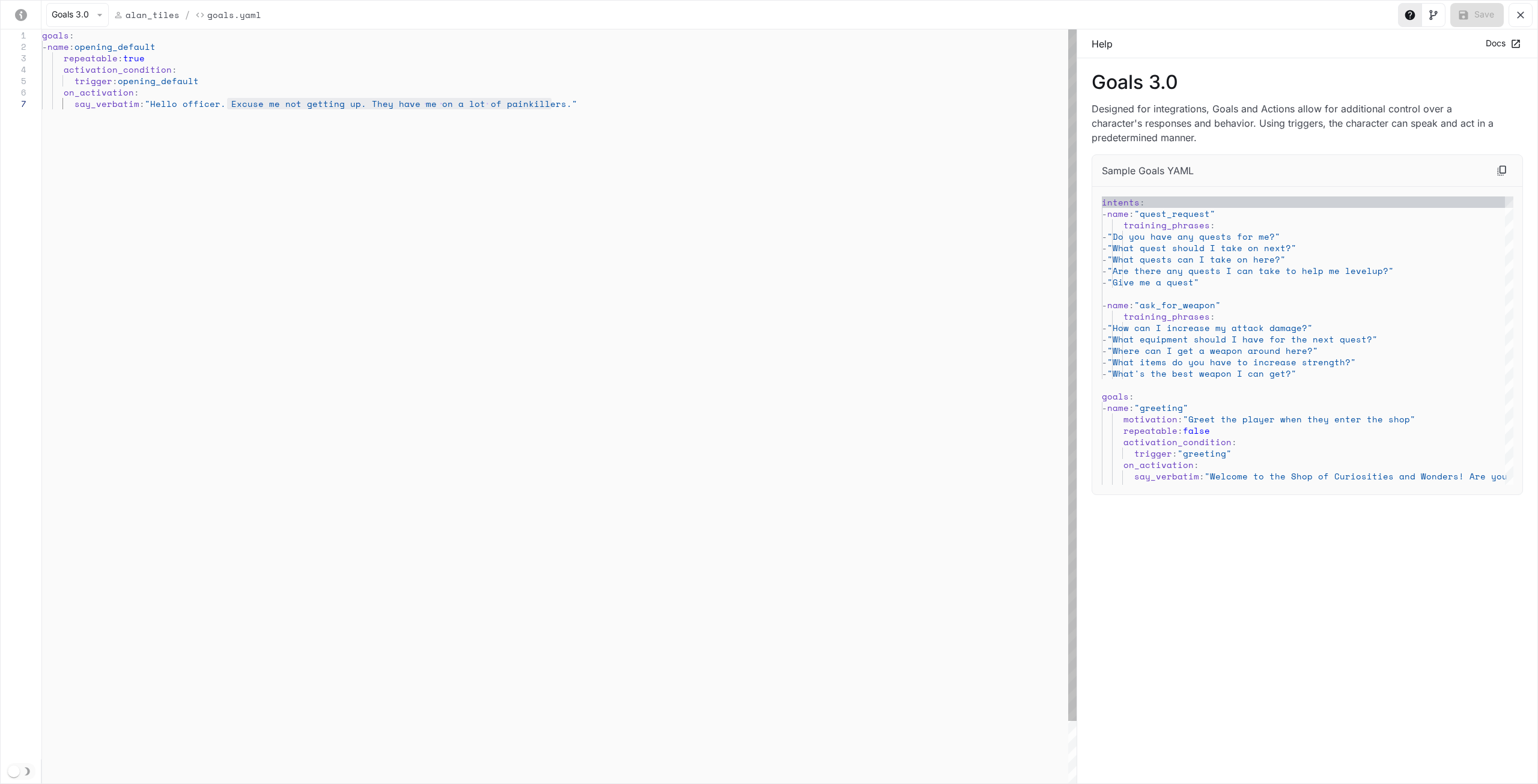 click on "goals :   -  name :  opening_default      repeatable :  true      activation_condition :        trigger :  opening_default      on_activation :        say_verbatim :  "Hello officer. Excuse me not getting up. They hav e me on a lot of painkillers."" at bounding box center (559, 441) 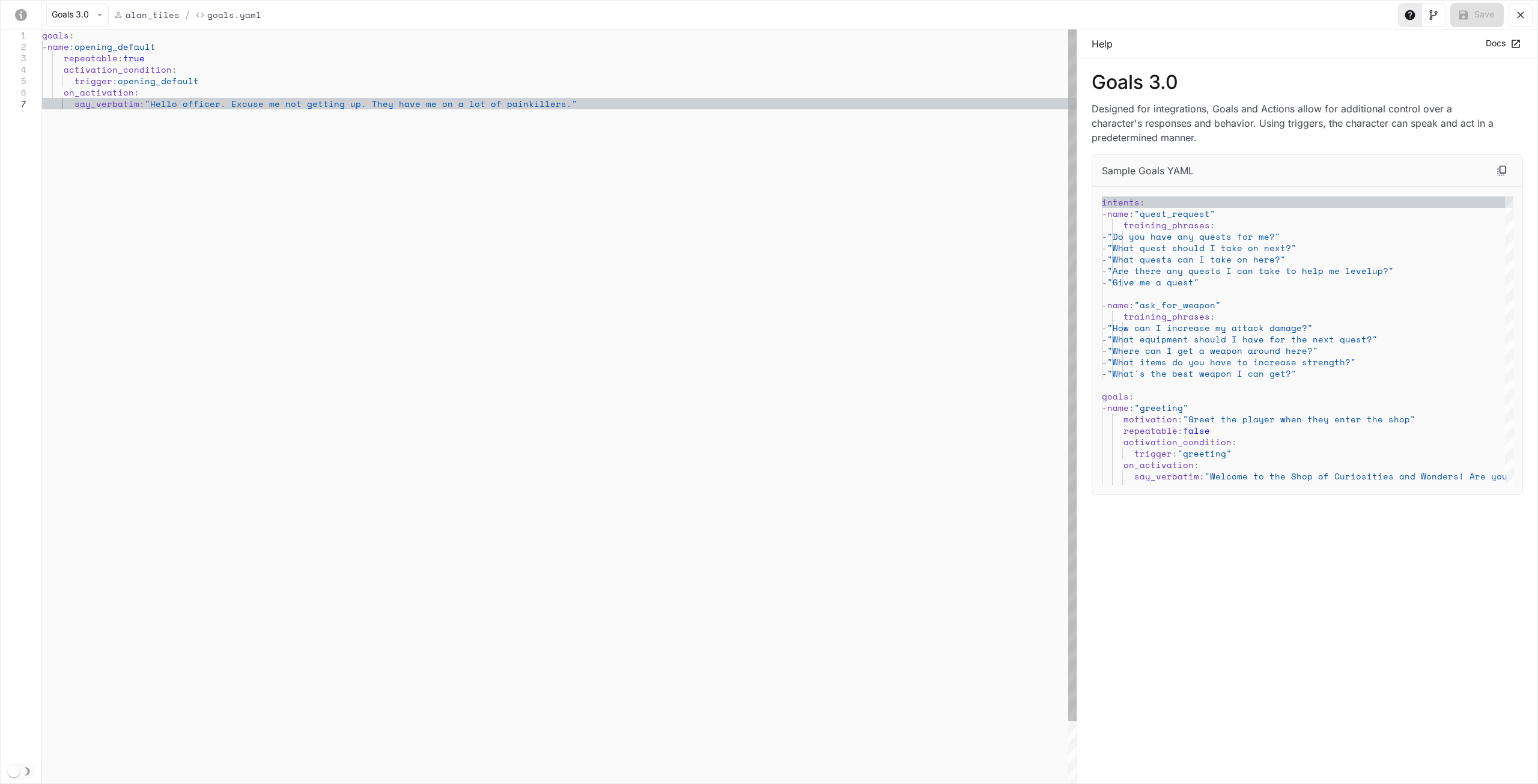 click on "goals :   -  name :  opening_default      repeatable :  true      activation_condition :        trigger :  opening_default      on_activation :        say_verbatim :  "Hello officer. Excuse me not getting up. They hav e me on a lot of painkillers."" at bounding box center [559, 441] 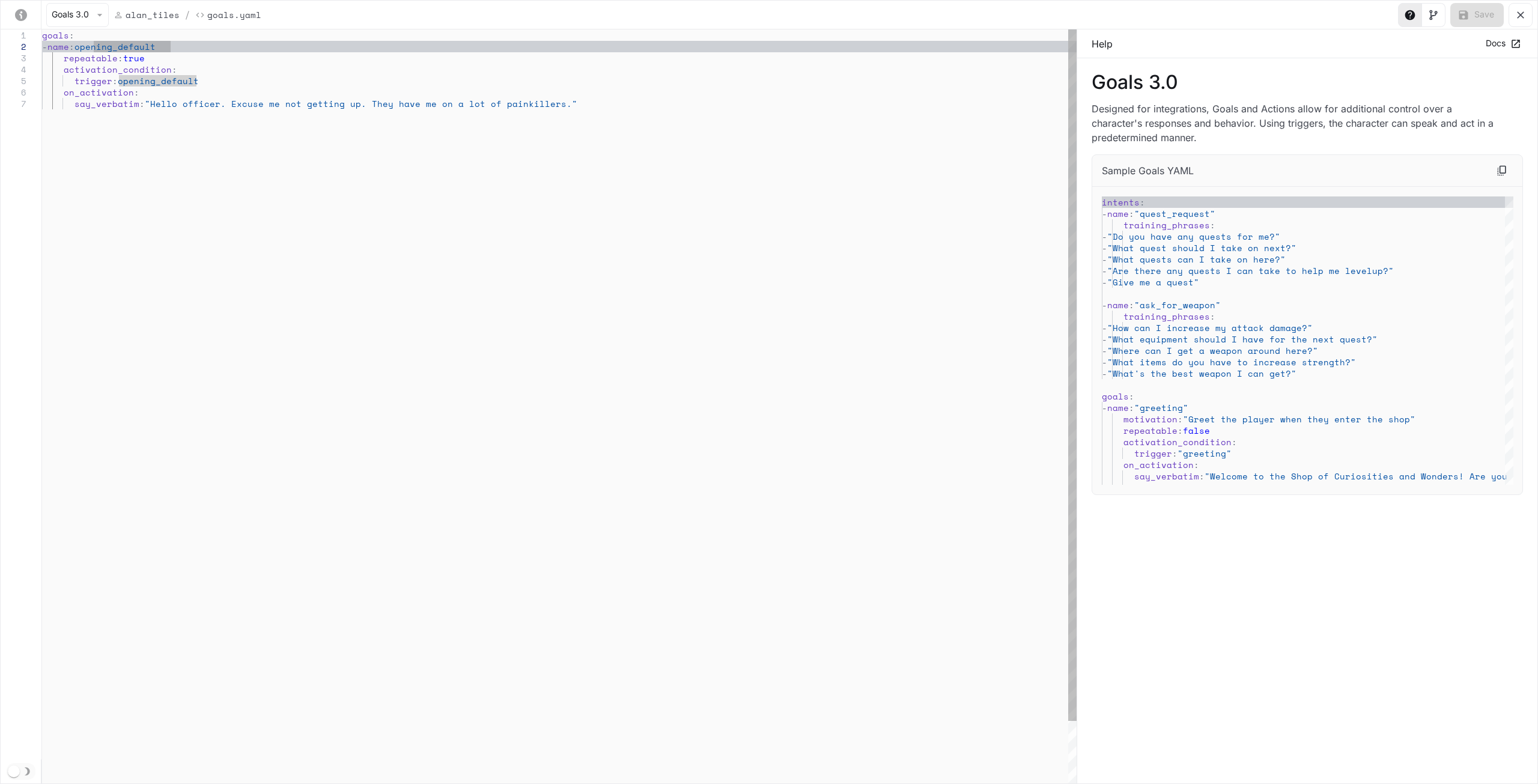 click on "goals :   -  name :  opening_default      repeatable :  true      activation_condition :        trigger :  opening_default      on_activation :        say_verbatim :  "Hello officer. Excuse me not getting up. They hav e me on a lot of painkillers."" at bounding box center [559, 441] 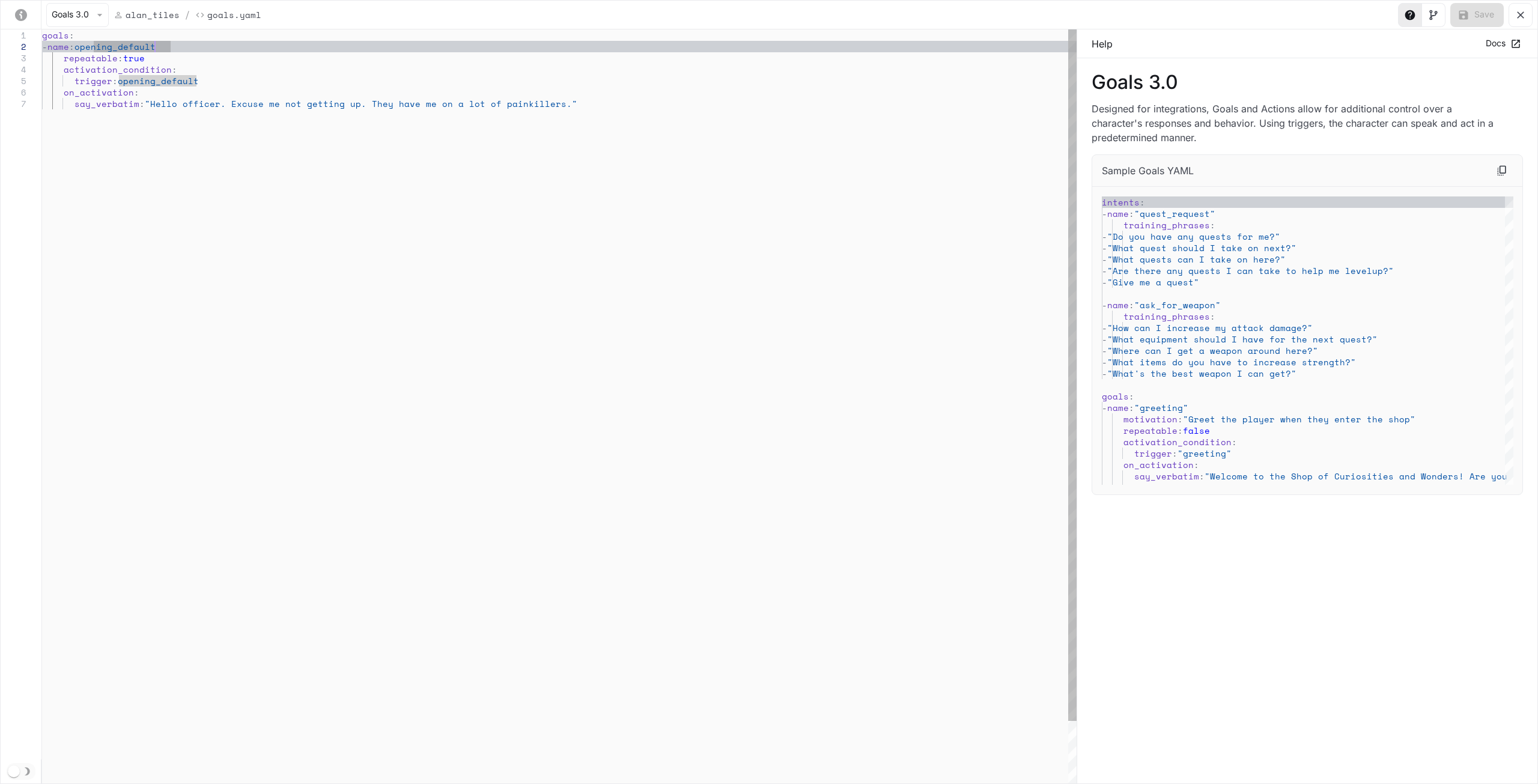 click on "goals :   -  name :  opening_default      repeatable :  true      activation_condition :        trigger :  opening_default      on_activation :        say_verbatim :  "Hello officer. Excuse me not getting up. They hav e me on a lot of painkillers."" at bounding box center [559, 441] 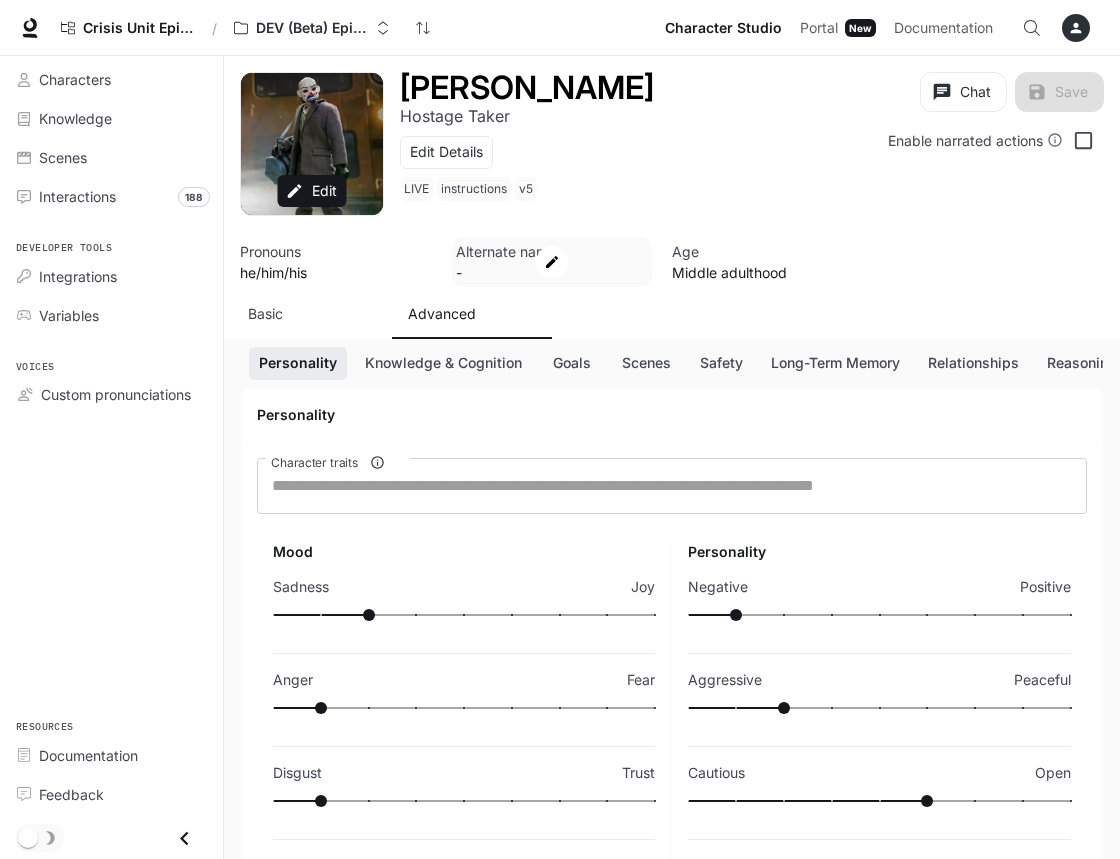scroll, scrollTop: 0, scrollLeft: 0, axis: both 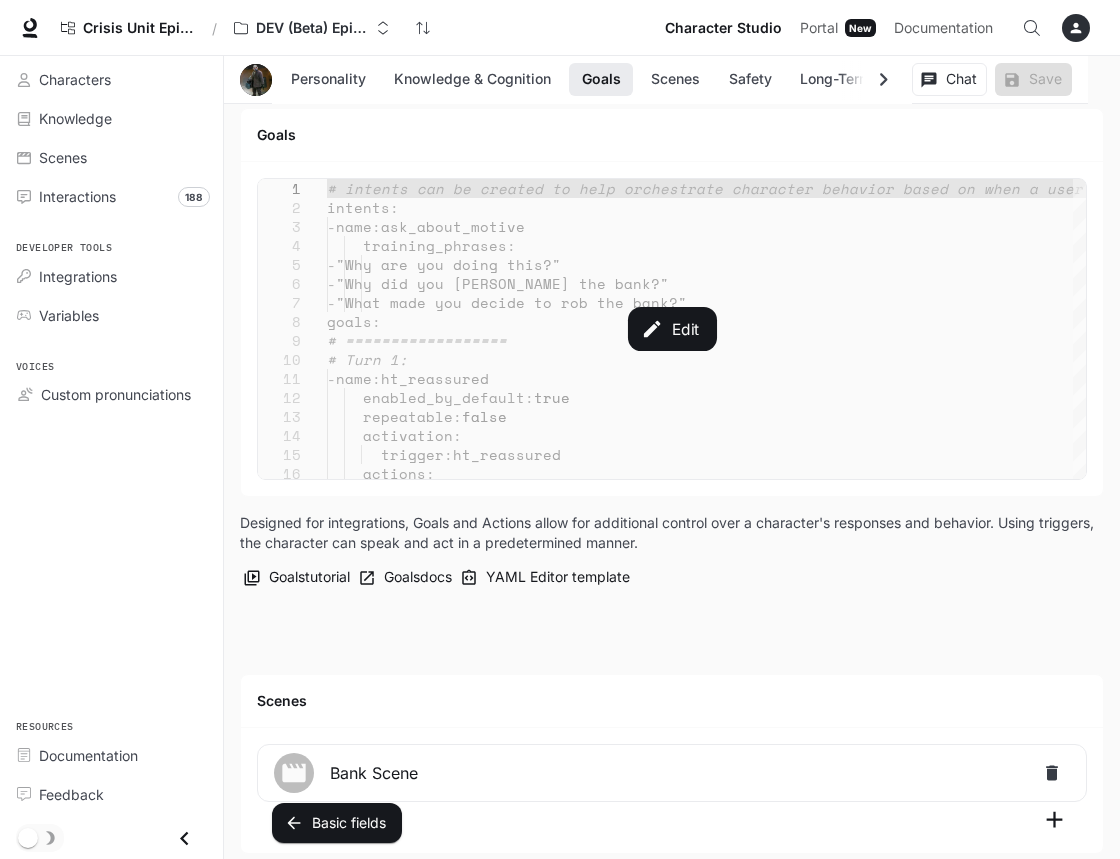 click on "Edit" at bounding box center (672, 329) 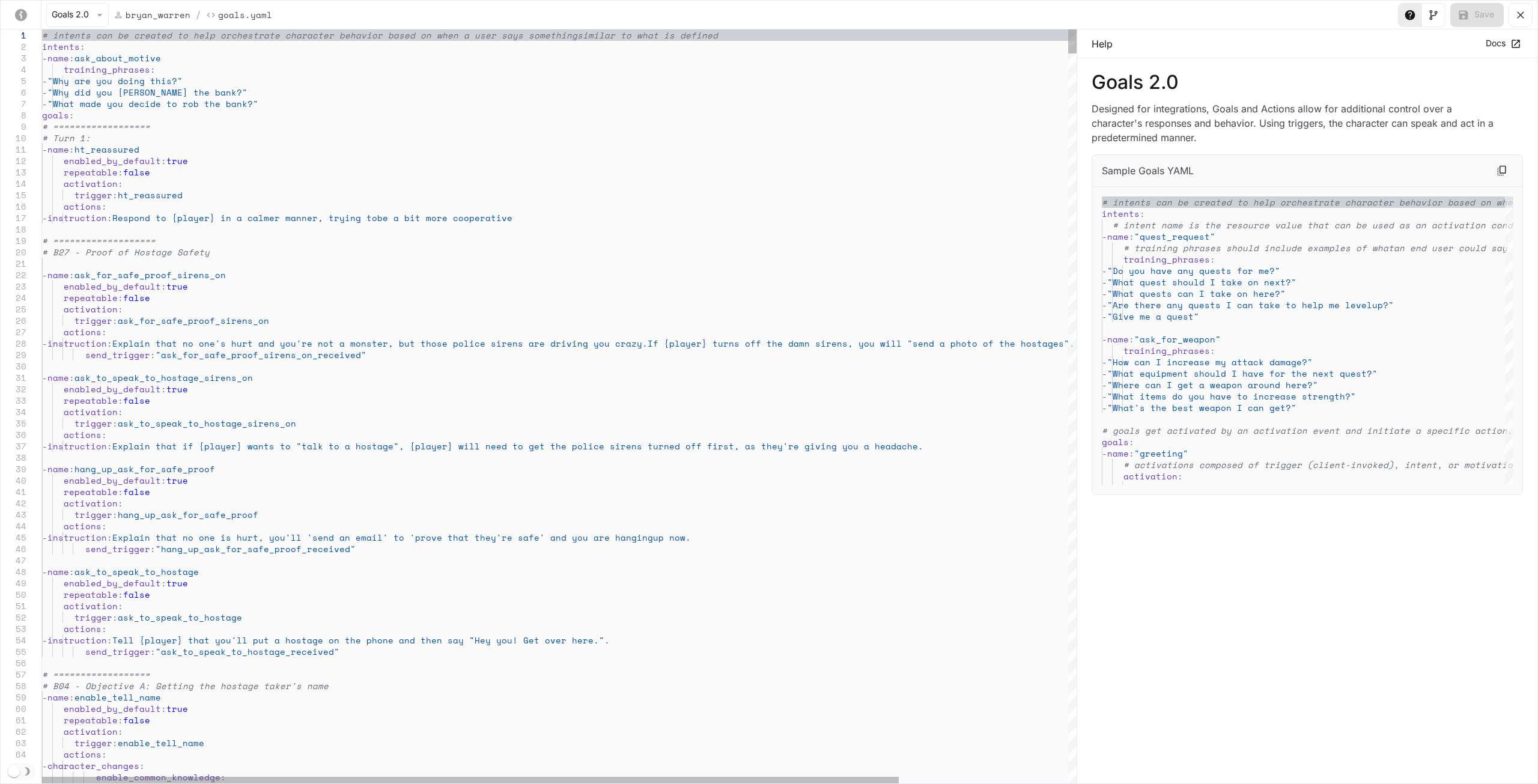 click on "# intents can be created to help orchestrate chara cter behavior based on when a user says something  similar to what is defined  intents :   -  name :  ask_about_motive      training_phrases :        -  "Why are you doing this?"       -  "Why did you rob the bank?"       -  "What made you decide to rob the bank?" goals : # ================== # Turn 1:   -  name :  ht_reassured      enabled_by_default :  true      repeatable :  false      activation :        trigger :  ht_reassured      actions :       -  instruction :  Respond to {player} in a calmer manner, trying to  be a bit more cooperative # =================== # B27 - Proof of Hostage Safety      -  name :  ask_for_safe_proof_sirens_on      enabled_by_default :  true      repeatable :  false      activation :        trigger :  ask_for_safe_proof_sirens_on      actions :       -  :  :  :" at bounding box center [661, 11650] 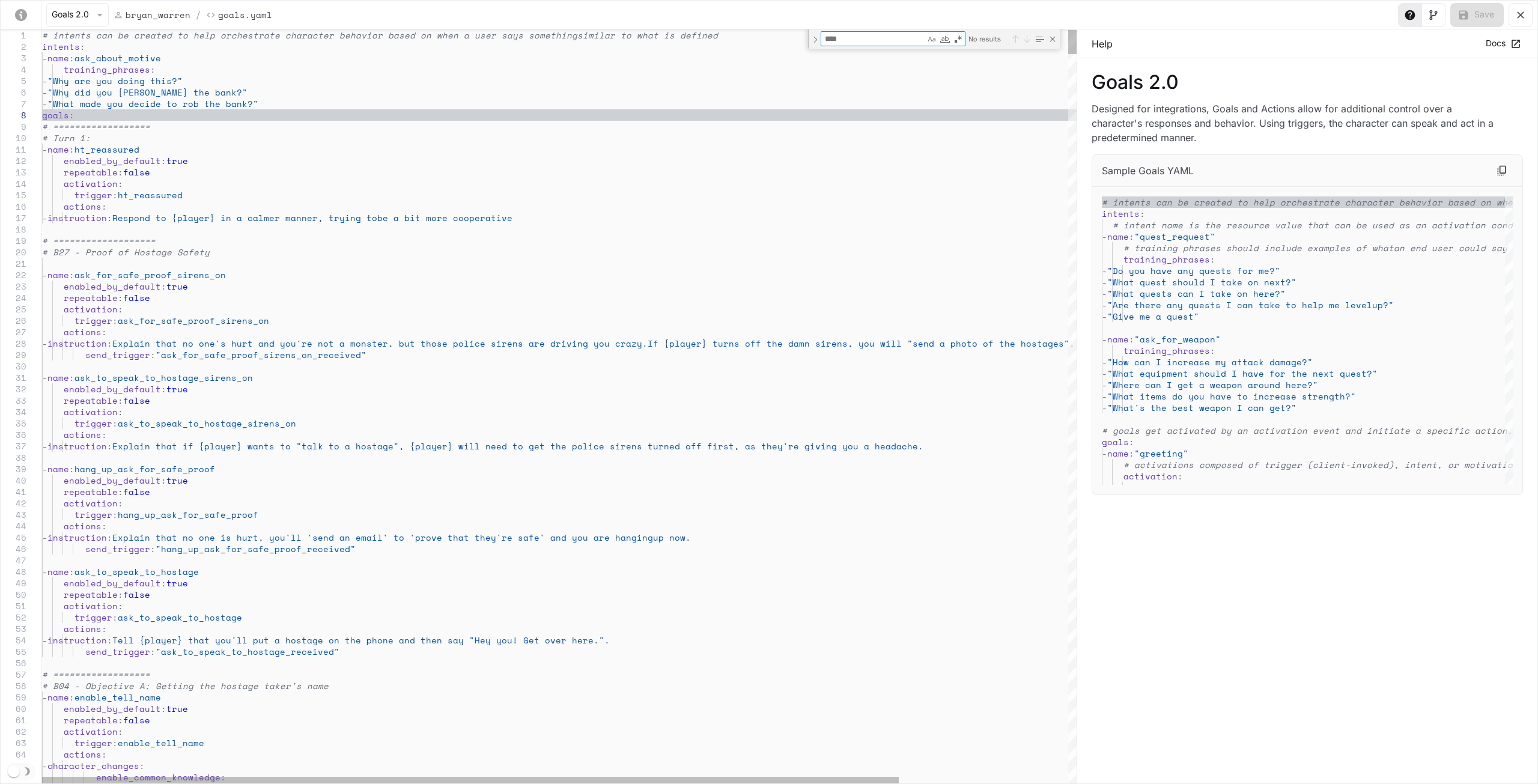 type on "*" 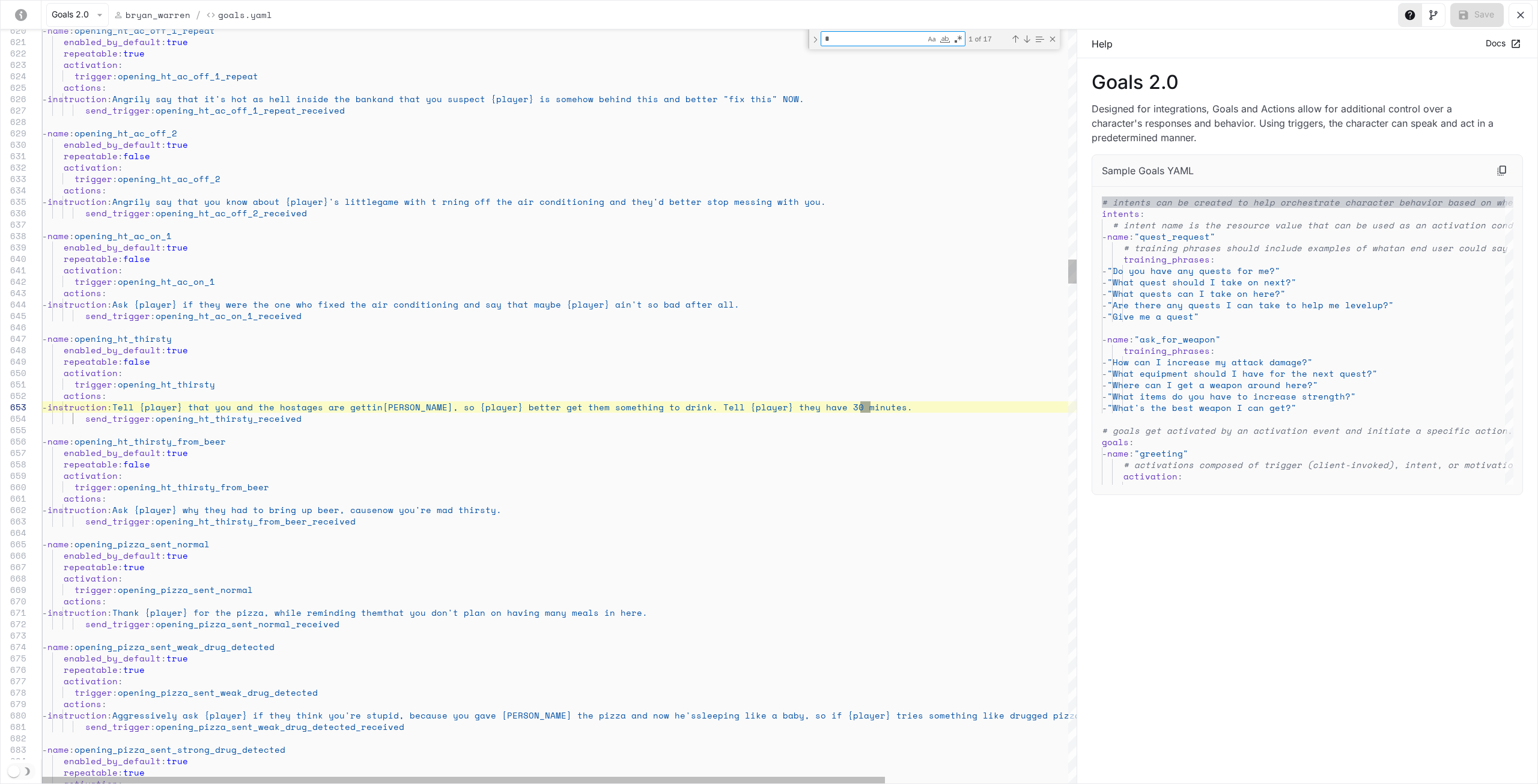 type on "**********" 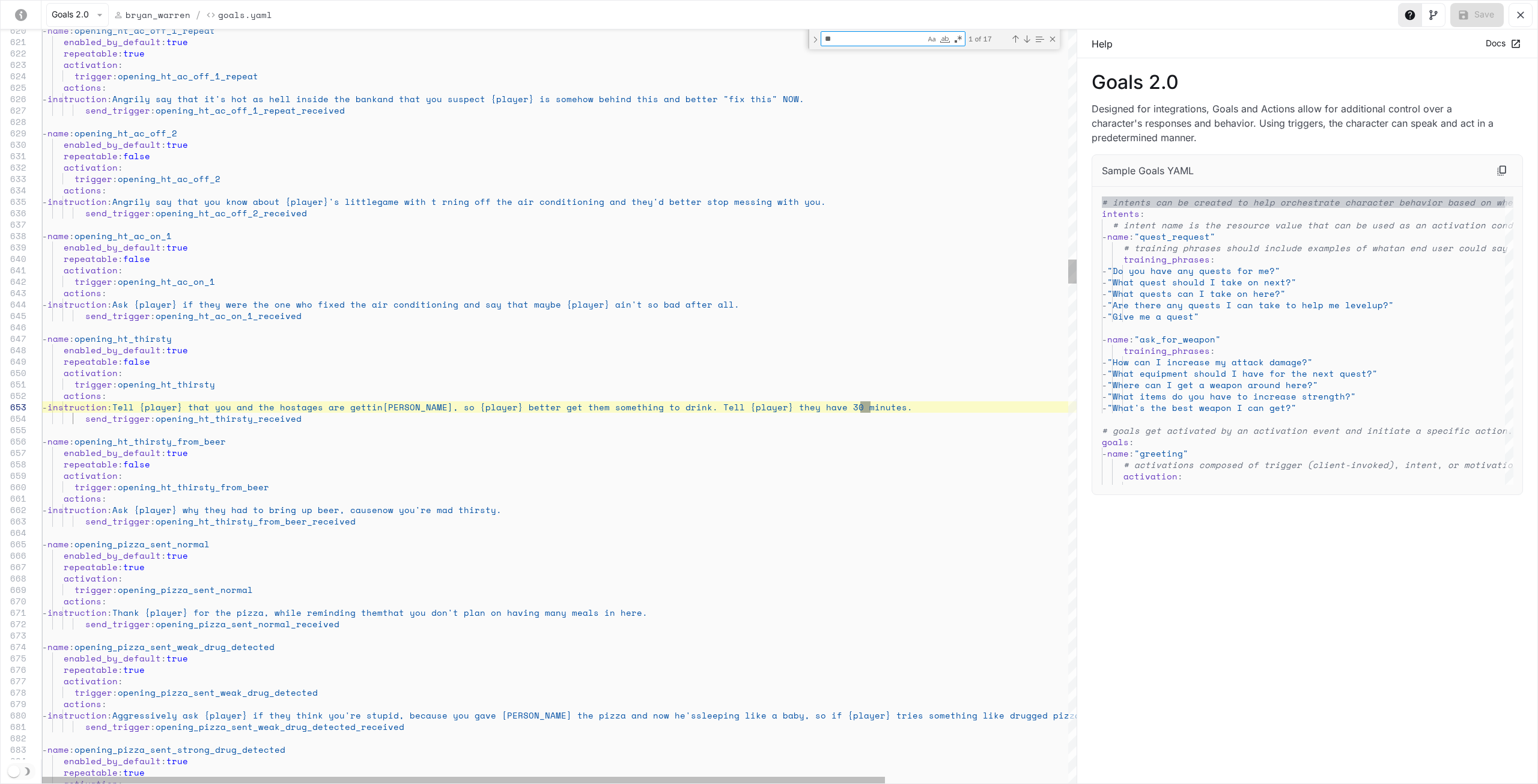 type on "**********" 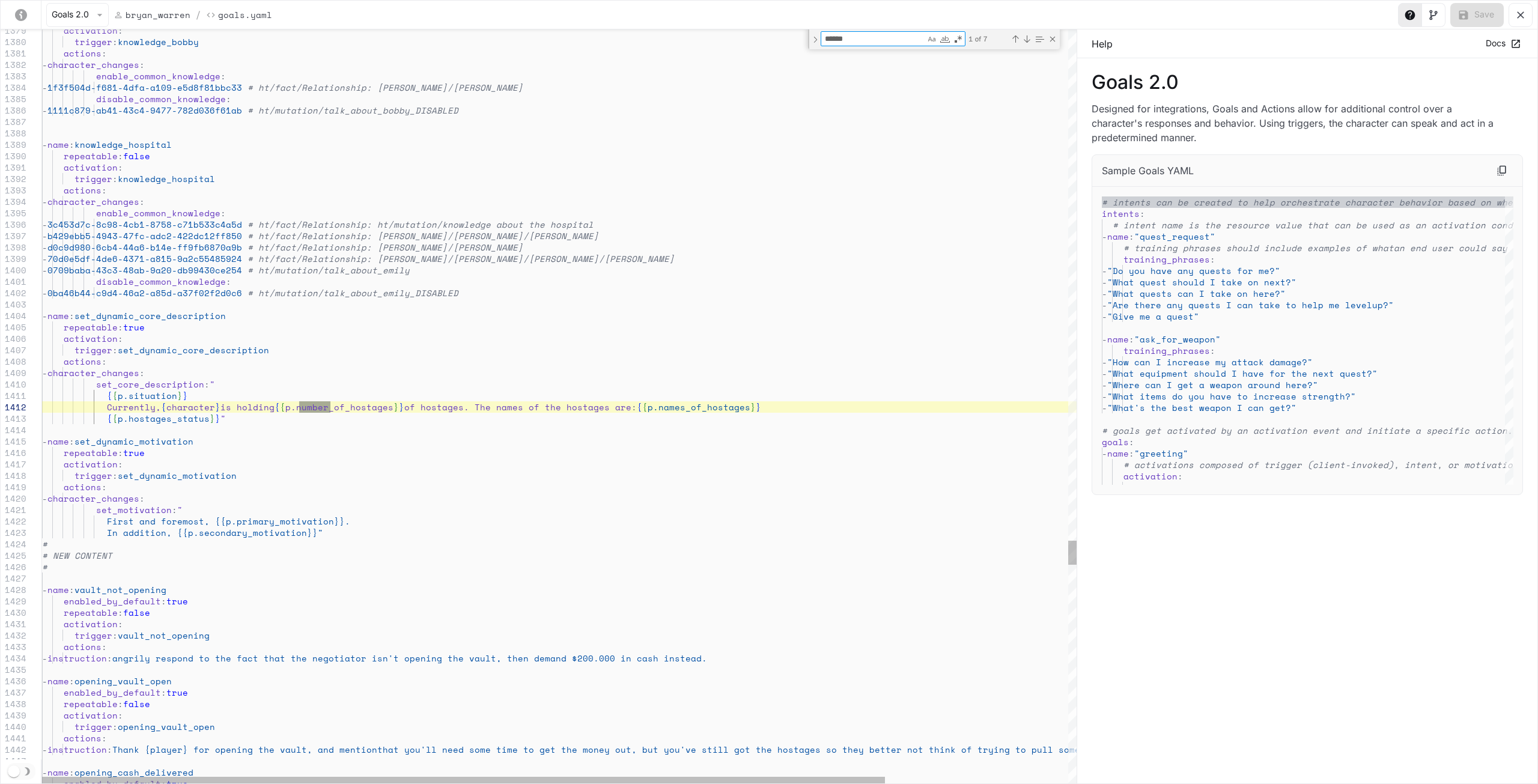 type on "******" 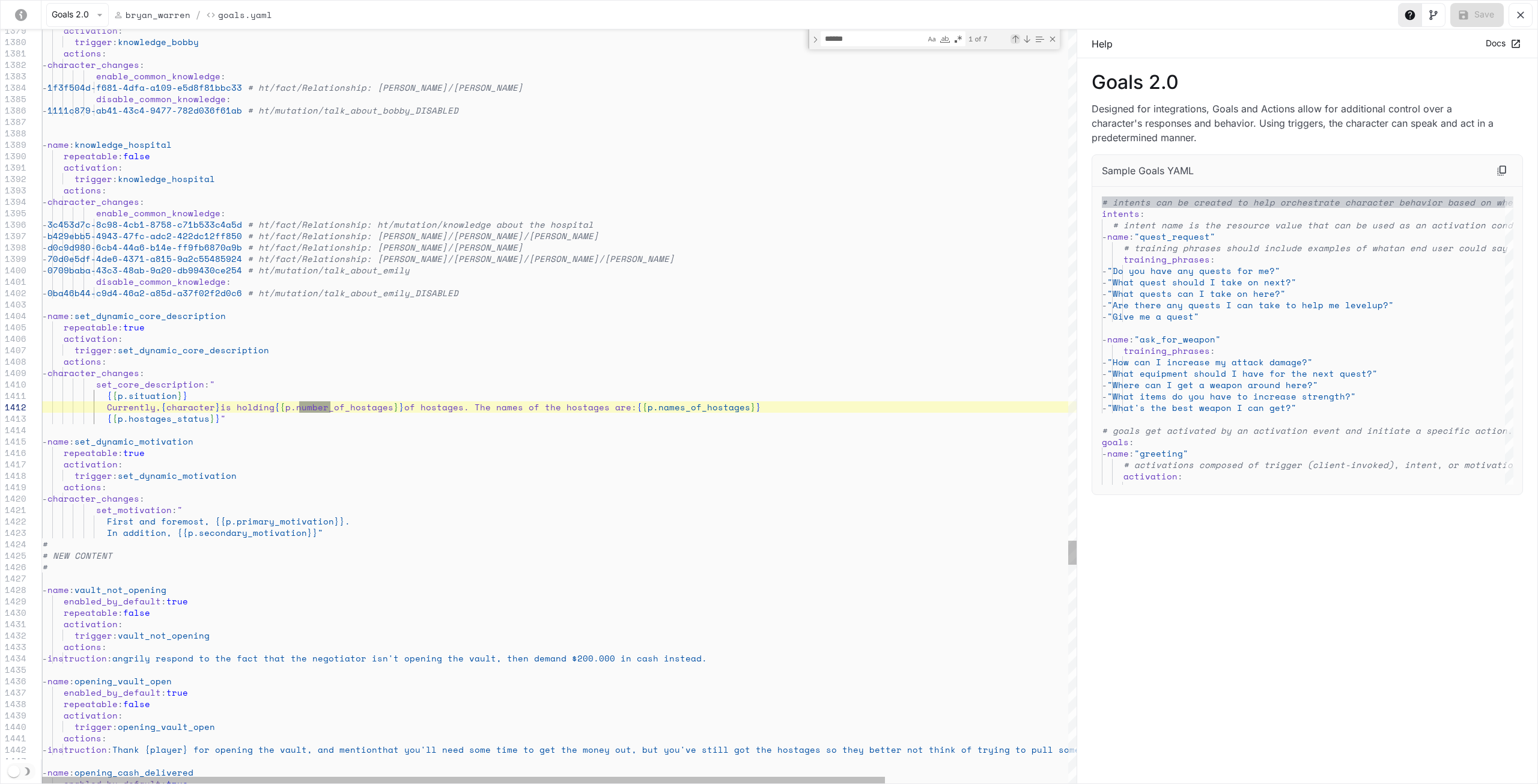 click at bounding box center [1015, 39] 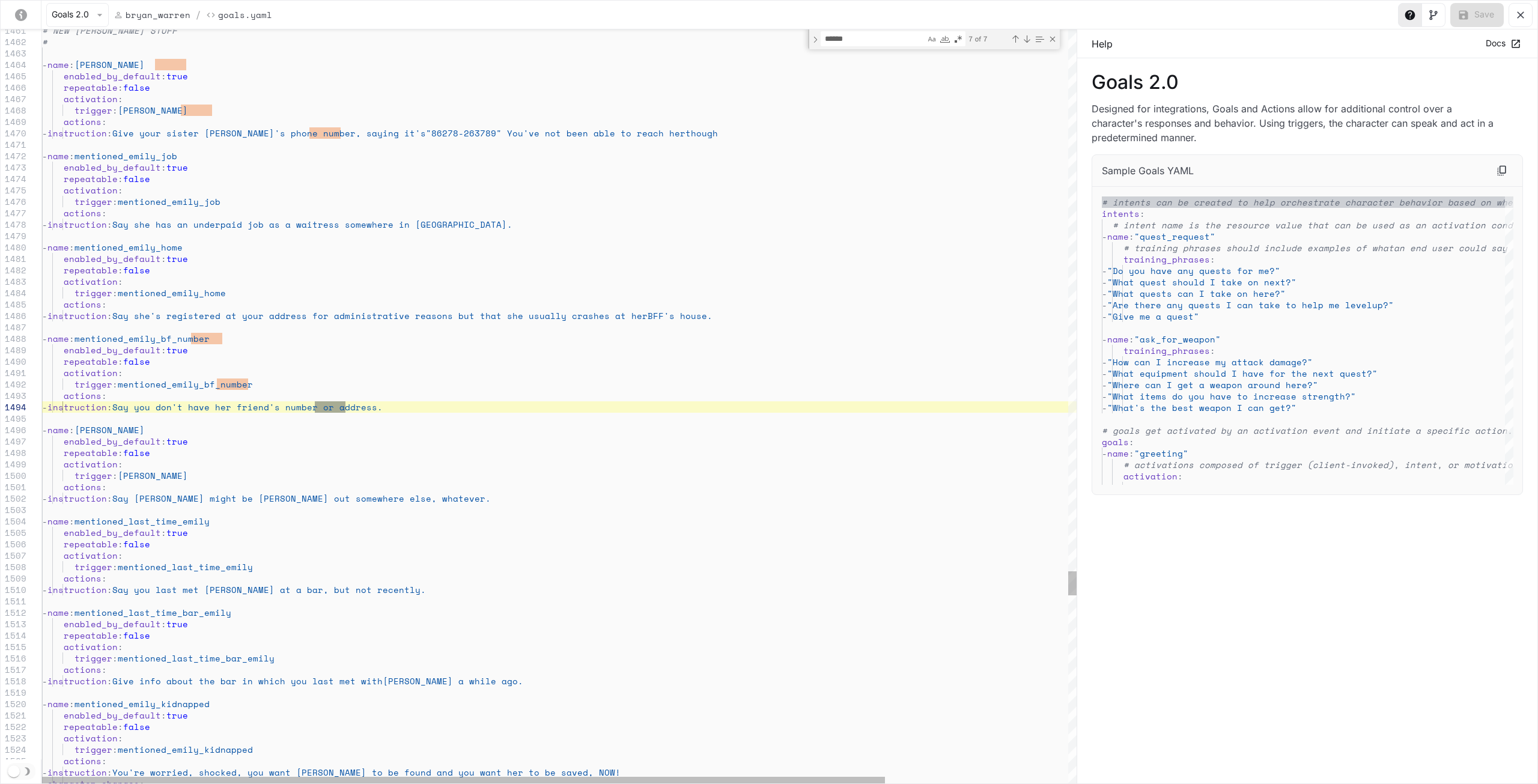 click on "# NEW [PERSON_NAME] STUFF #   -  name :  [PERSON_NAME]      enabled_by_default :  true      repeatable :  false      activation :        trigger :  [PERSON_NAME]      actions :       -  instruction :  Give your sister [PERSON_NAME]'s phone number, saying it's  "86278-263789" You've not been able to reach her  though   -  name :  mentioned_emily_job      enabled_by_default :  true      repeatable :  false      activation :        trigger :  mentioned_emily_job      actions :       -  instruction :  Say she has an underpaid job as a waitress somewhe re in Woodlawn.   -  name :  mentioned_emily_home      enabled_by_default :  true      repeatable :  false      activation :        trigger :  mentioned_emily_home      actions :       -  instruction :  Say she's registered at your address for administr ative reasons but that she usually crashes at her  BFF's house." at bounding box center (672, -5030) 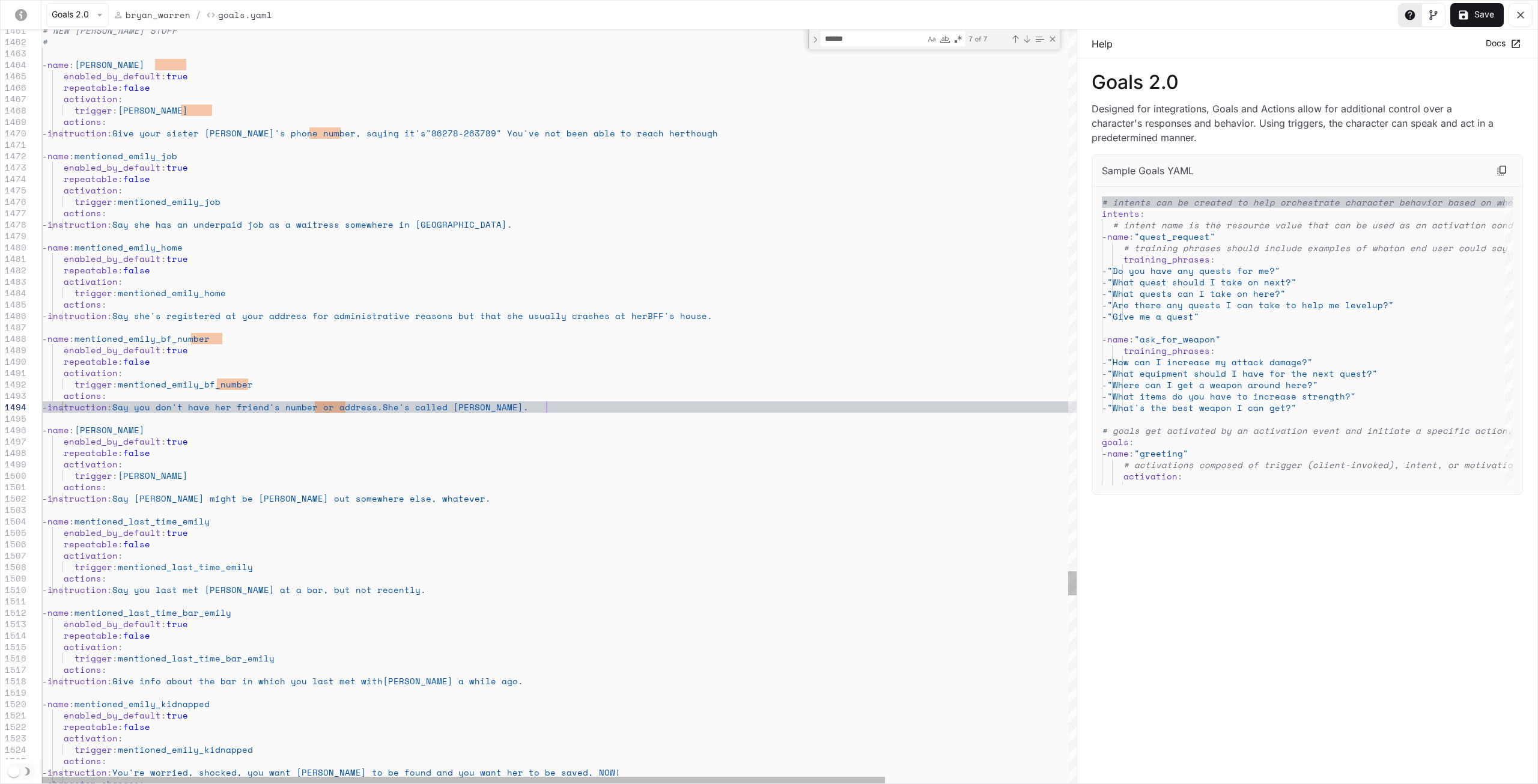 scroll, scrollTop: 44, scrollLeft: 503, axis: both 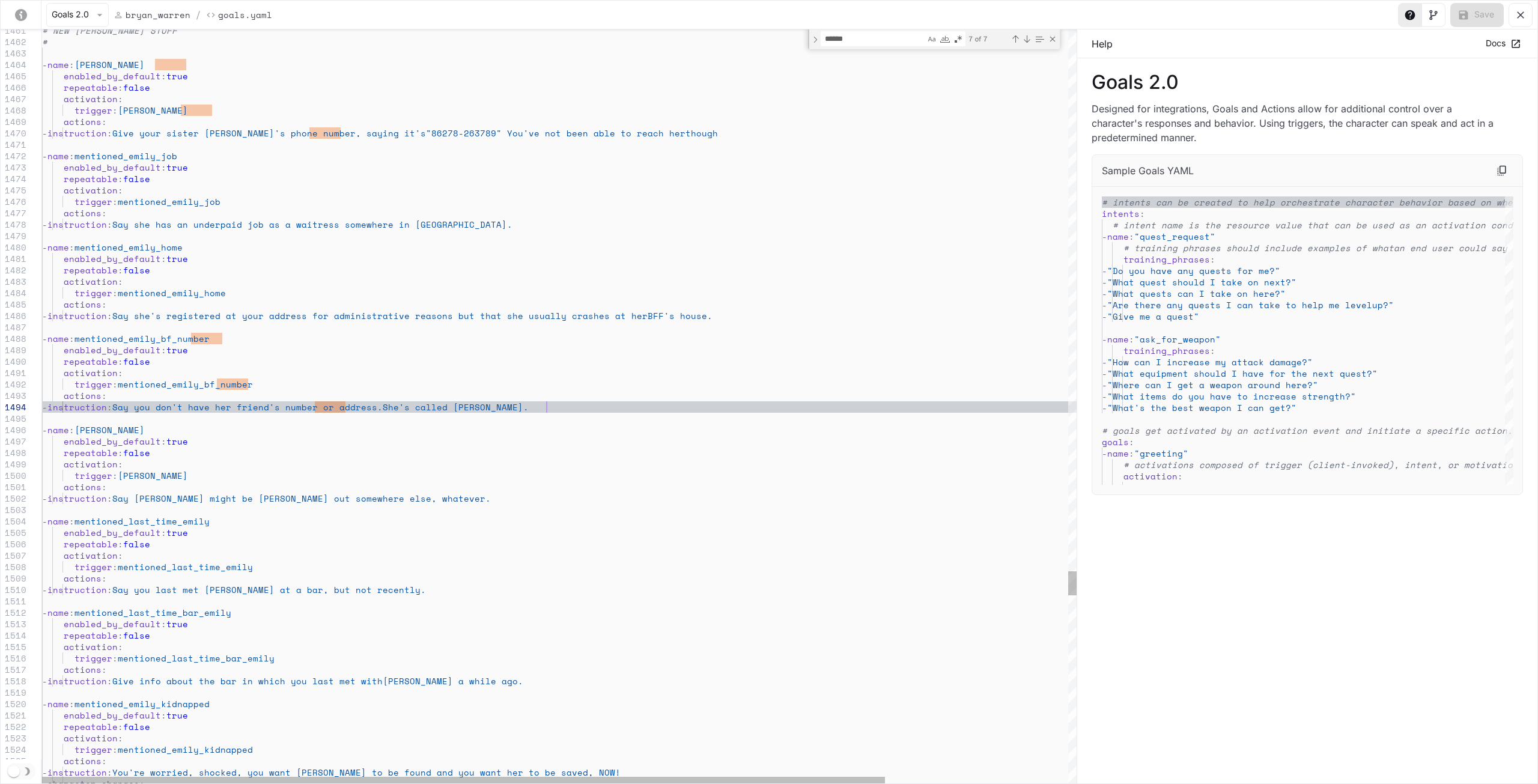 click on "# NEW [PERSON_NAME] STUFF #   -  name :  [PERSON_NAME]      enabled_by_default :  true      repeatable :  false      activation :        trigger :  [PERSON_NAME]      actions :       -  instruction :  Give your sister [PERSON_NAME]'s phone number, saying it's  "86278-263789" You've not been able to reach her  though   -  name :  mentioned_emily_job      enabled_by_default :  true      repeatable :  false      activation :        trigger :  mentioned_emily_job      actions :       -  instruction :  Say she has an underpaid job as a waitress somewhe re in Woodlawn.   -  name :  mentioned_emily_home      enabled_by_default :  true      repeatable :  false      activation :        trigger :  mentioned_emily_home      actions :       -  instruction :  Say she's registered at your address for administr ative reasons but that she usually crashes at her  BFF's house." at bounding box center [672, -5030] 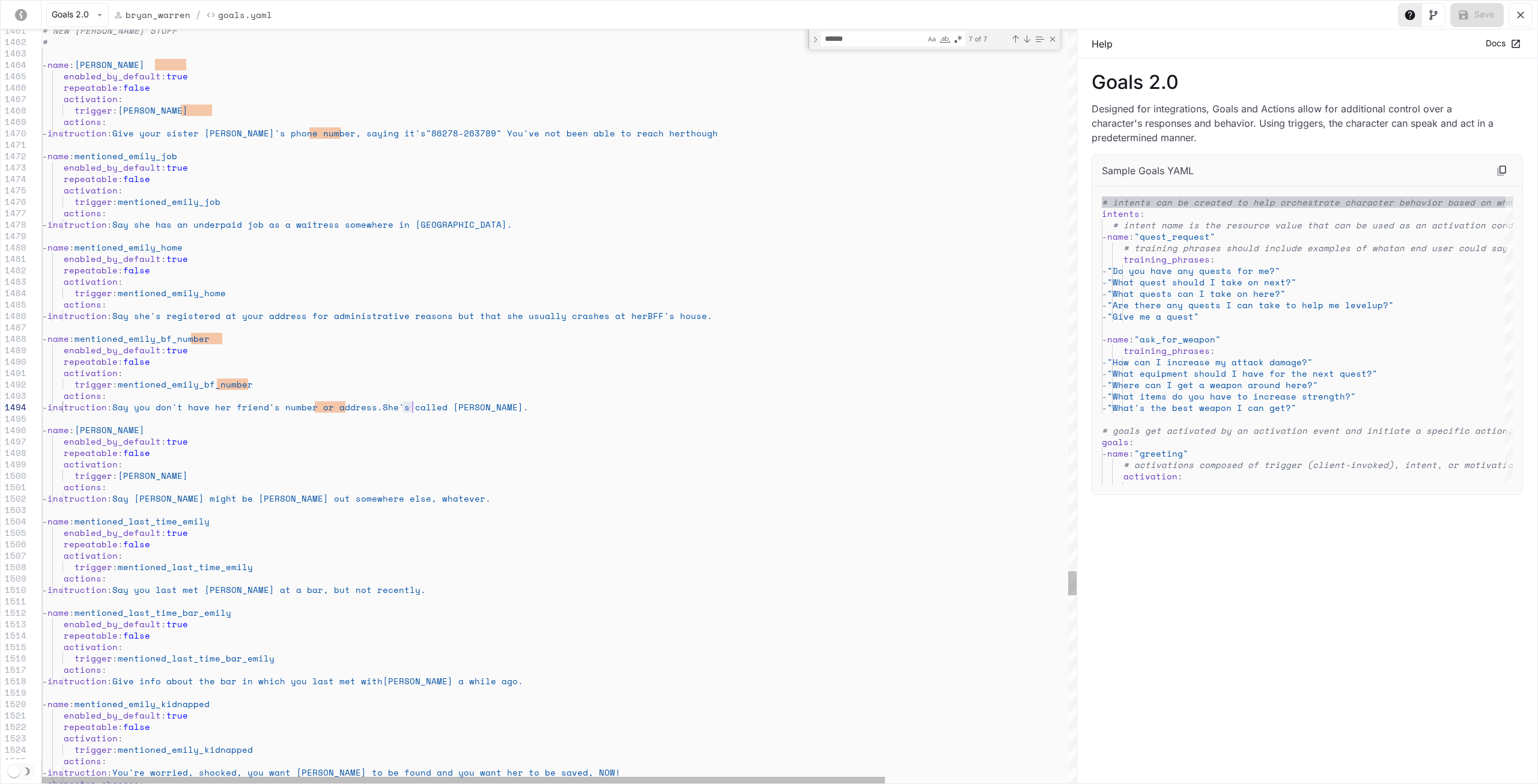 drag, startPoint x: 404, startPoint y: 410, endPoint x: 412, endPoint y: 412, distance: 8.246211 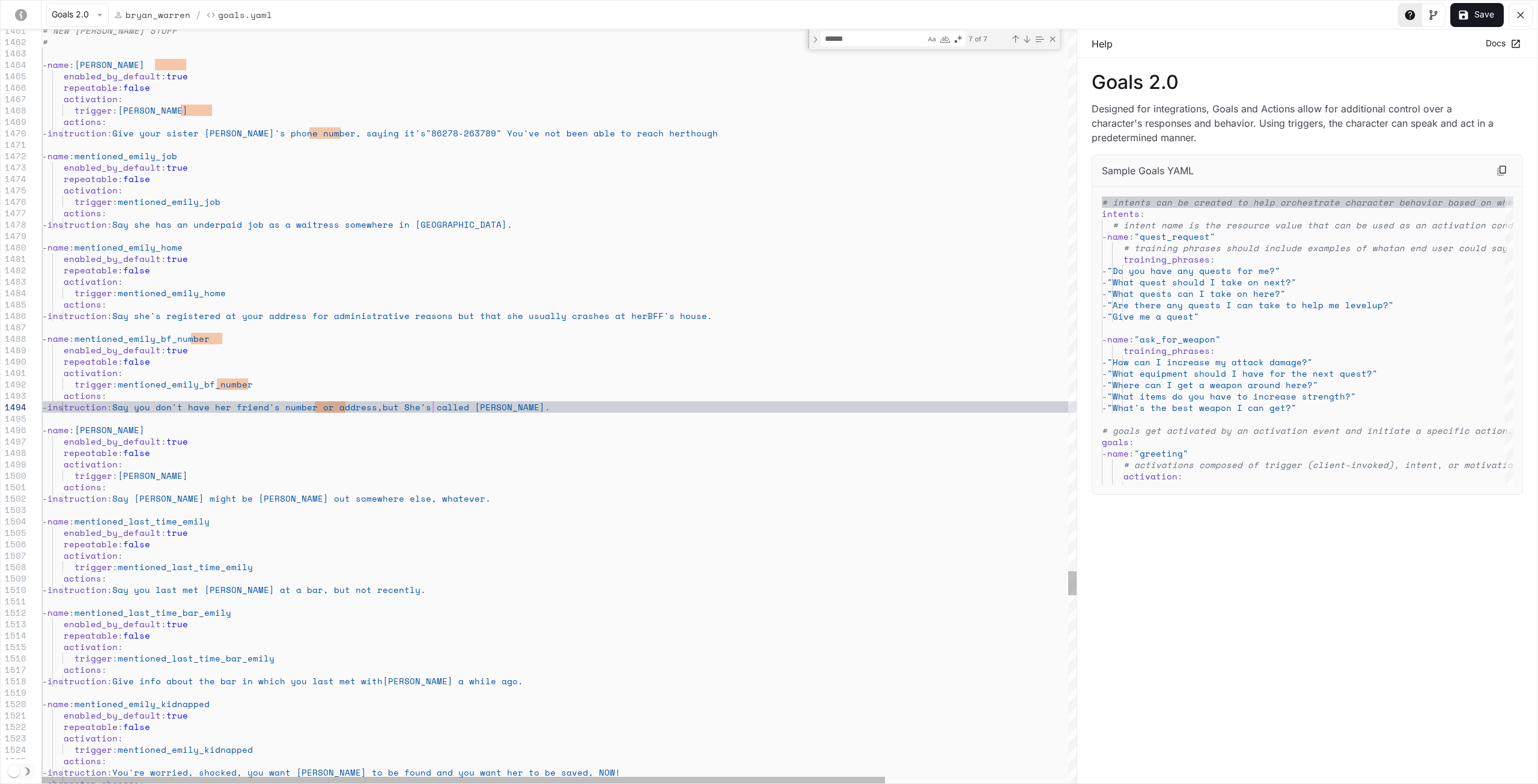 scroll, scrollTop: 44, scrollLeft: 391, axis: both 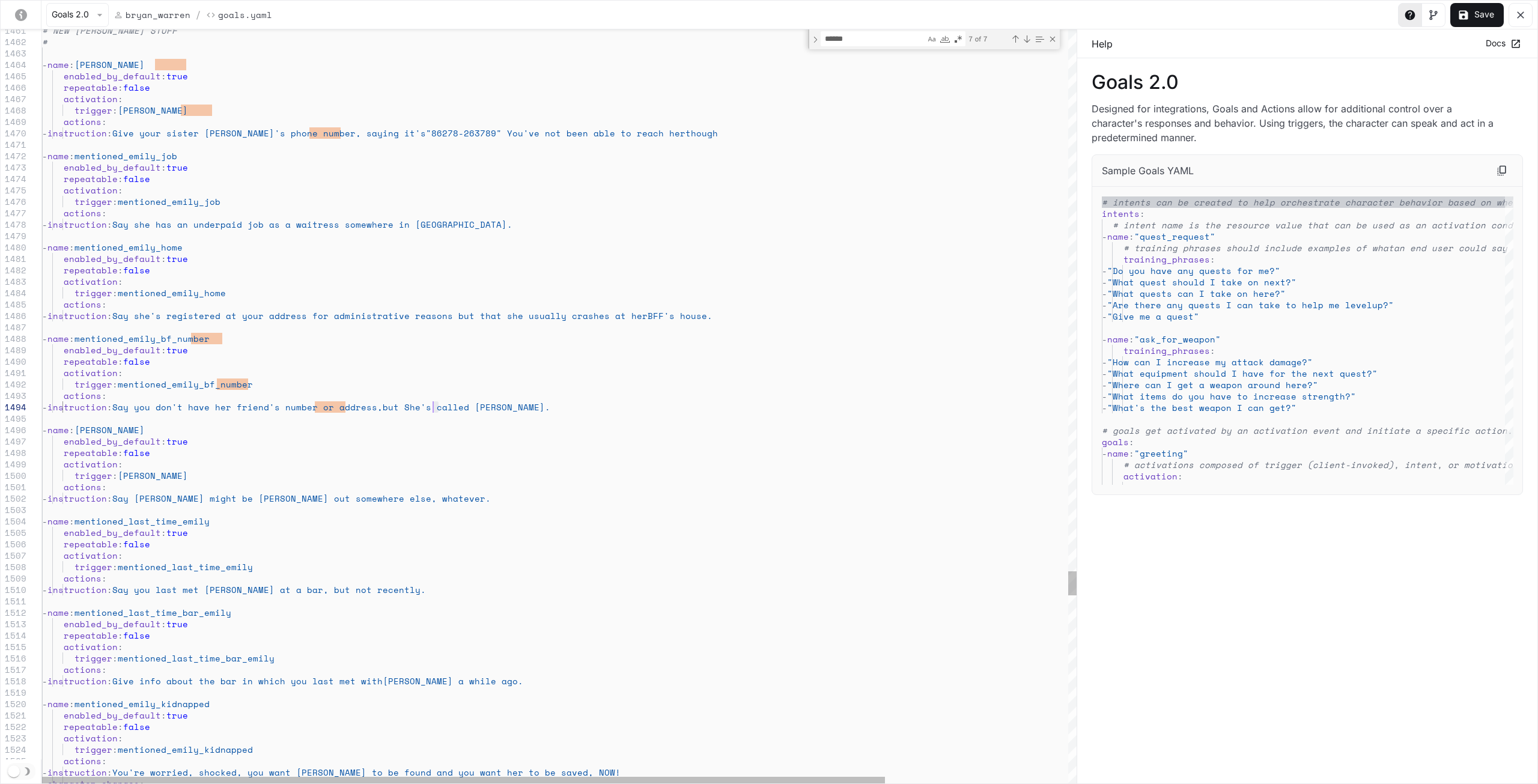 click on "# NEW [PERSON_NAME] STUFF #   -  name :  [PERSON_NAME]      enabled_by_default :  true      repeatable :  false      activation :        trigger :  [PERSON_NAME]      actions :       -  instruction :  Give your sister [PERSON_NAME]'s phone number, saying it's  "86278-263789" You've not been able to reach her  though   -  name :  mentioned_emily_job      enabled_by_default :  true      repeatable :  false      activation :        trigger :  mentioned_emily_job      actions :       -  instruction :  Say she has an underpaid job as a waitress somewhe re in Woodlawn.   -  name :  mentioned_emily_home      enabled_by_default :  true      repeatable :  false      activation :        trigger :  mentioned_emily_home      actions :       -  instruction :  Say she's registered at your address for administr ative reasons but that she usually crashes at her  BFF's house." at bounding box center [672, -5030] 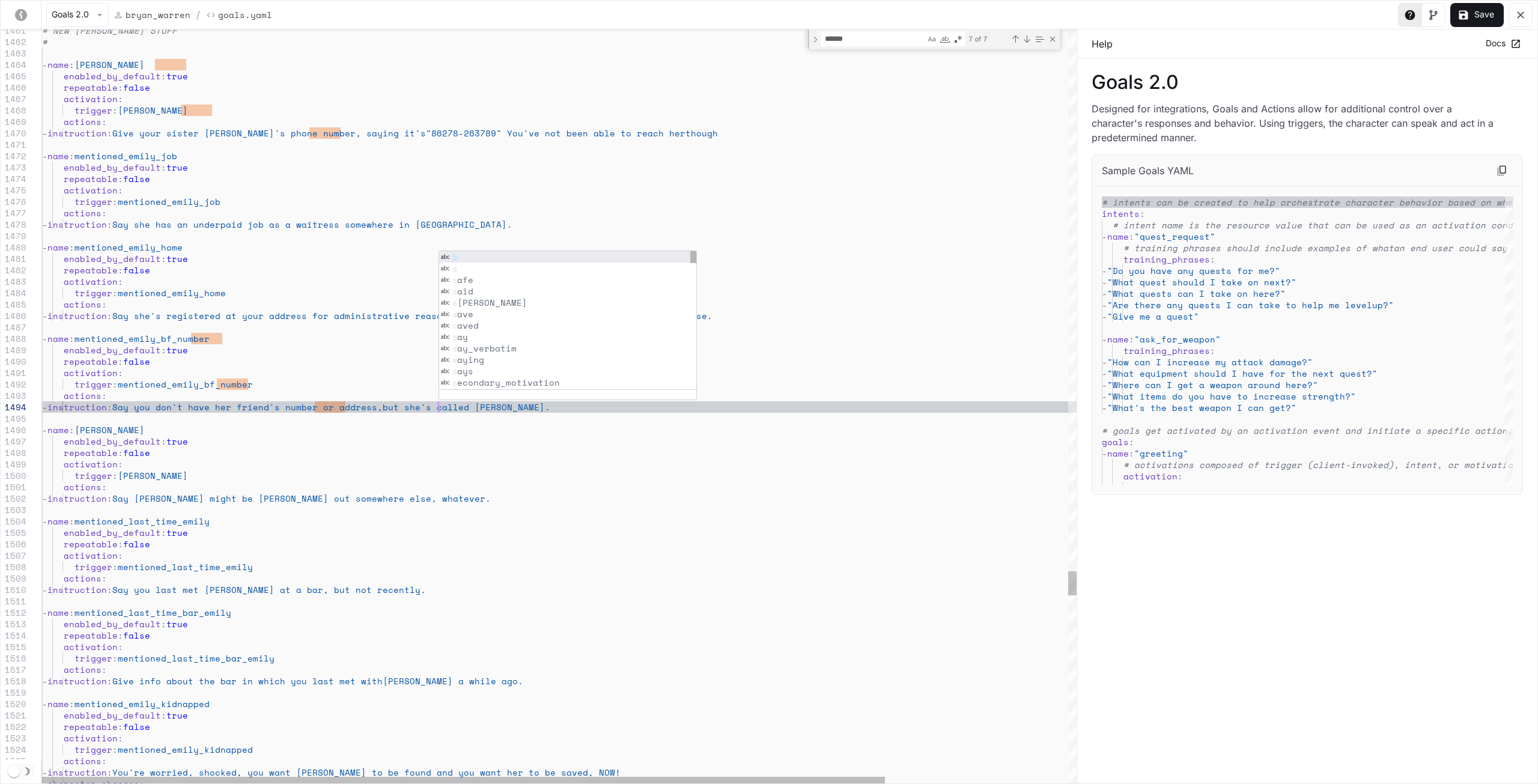 scroll, scrollTop: 44, scrollLeft: 396, axis: both 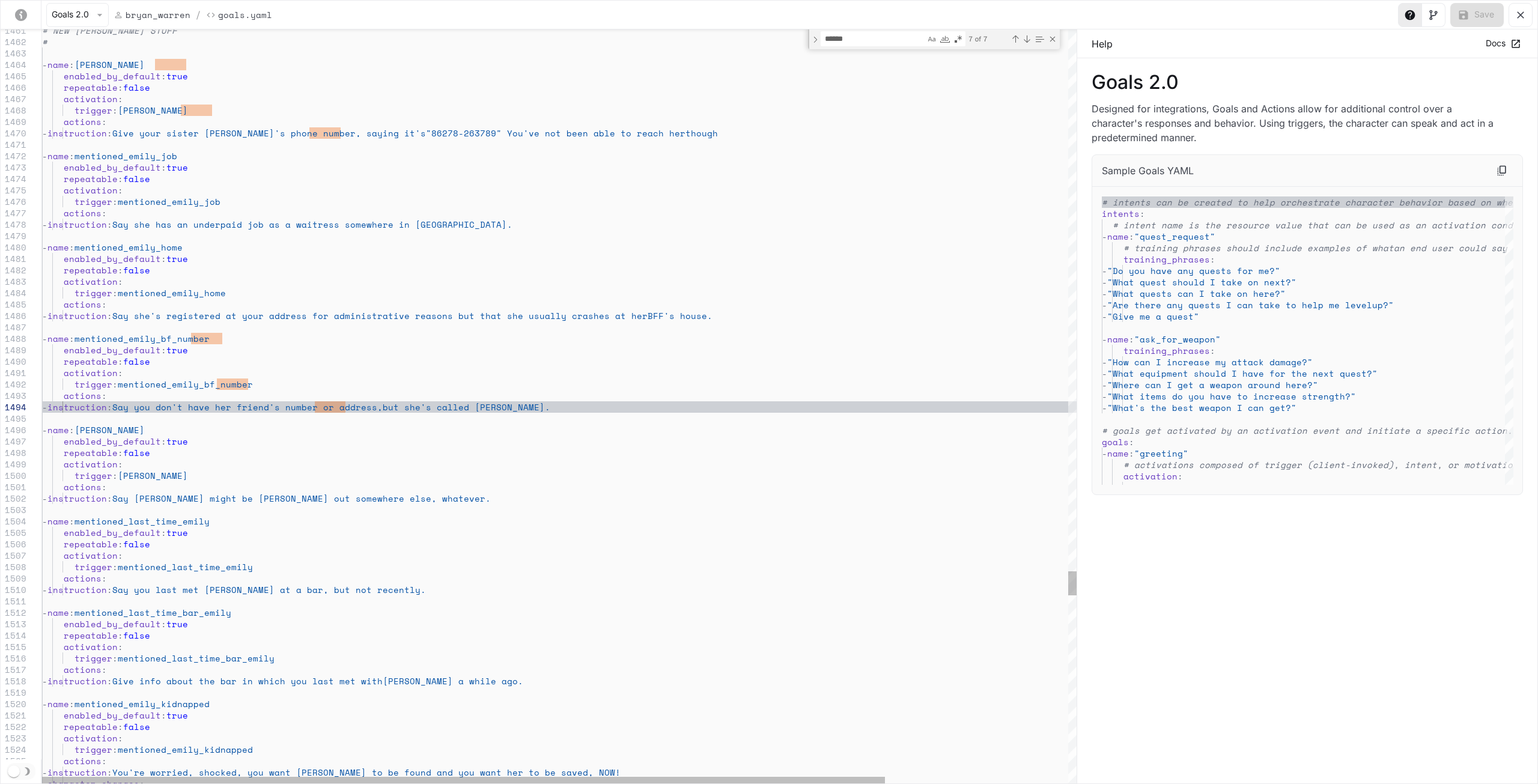 click on "# NEW [PERSON_NAME] STUFF #   -  name :  [PERSON_NAME]      enabled_by_default :  true      repeatable :  false      activation :        trigger :  [PERSON_NAME]      actions :       -  instruction :  Give your sister [PERSON_NAME]'s phone number, saying it's  "86278-263789" You've not been able to reach her  though   -  name :  mentioned_emily_job      enabled_by_default :  true      repeatable :  false      activation :        trigger :  mentioned_emily_job      actions :       -  instruction :  Say she has an underpaid job as a waitress somewhe re in Woodlawn.   -  name :  mentioned_emily_home      enabled_by_default :  true      repeatable :  false      activation :        trigger :  mentioned_emily_home      actions :       -  instruction :  Say she's registered at your address for administr ative reasons but that she usually crashes at her  BFF's house." at bounding box center [672, -5030] 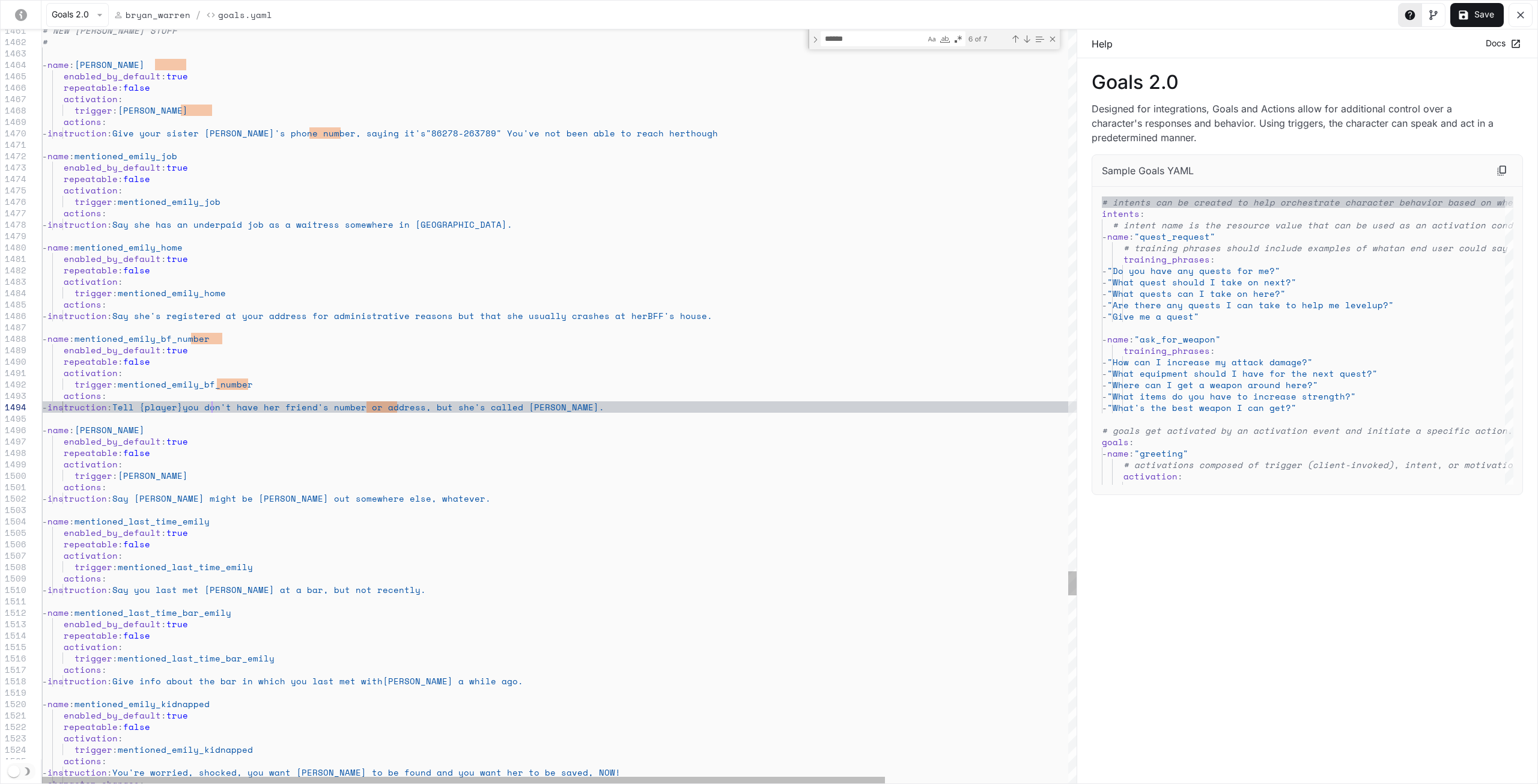 scroll, scrollTop: 44, scrollLeft: 169, axis: both 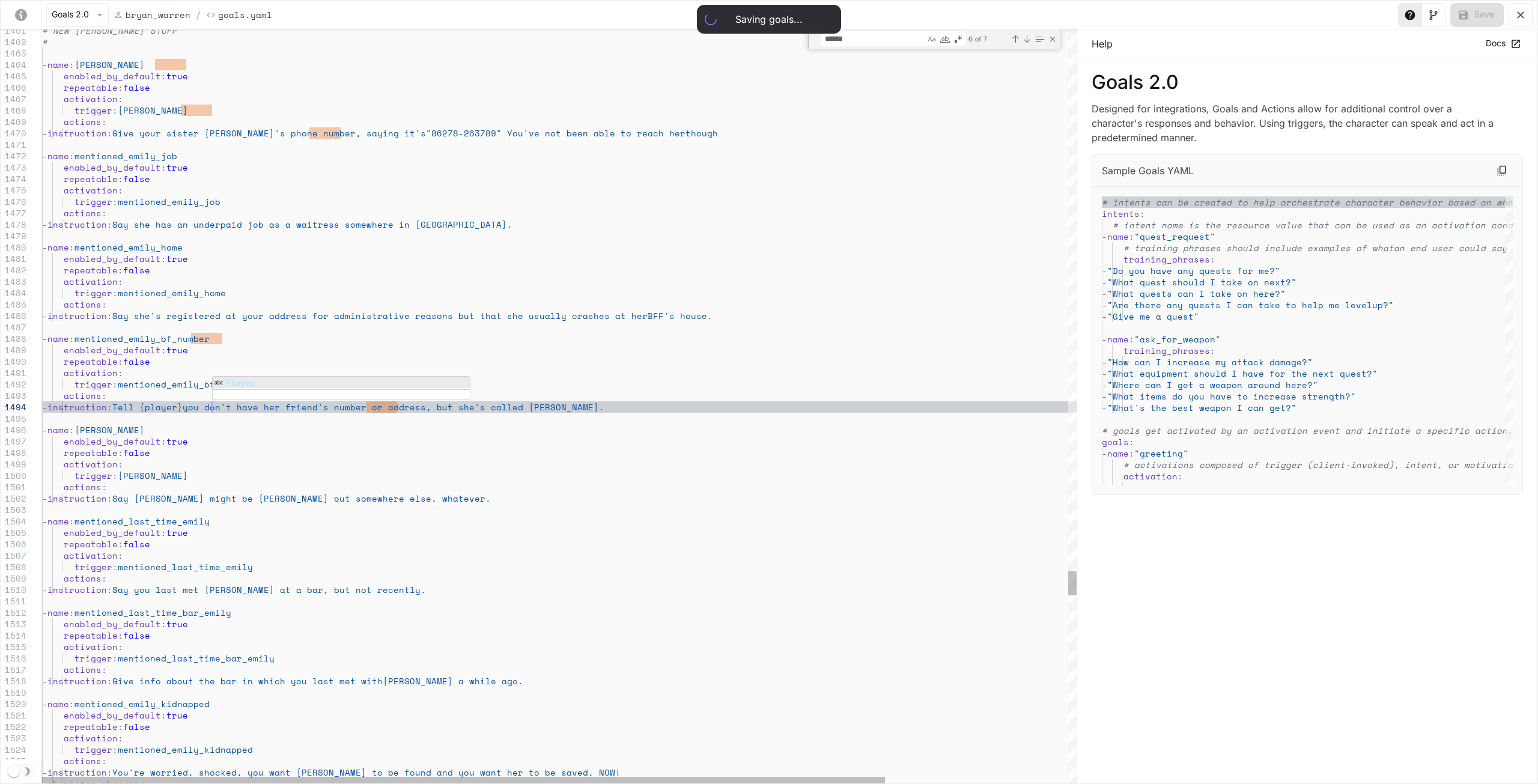 type on "**********" 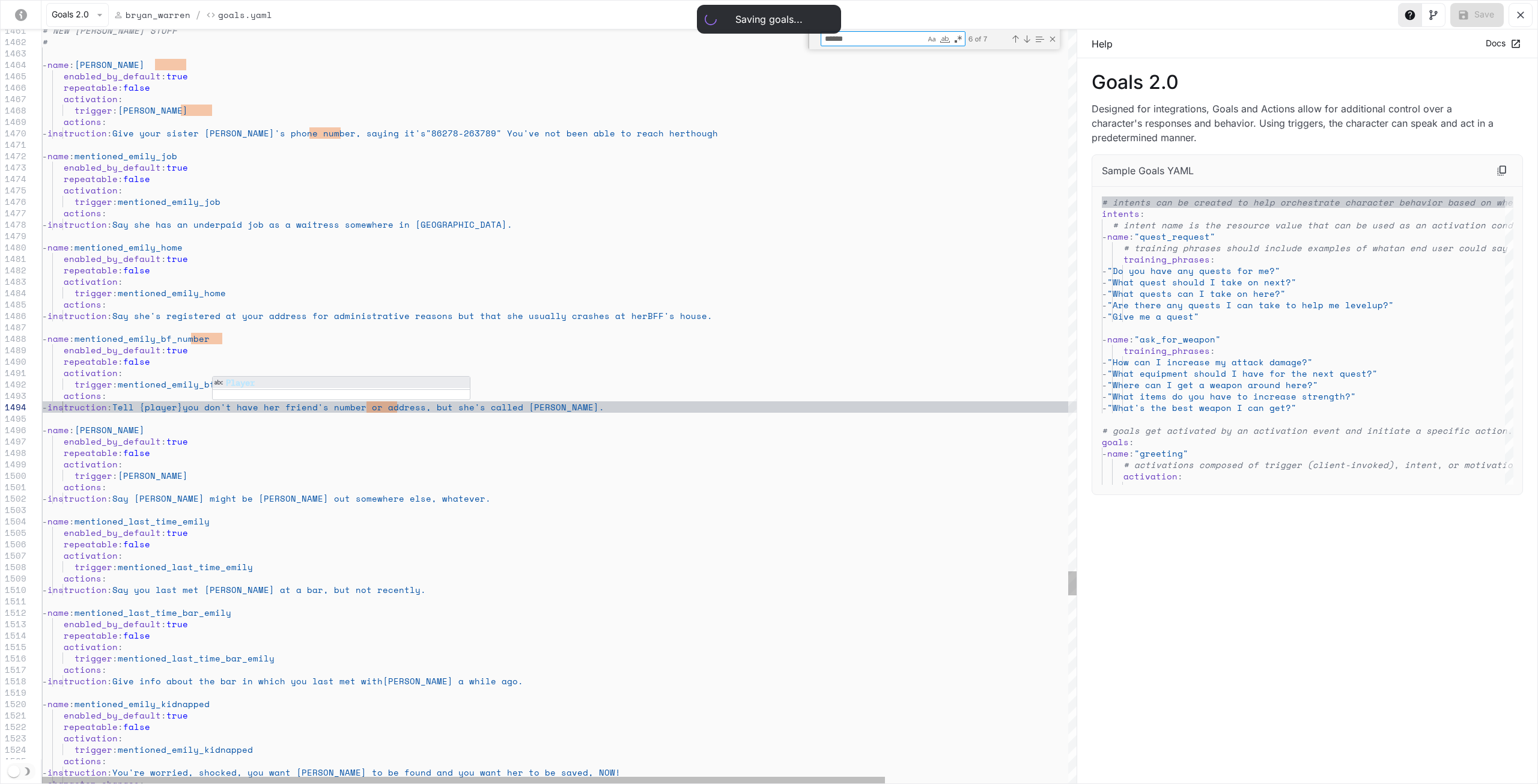 drag, startPoint x: 902, startPoint y: 43, endPoint x: 809, endPoint y: 38, distance: 93.13431 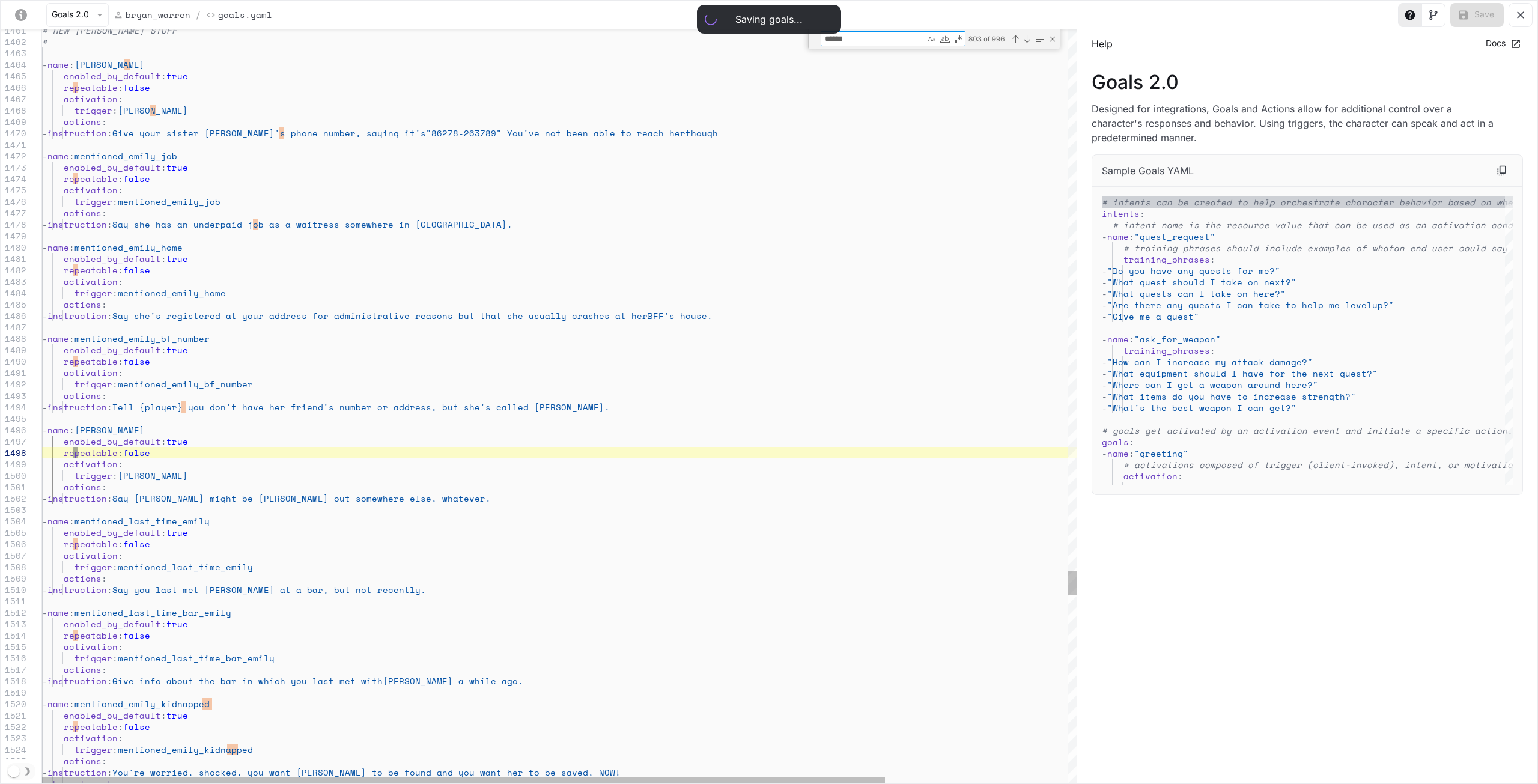 type on "*" 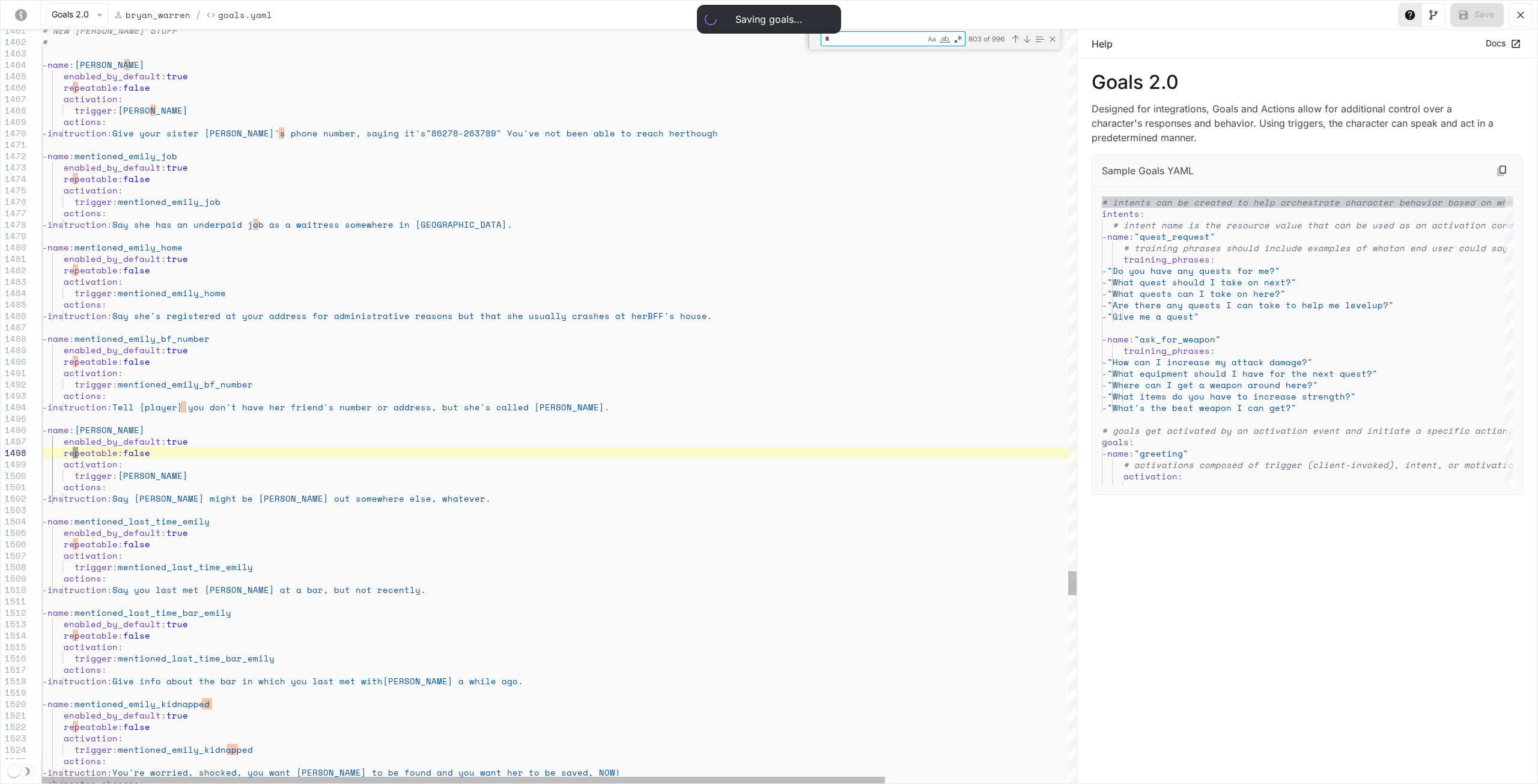 type on "**********" 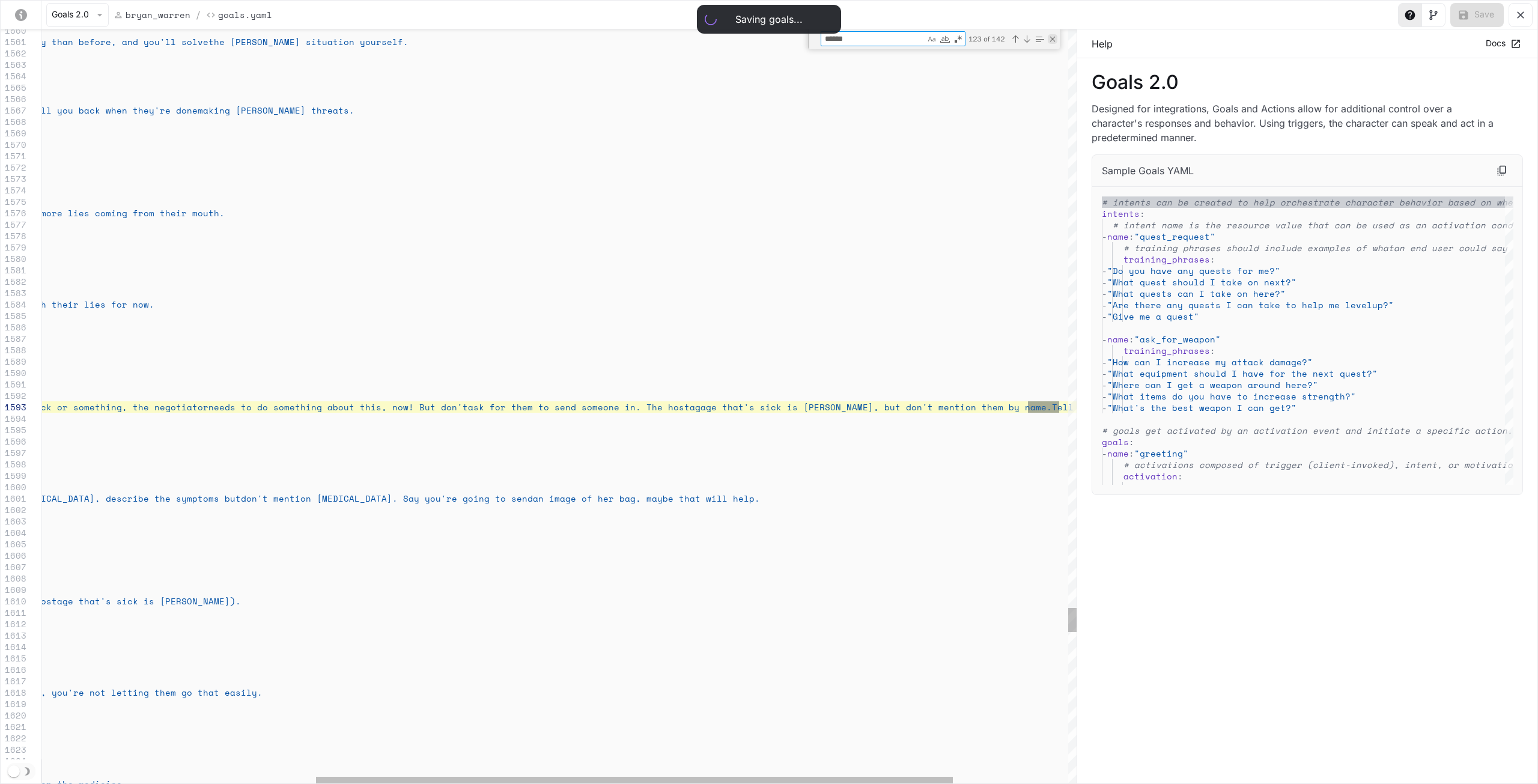 click at bounding box center [1053, 39] 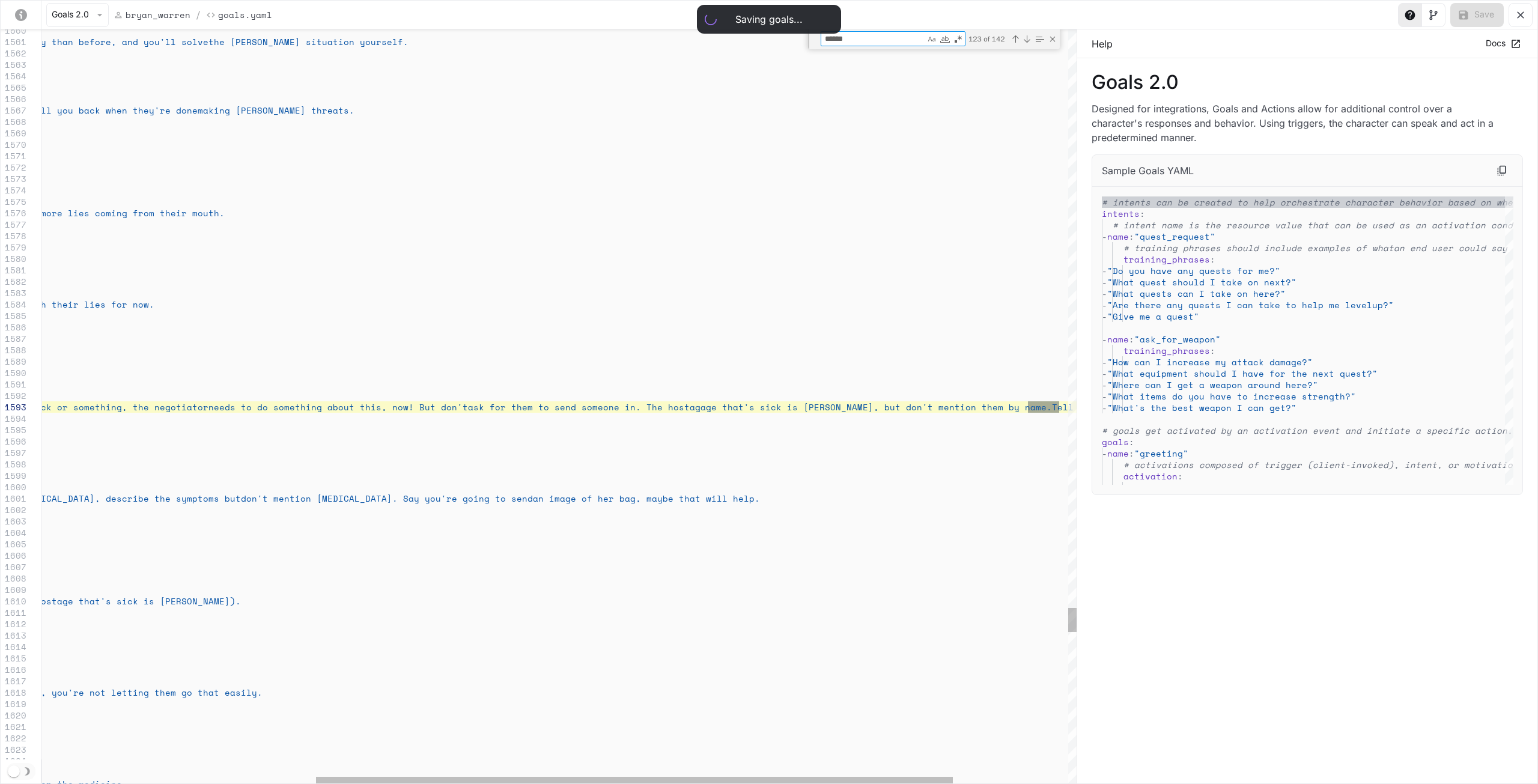 scroll, scrollTop: 44, scrollLeft: 0, axis: vertical 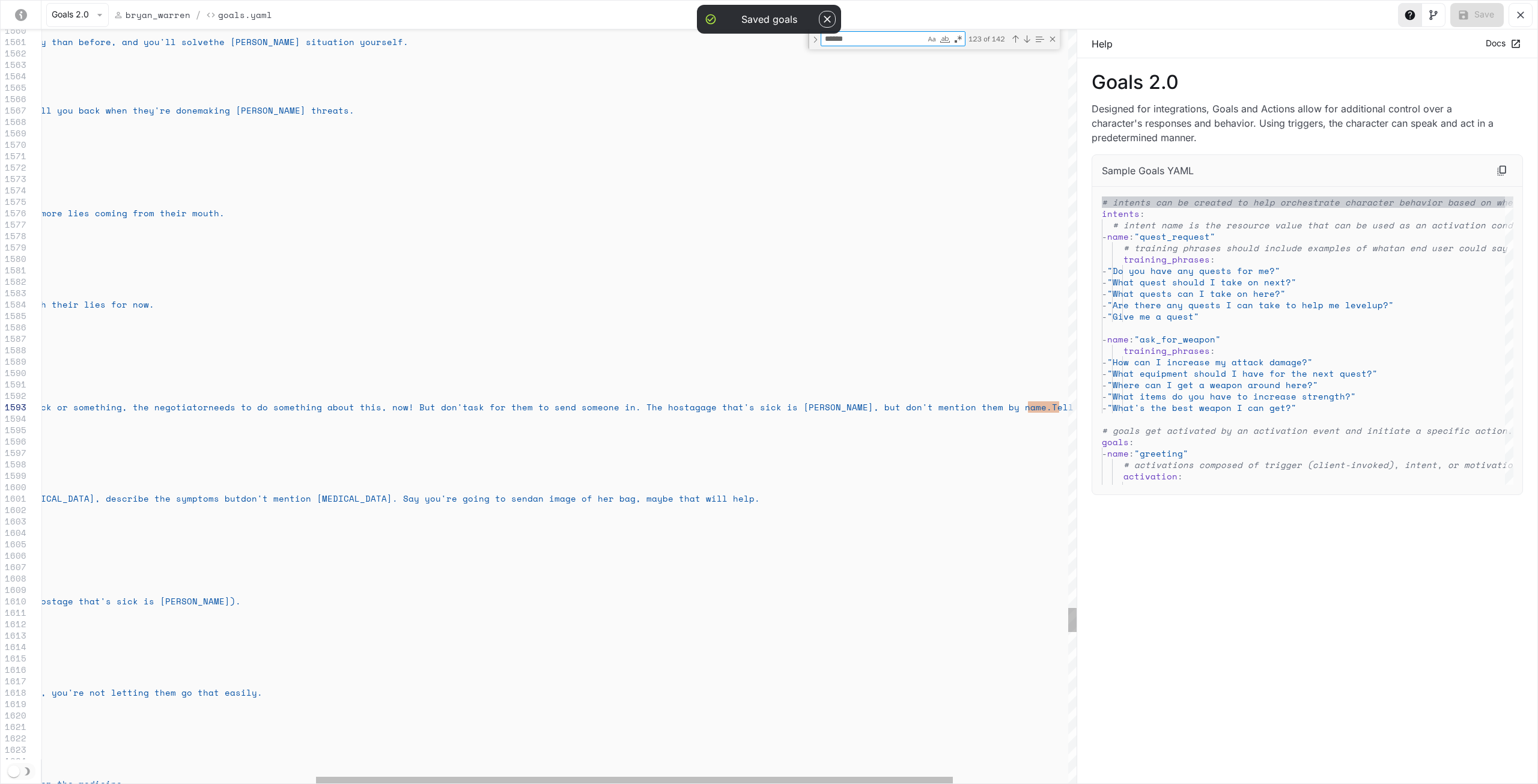 type on "*" 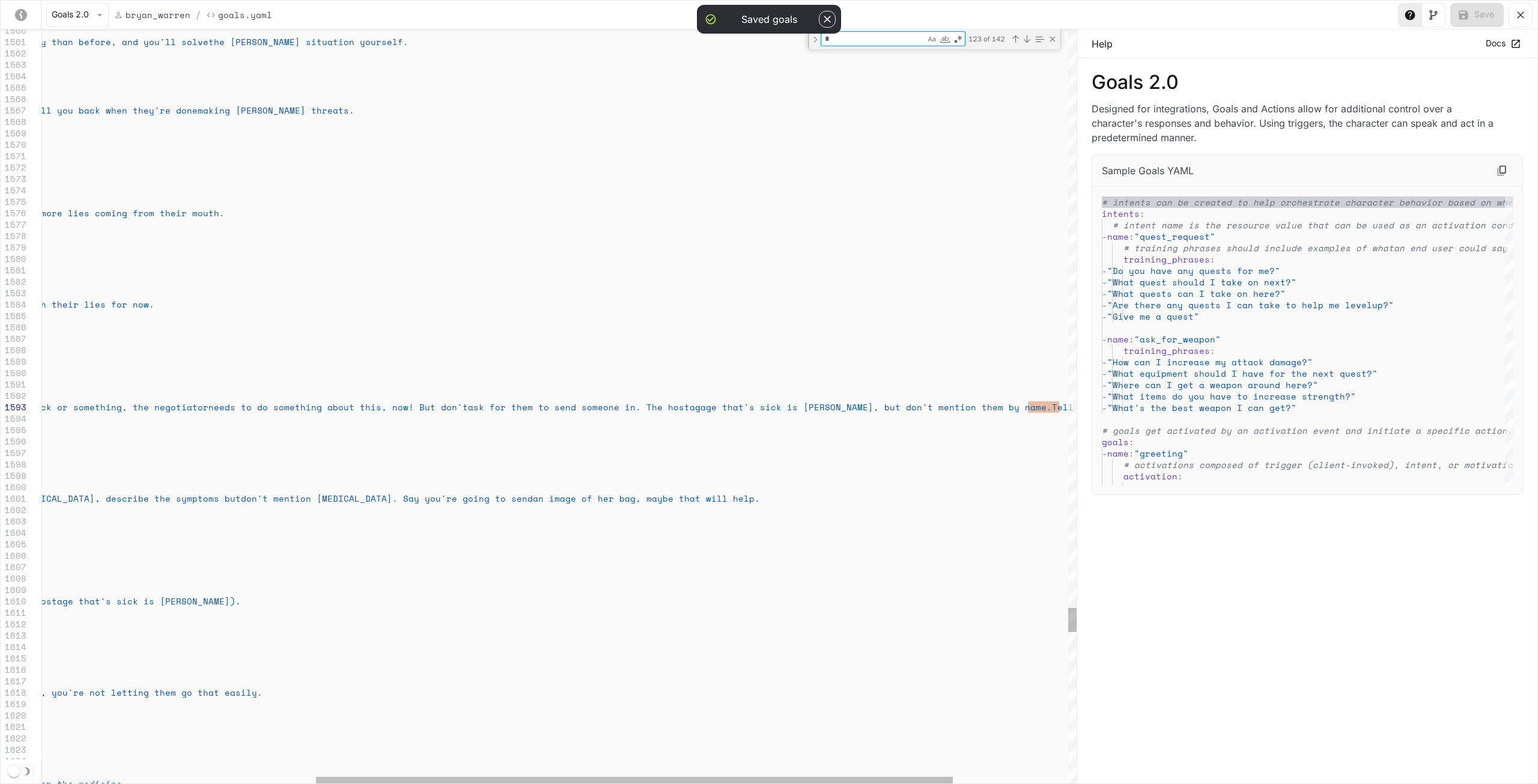 type on "**********" 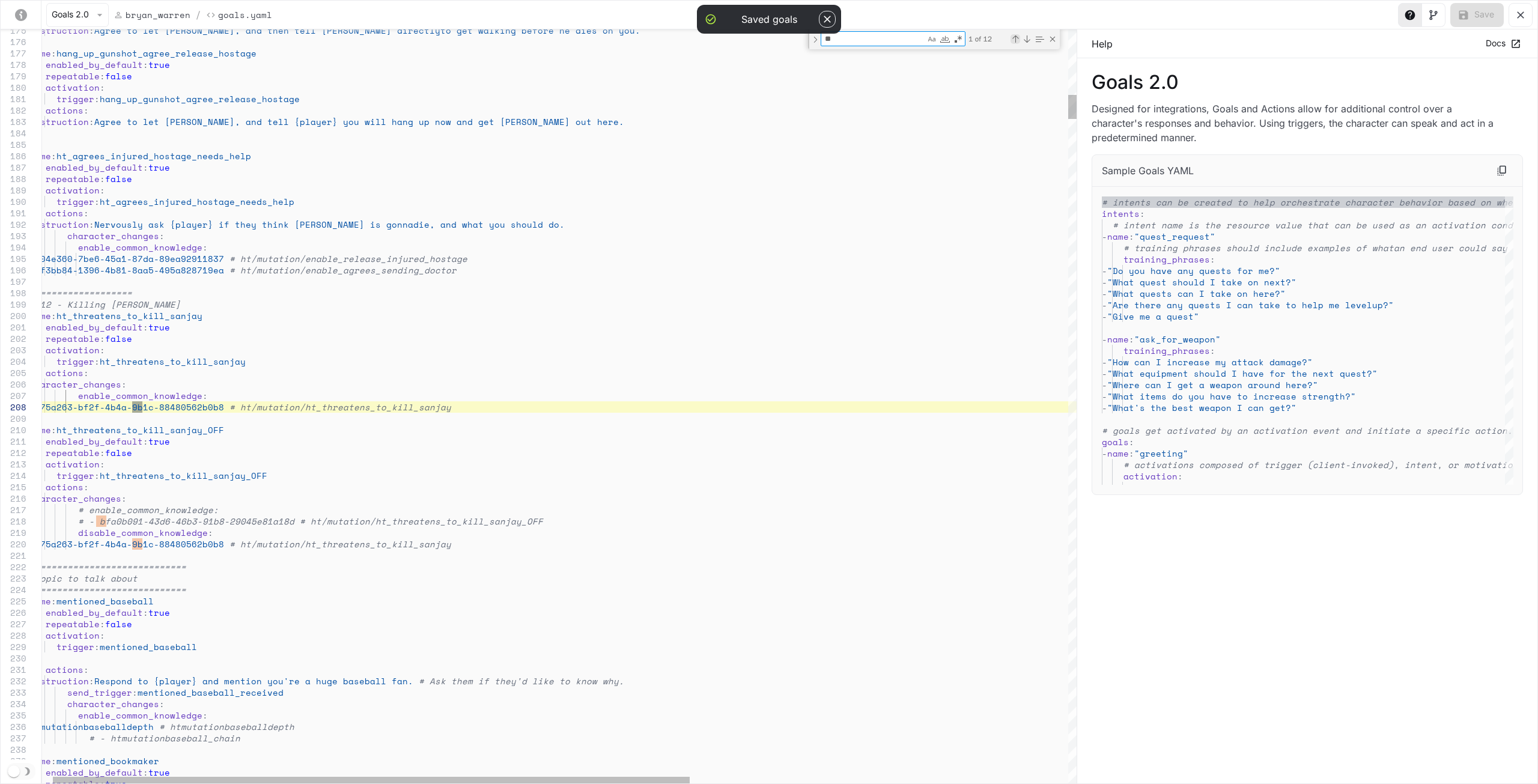 type on "**" 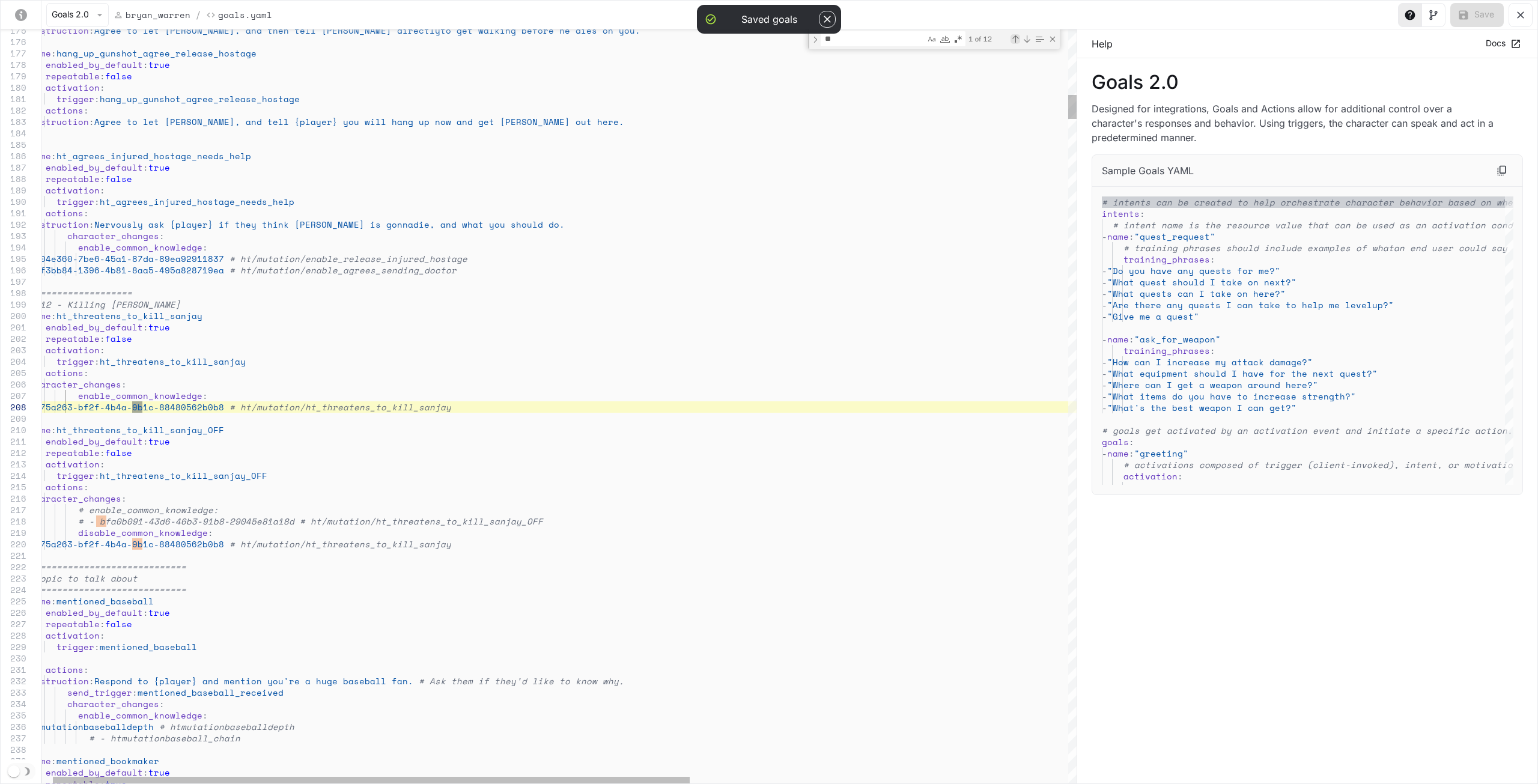 click at bounding box center [1015, 39] 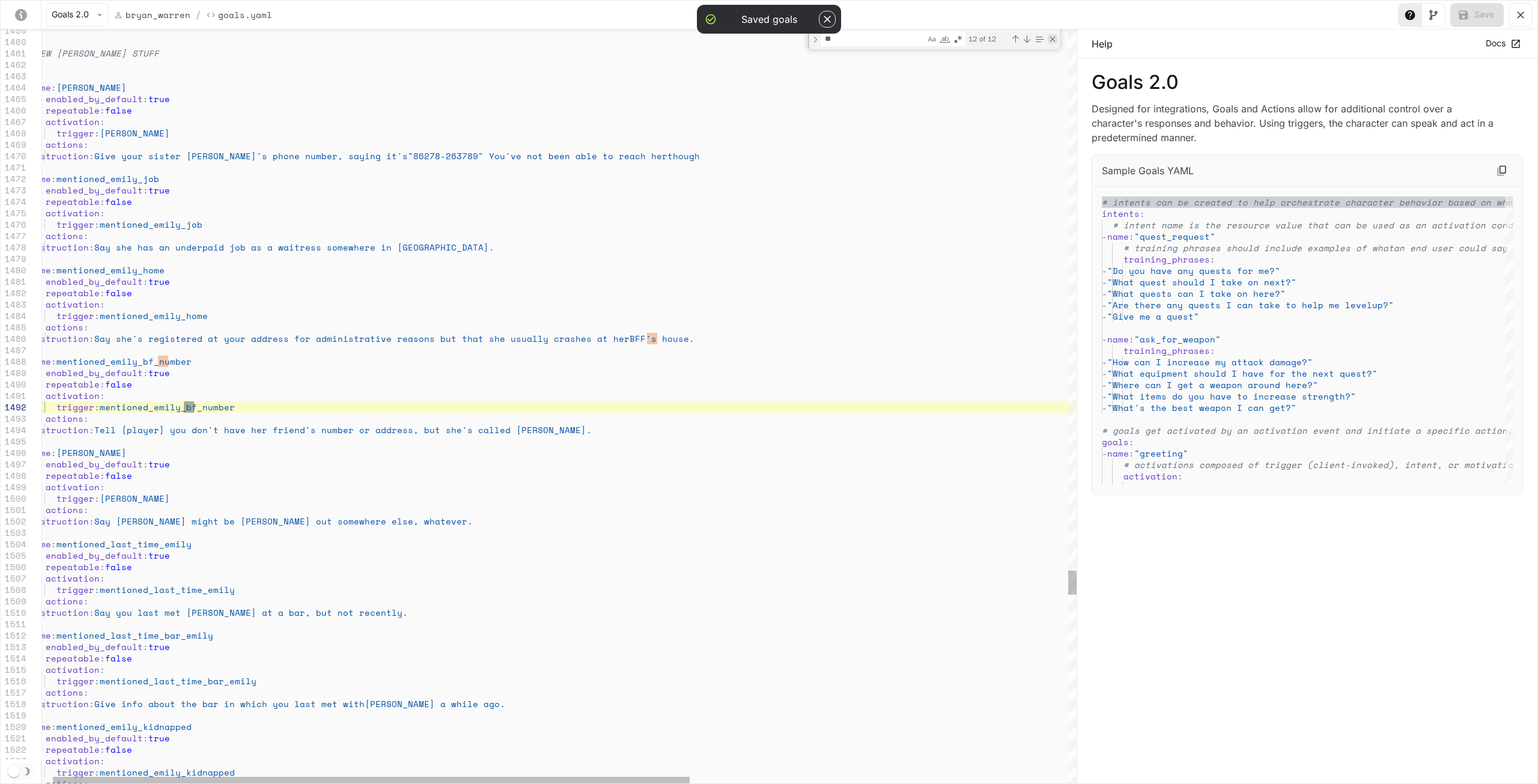 click at bounding box center (1053, 39) 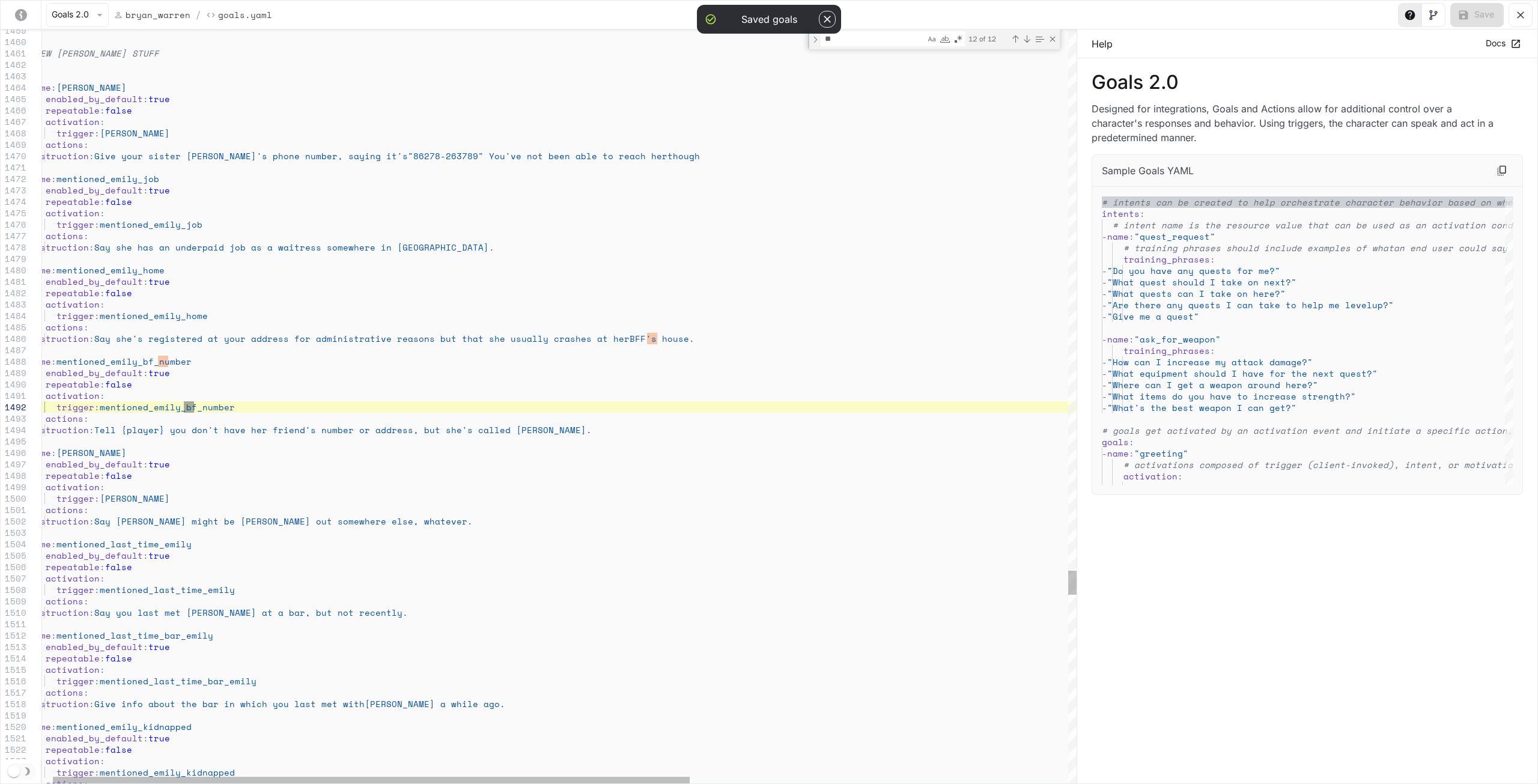 scroll, scrollTop: 44, scrollLeft: 0, axis: vertical 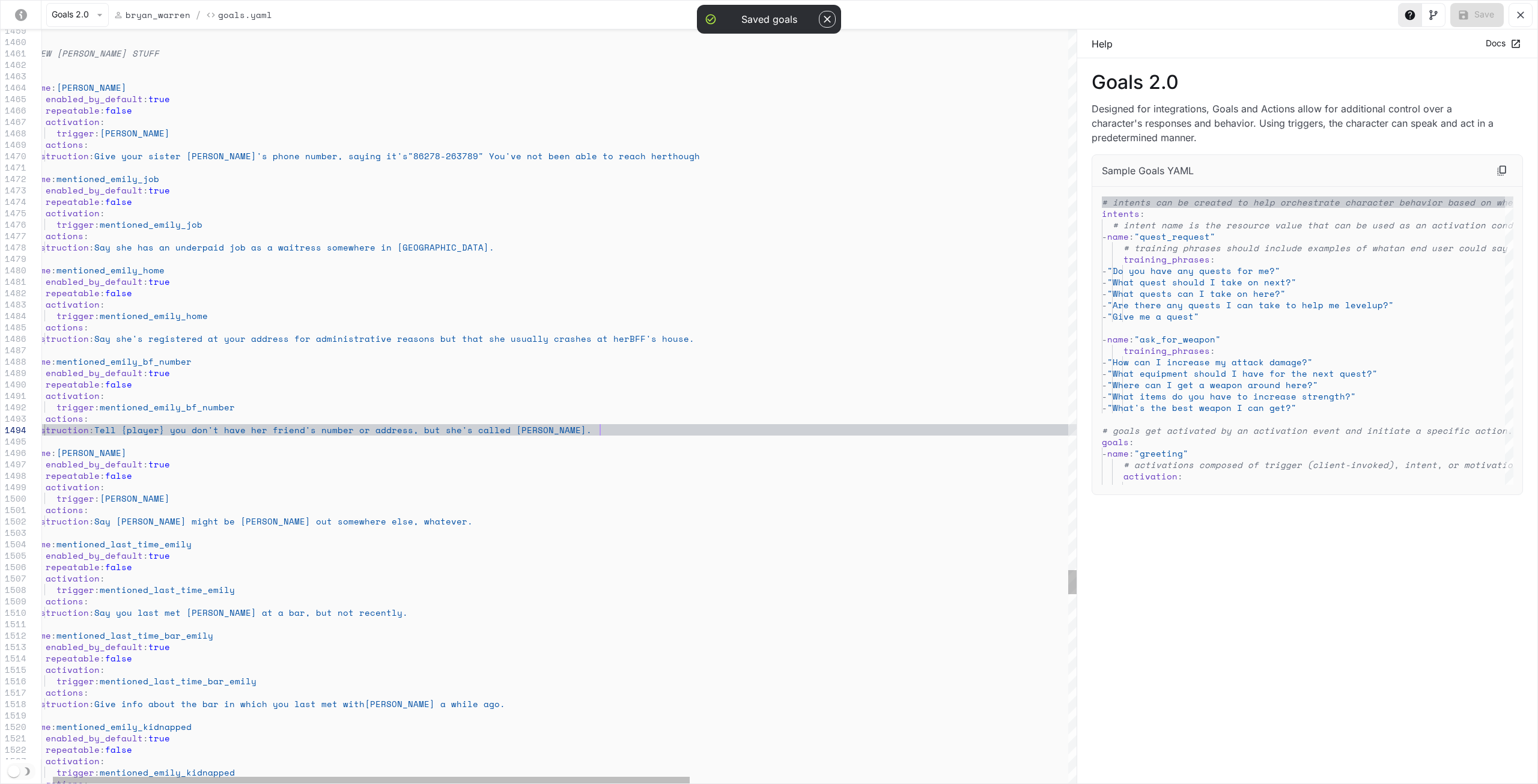 click on "# # NEW [PERSON_NAME] STUFF #   -  name :  [PERSON_NAME]      enabled_by_default :  true      repeatable :  false      activation :        trigger :  [PERSON_NAME]      actions :       -  instruction :  Give your sister [PERSON_NAME]'s phone number, saying it's  "86278-263789" You've not been able to reach her  though   -  name :  mentioned_emily_job      enabled_by_default :  true      repeatable :  false      activation :        trigger :  mentioned_emily_job      actions :       -  instruction :  Say she has an underpaid job as a waitress somewhe re in [GEOGRAPHIC_DATA].   -  name :  mentioned_emily_home      enabled_by_default :  true      repeatable :  false      activation :        trigger :  mentioned_emily_home      actions :       -  instruction :  Say she's registered at your address for administr ative reasons but that she usually crashes at her    -  name" at bounding box center [857, -4997] 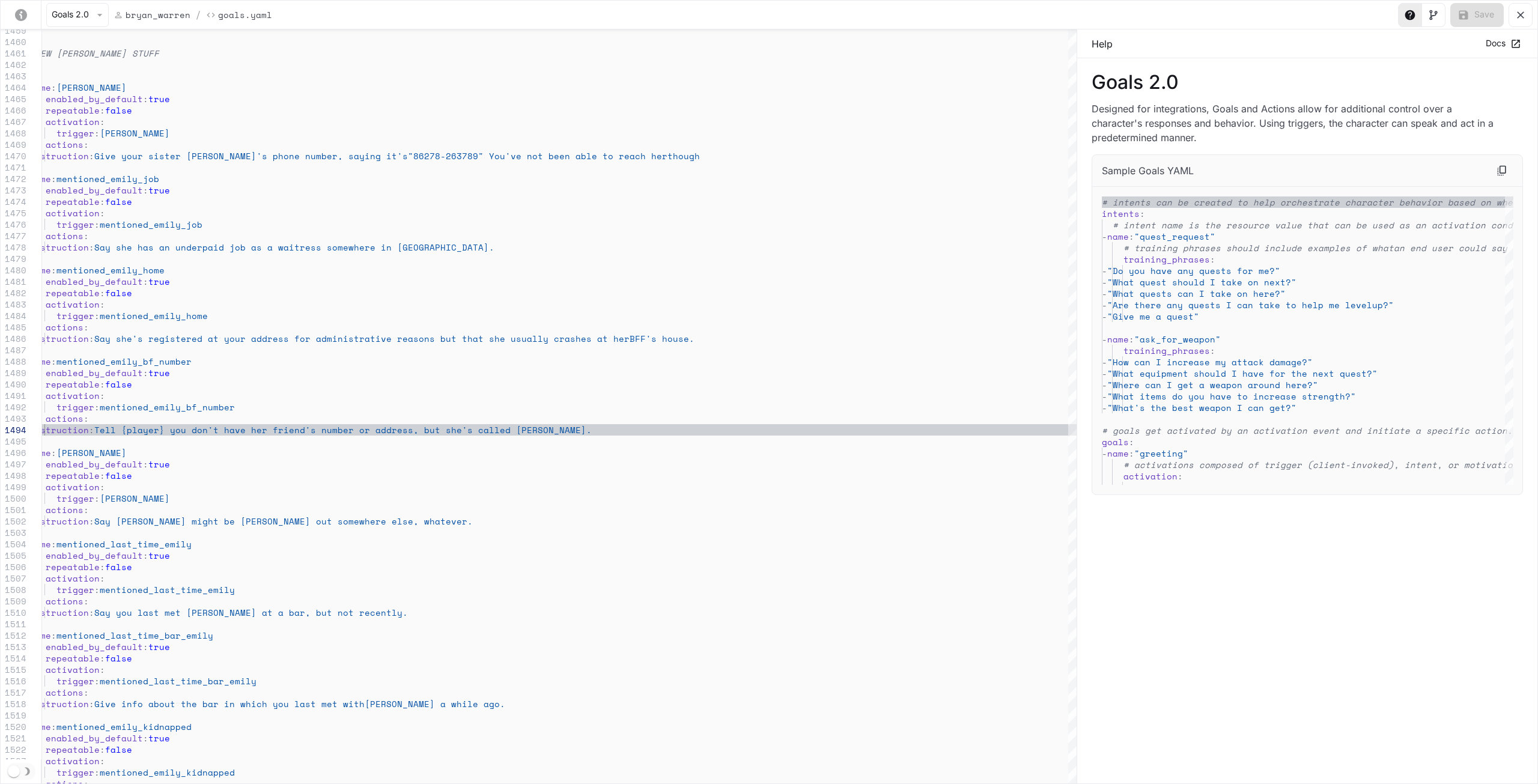 click on "Goals 2.0 [PERSON_NAME]   / Goals.yaml   Save" at bounding box center (769, 15) 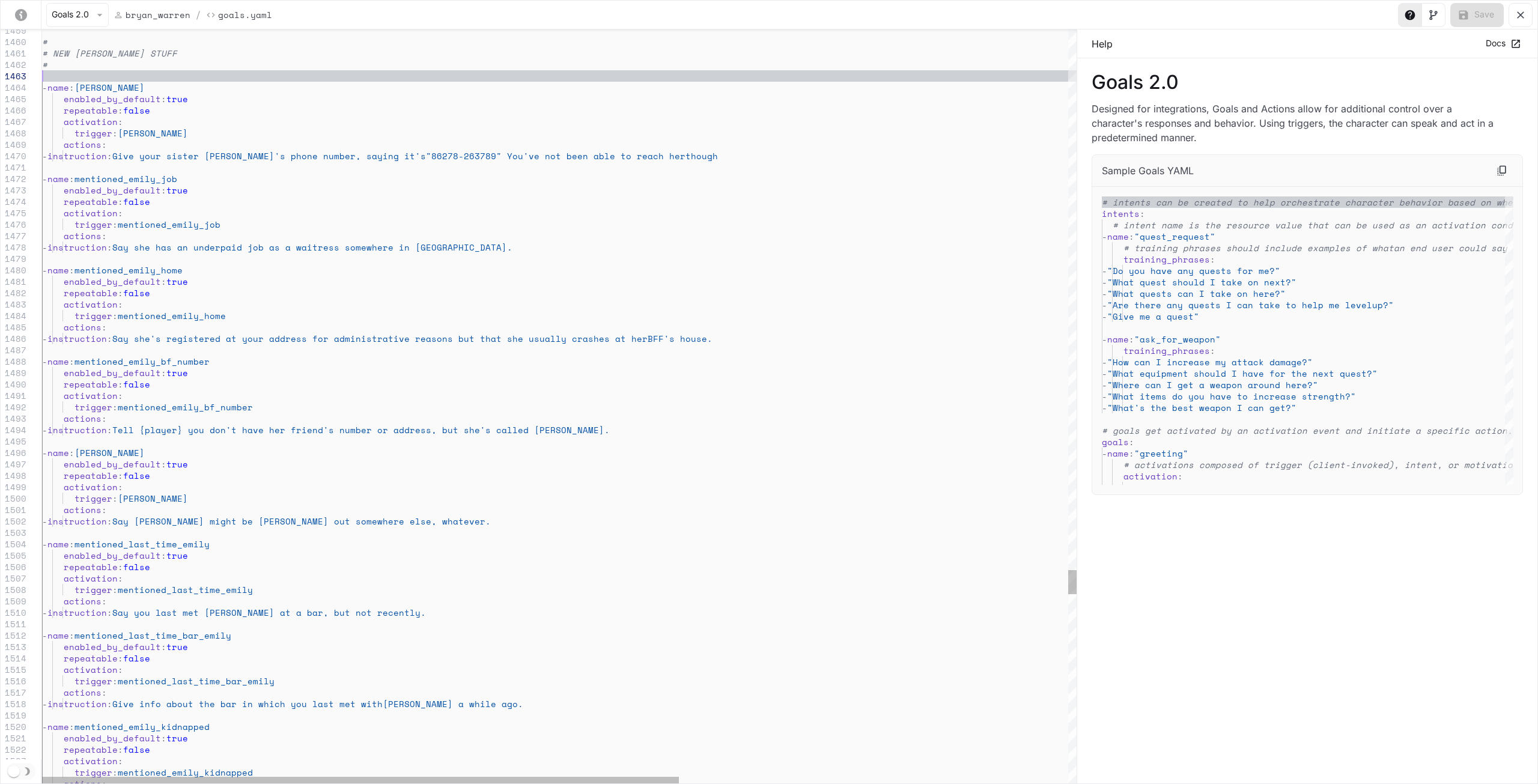 drag, startPoint x: 934, startPoint y: 74, endPoint x: 942, endPoint y: 90, distance: 17.888544 